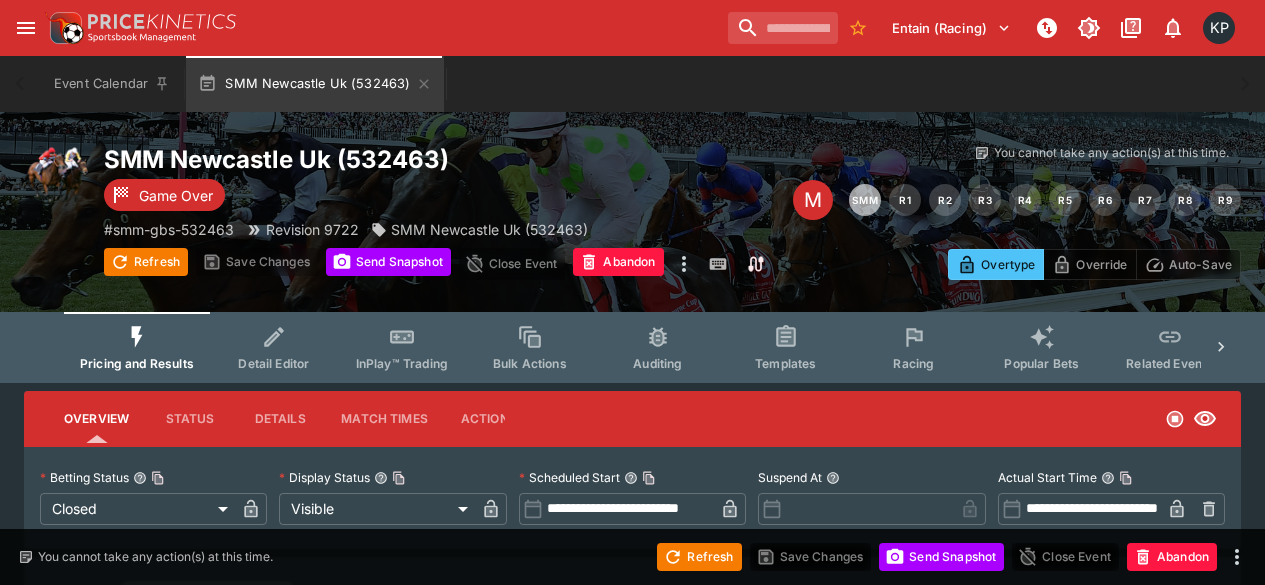 scroll, scrollTop: 0, scrollLeft: 0, axis: both 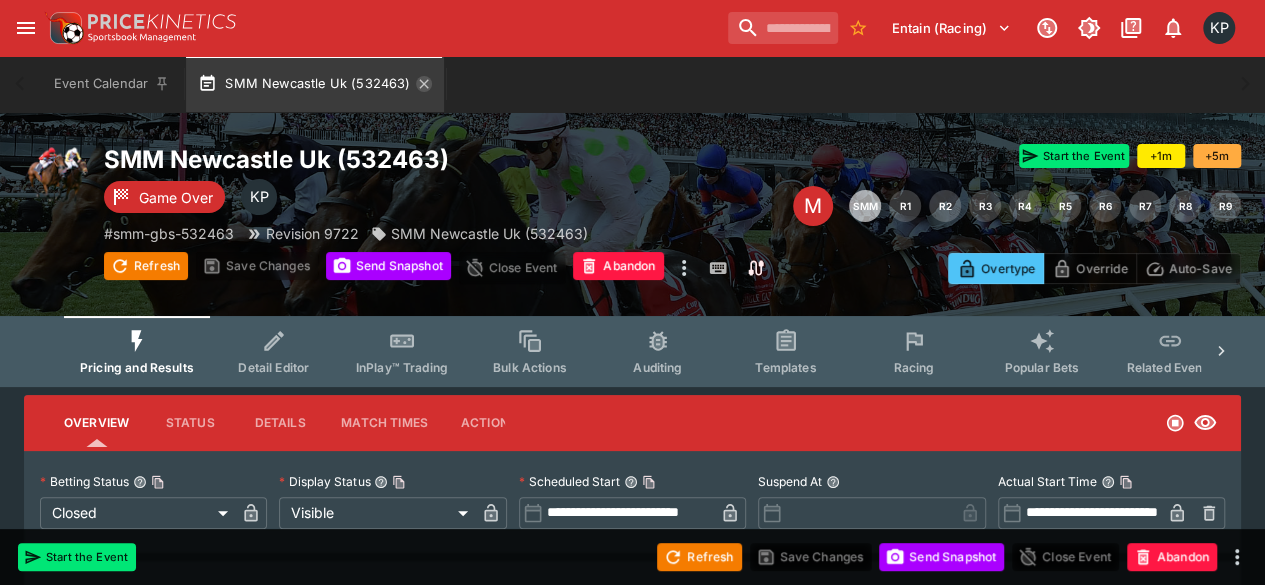 click 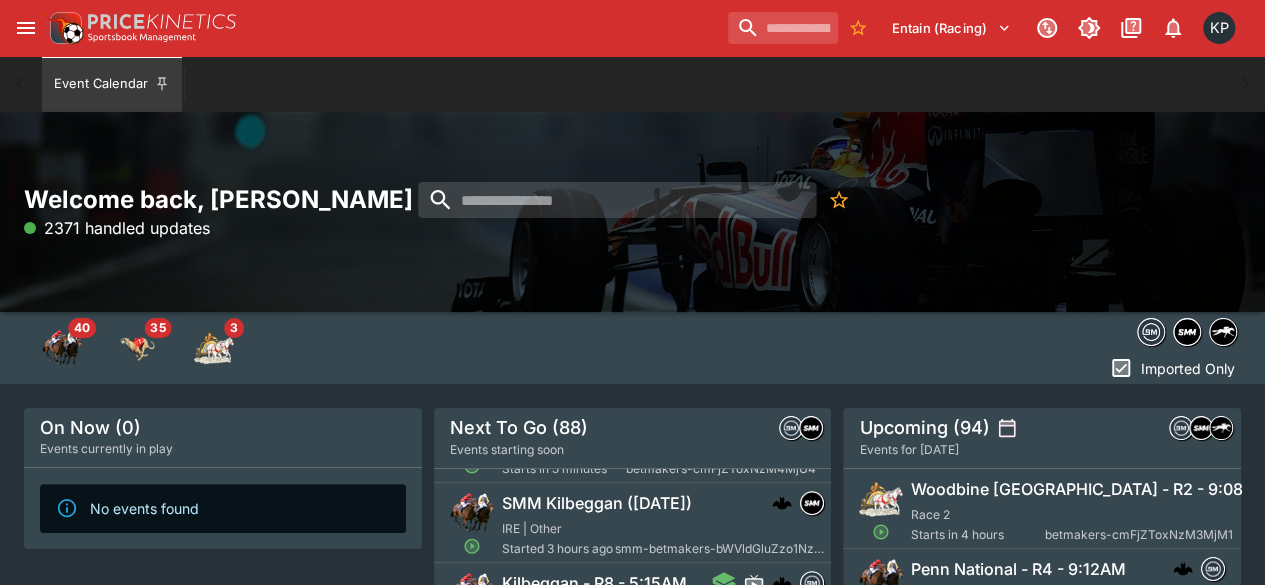 scroll, scrollTop: 568, scrollLeft: 0, axis: vertical 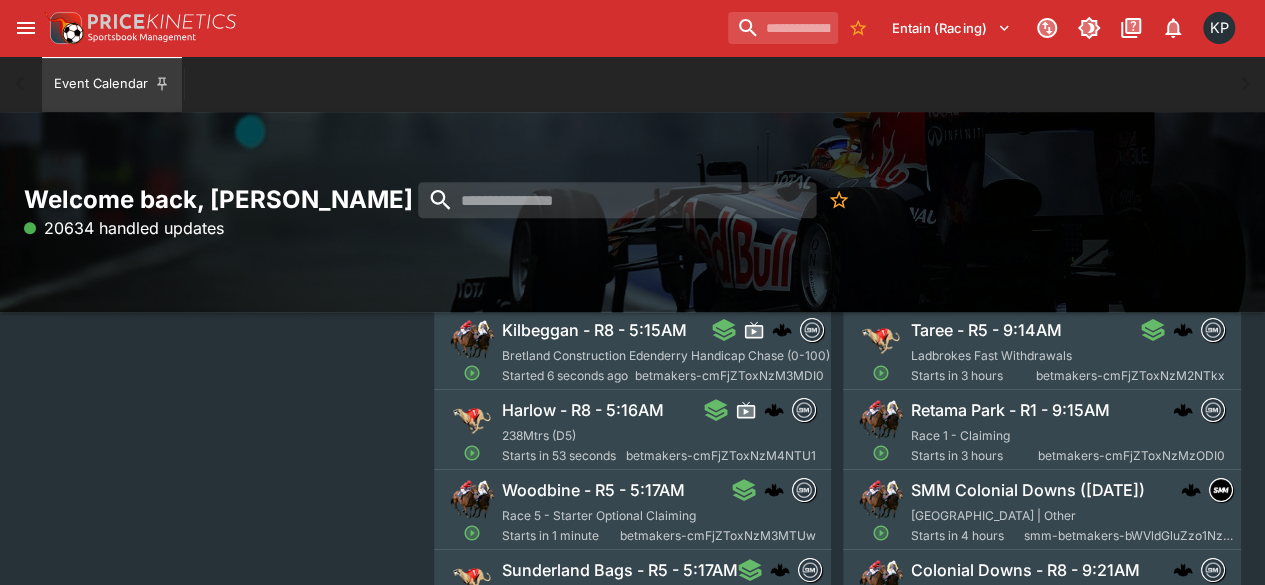 click on "Starts in 1 minute" at bounding box center [561, 536] 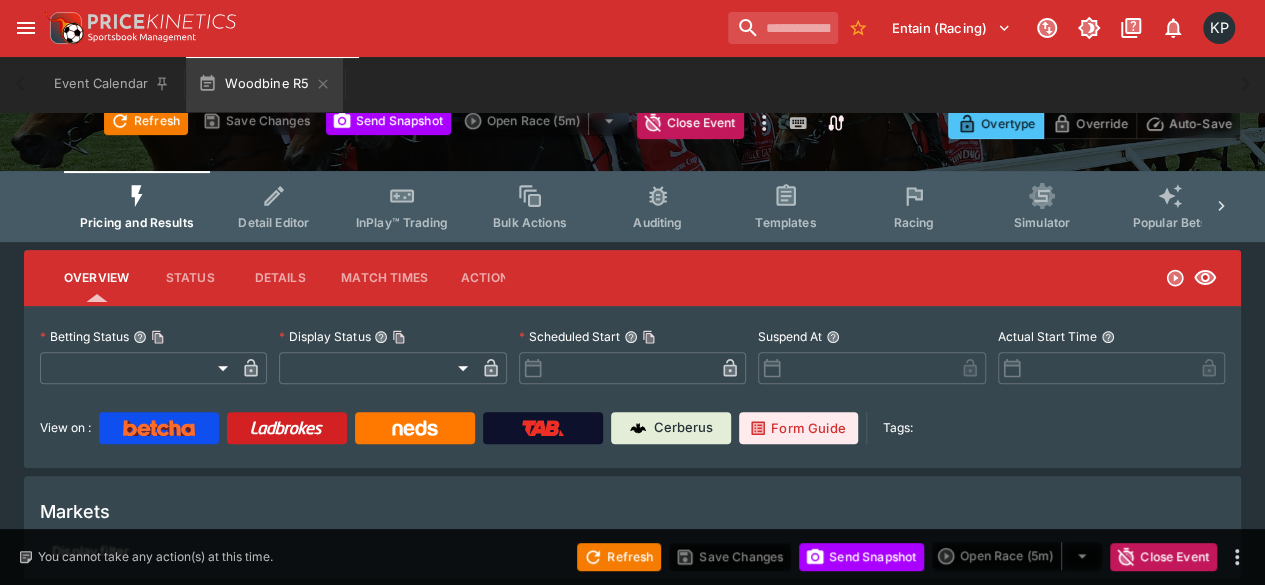 type on "**********" 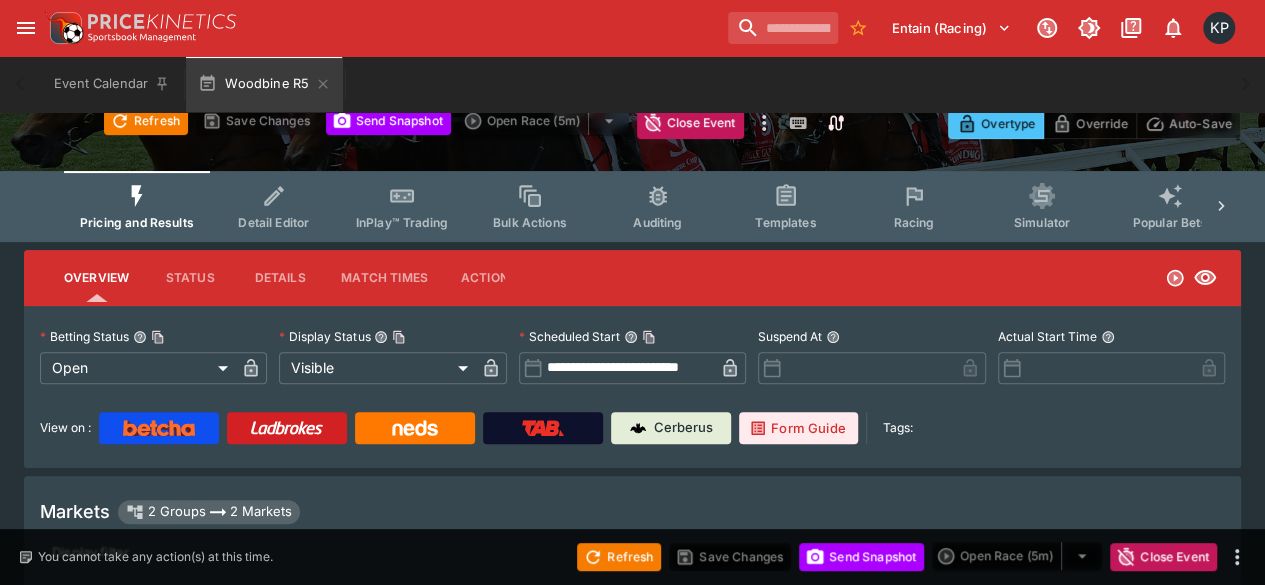 type on "****" 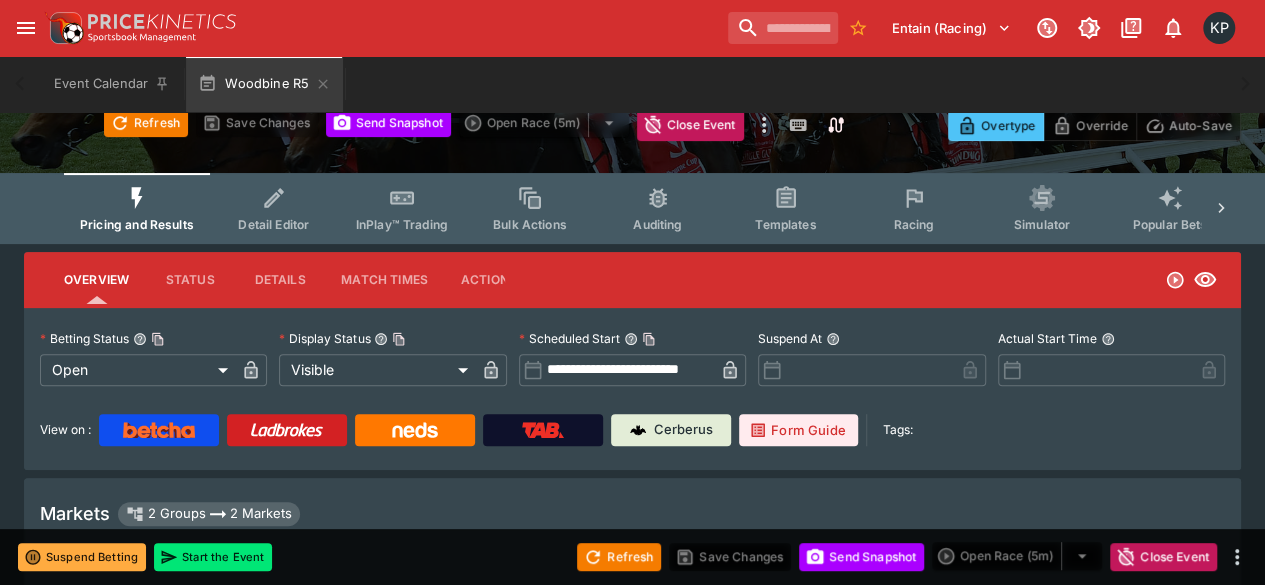 type on "****" 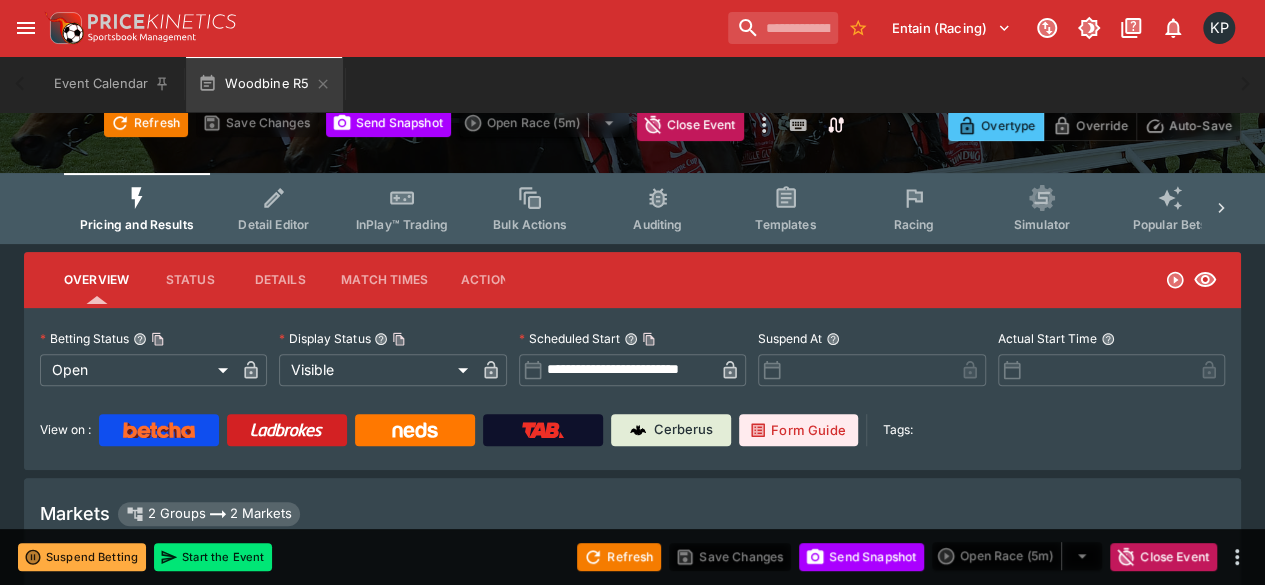type on "****" 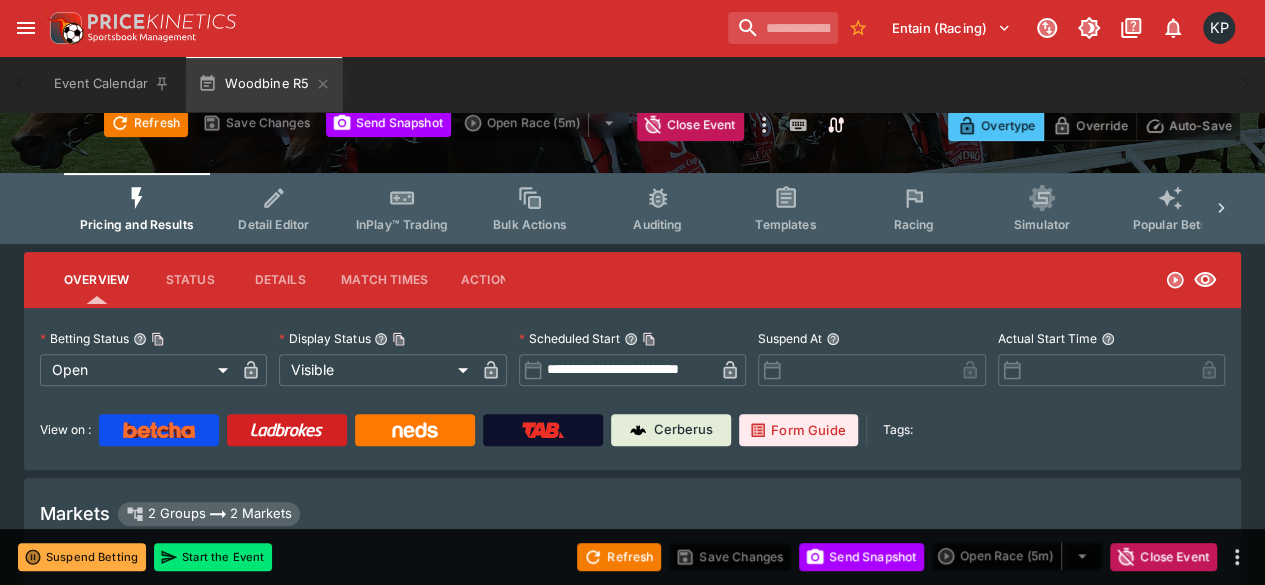 type on "****" 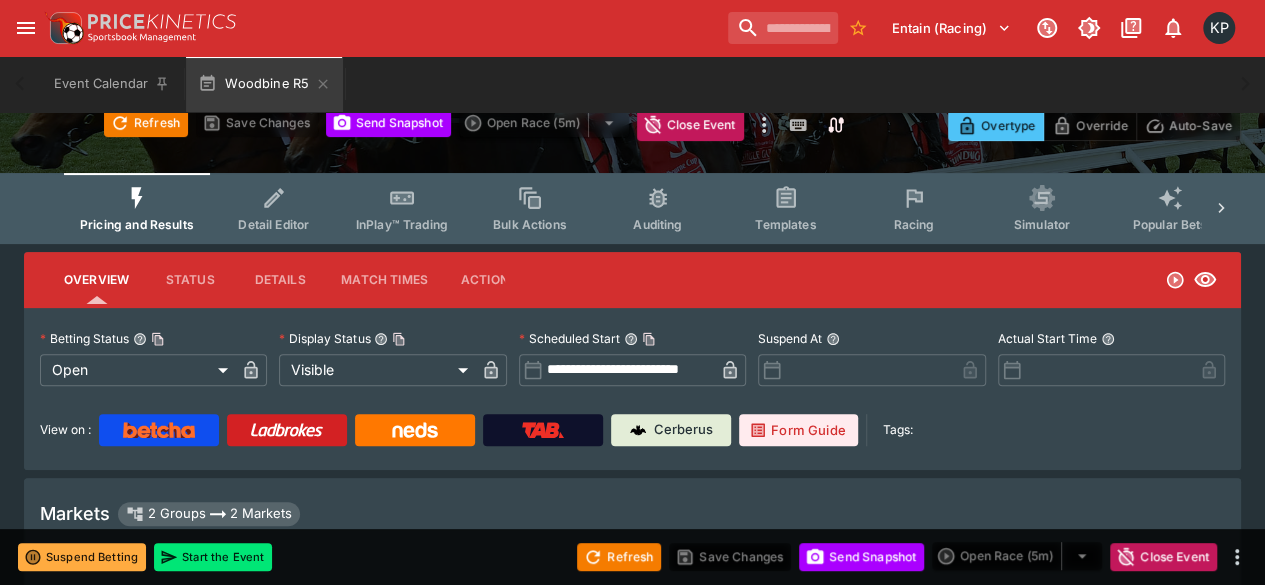 type on "****" 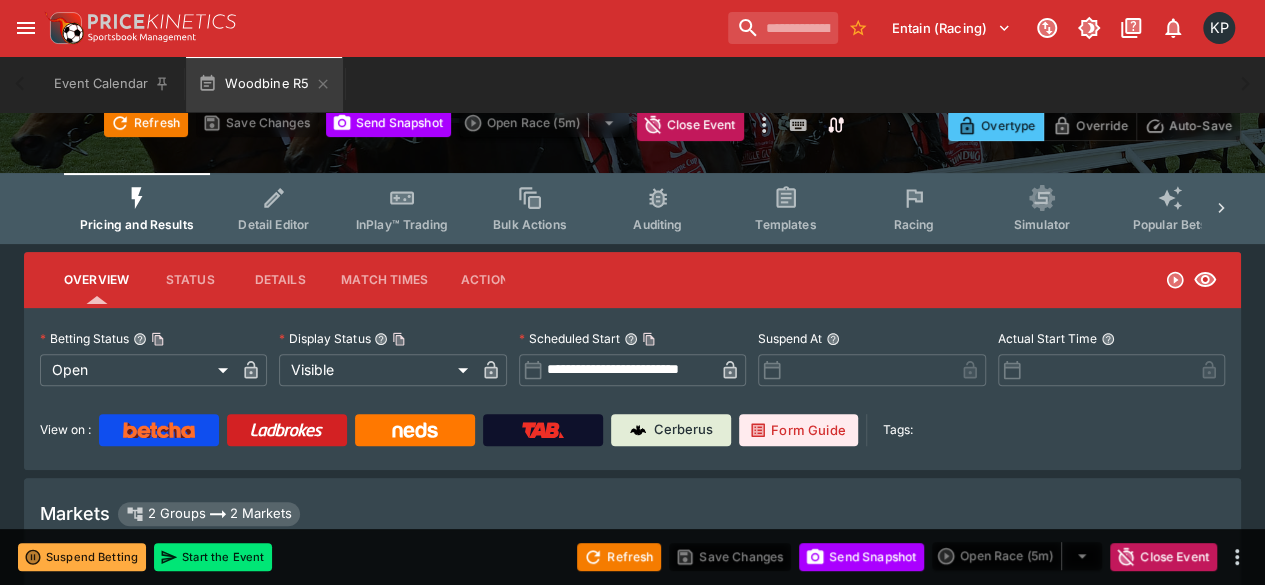 type on "*****" 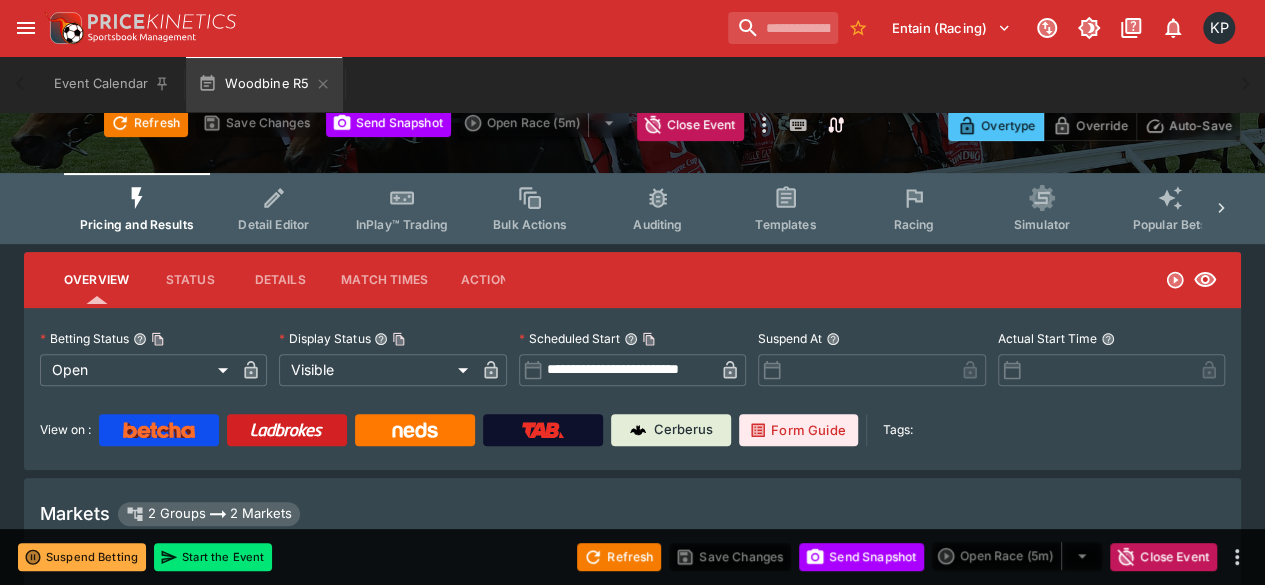 type on "****" 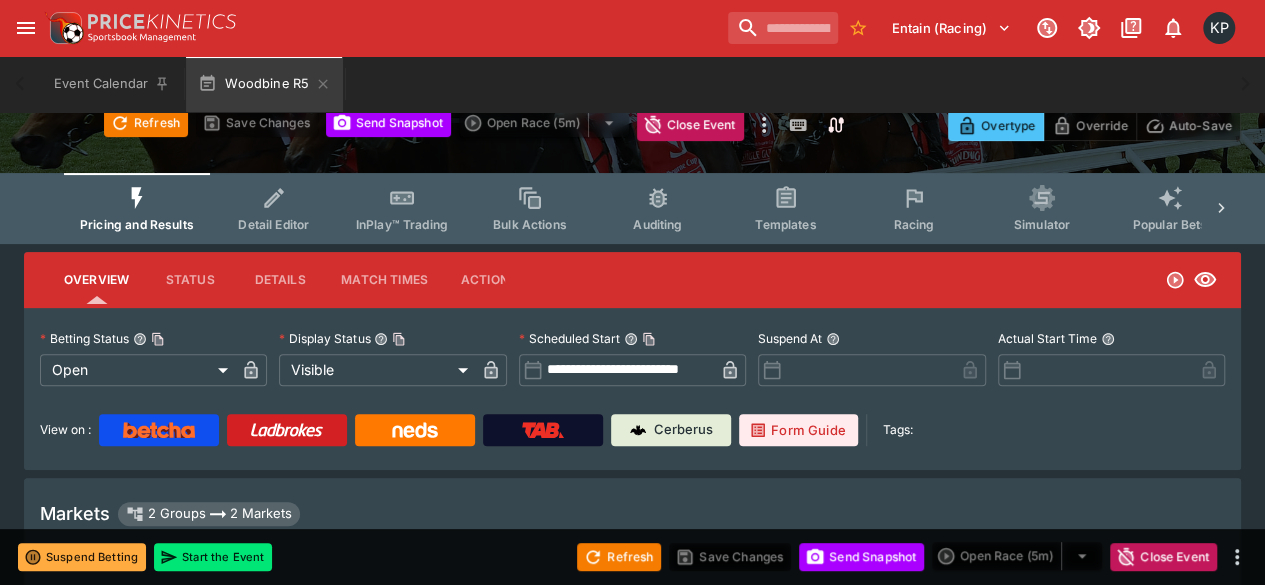 type on "****" 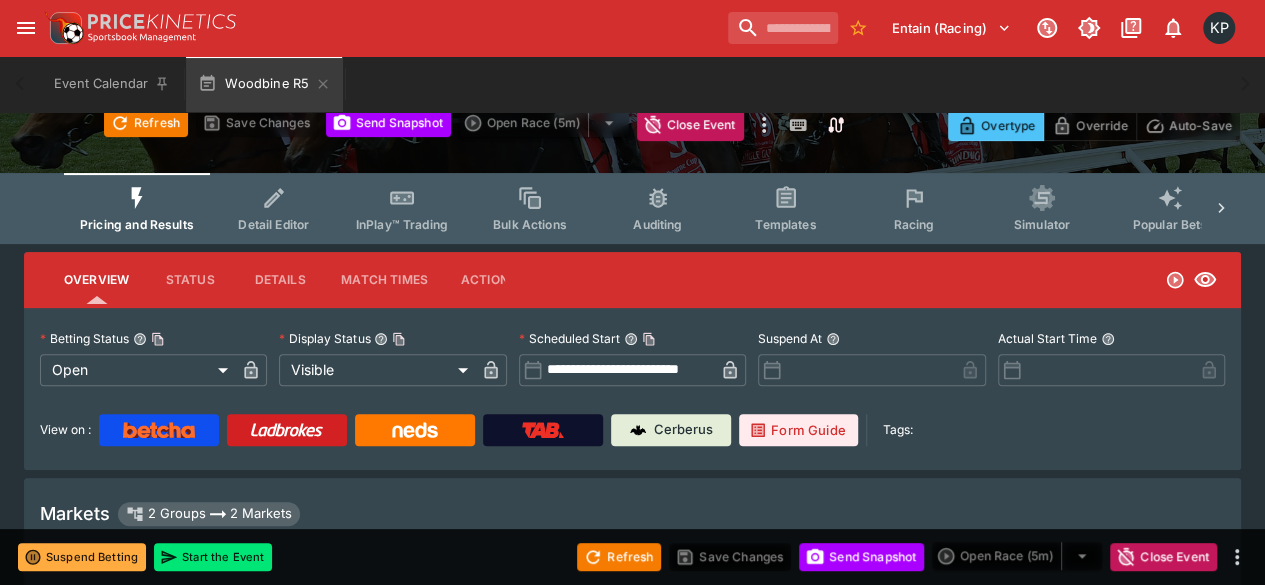 type on "****" 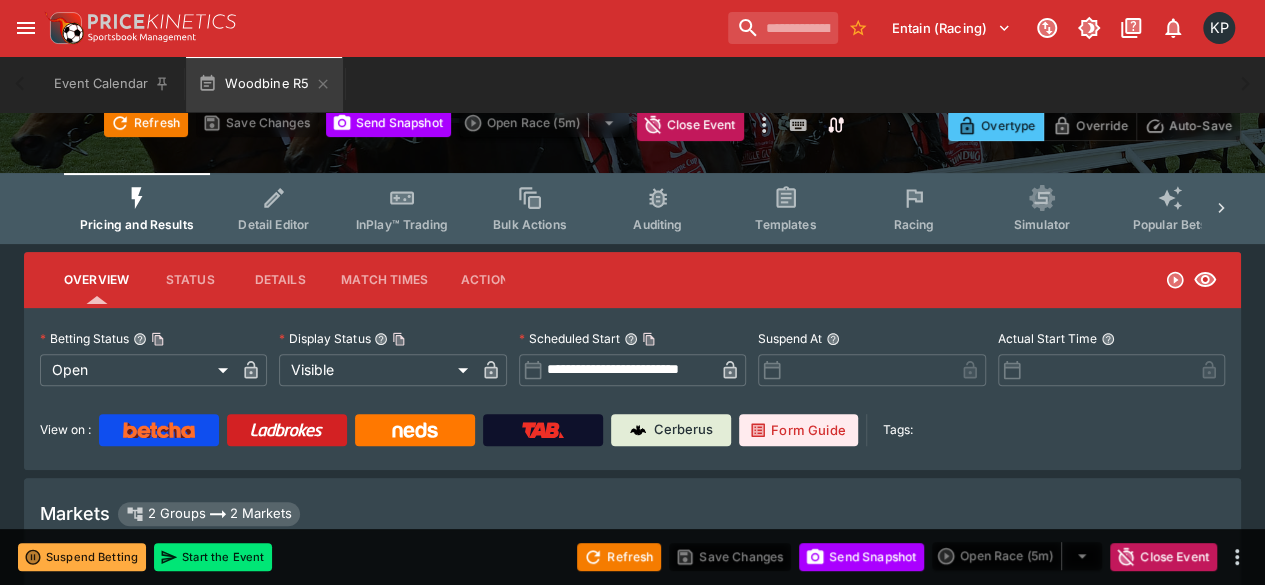 type on "****" 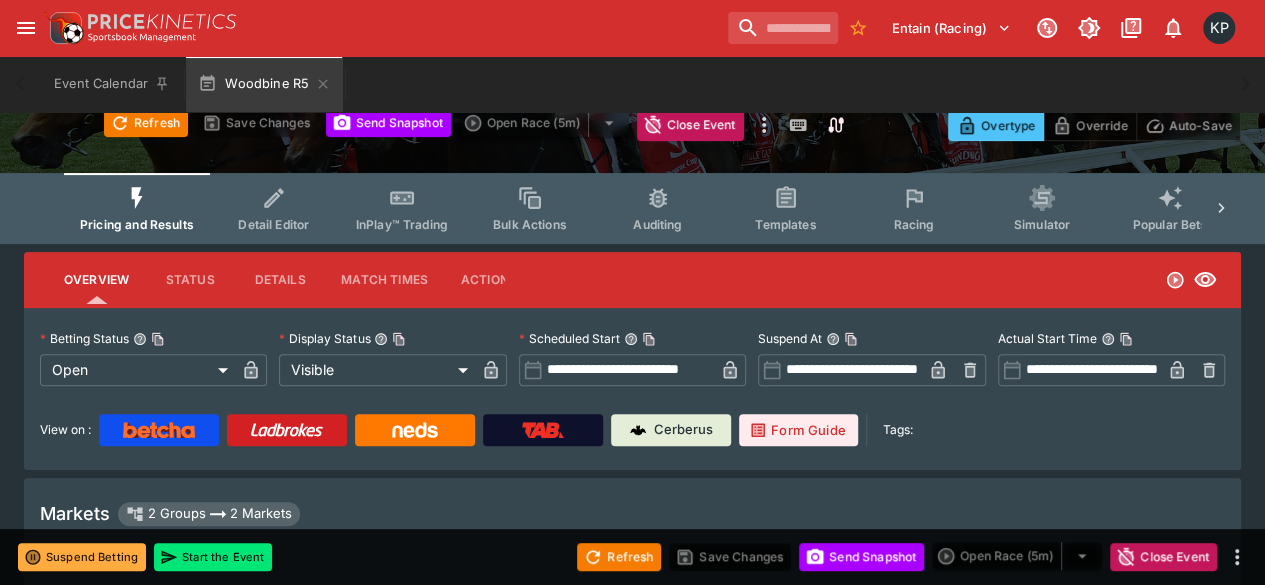 type on "****" 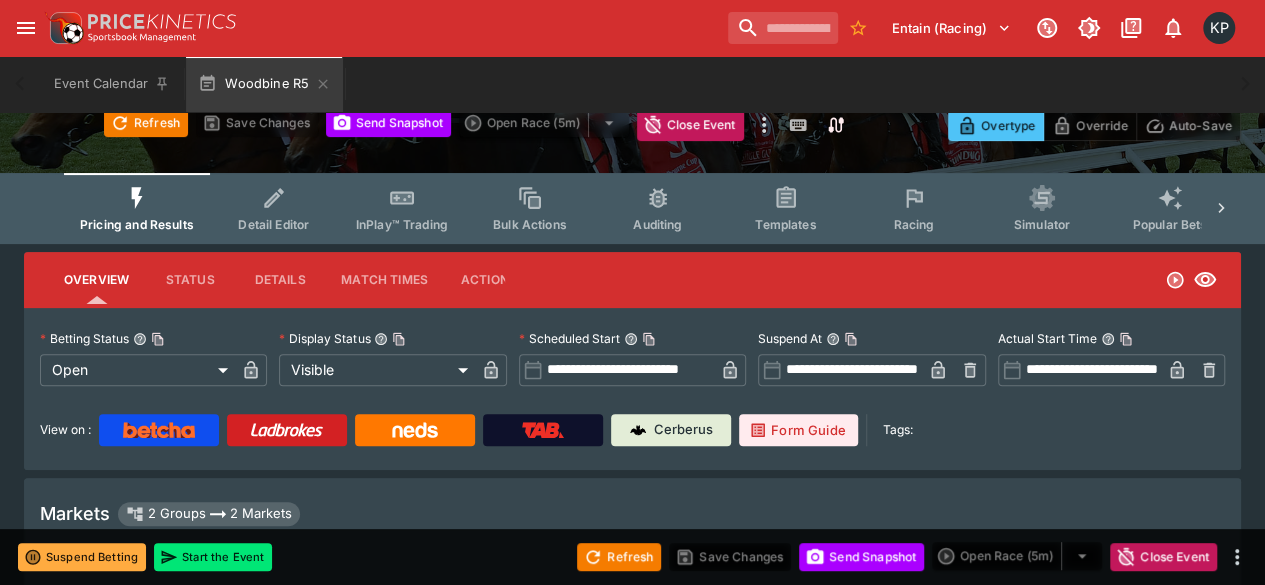 type on "****" 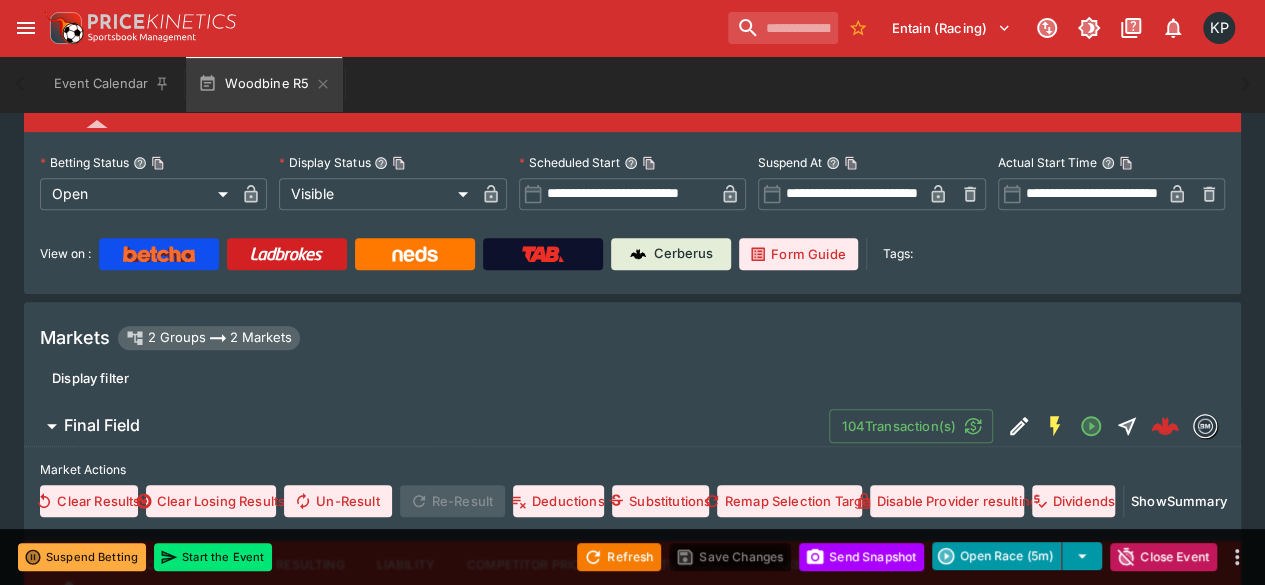 scroll, scrollTop: 0, scrollLeft: 0, axis: both 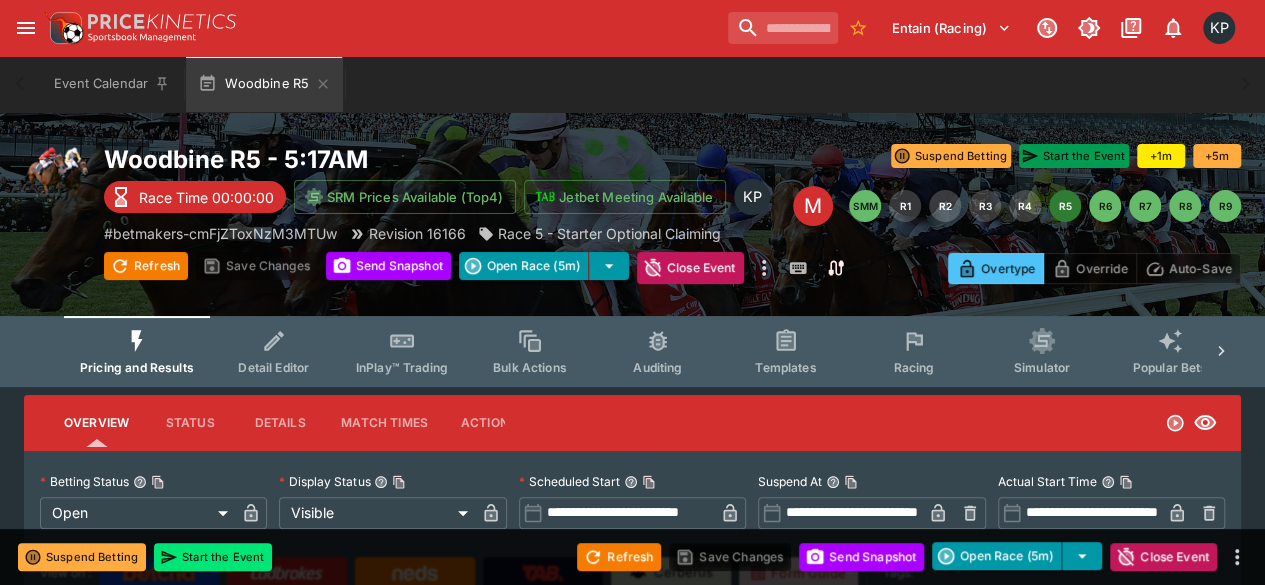 click on "Start the Event" at bounding box center [1074, 156] 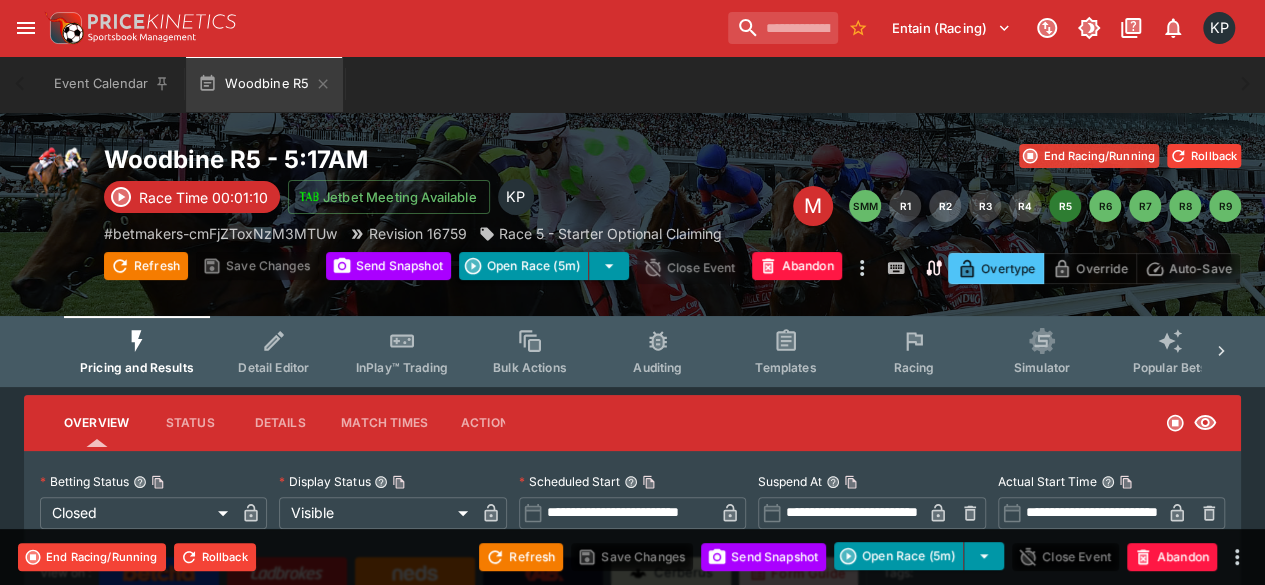 click on "End Racing/Running" at bounding box center [1089, 156] 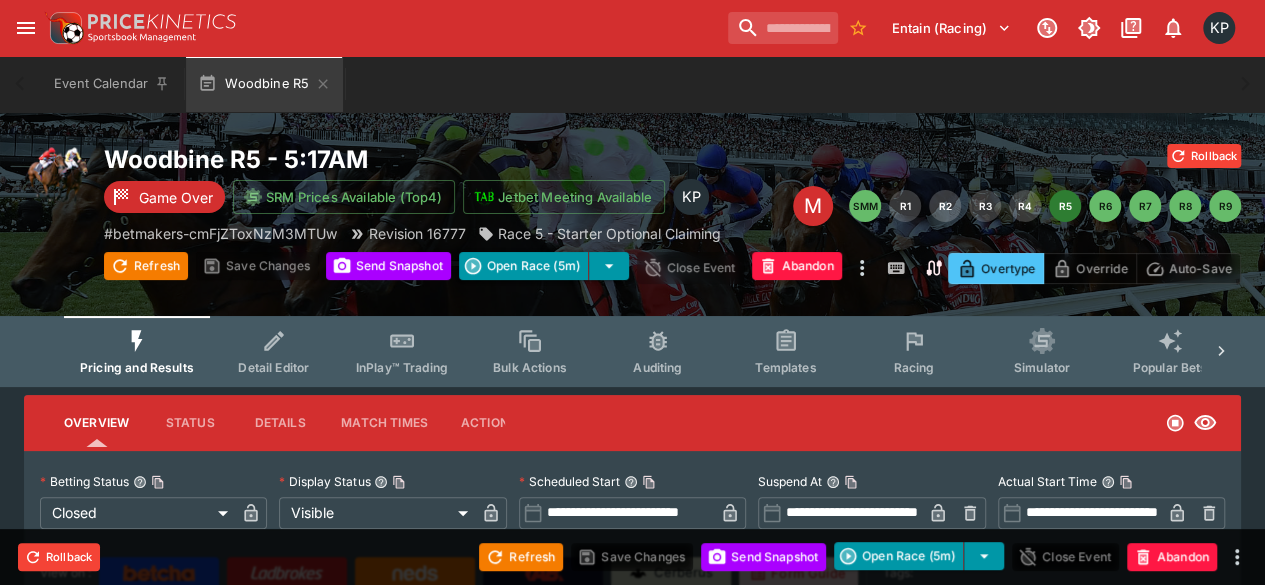 scroll, scrollTop: 1004, scrollLeft: 0, axis: vertical 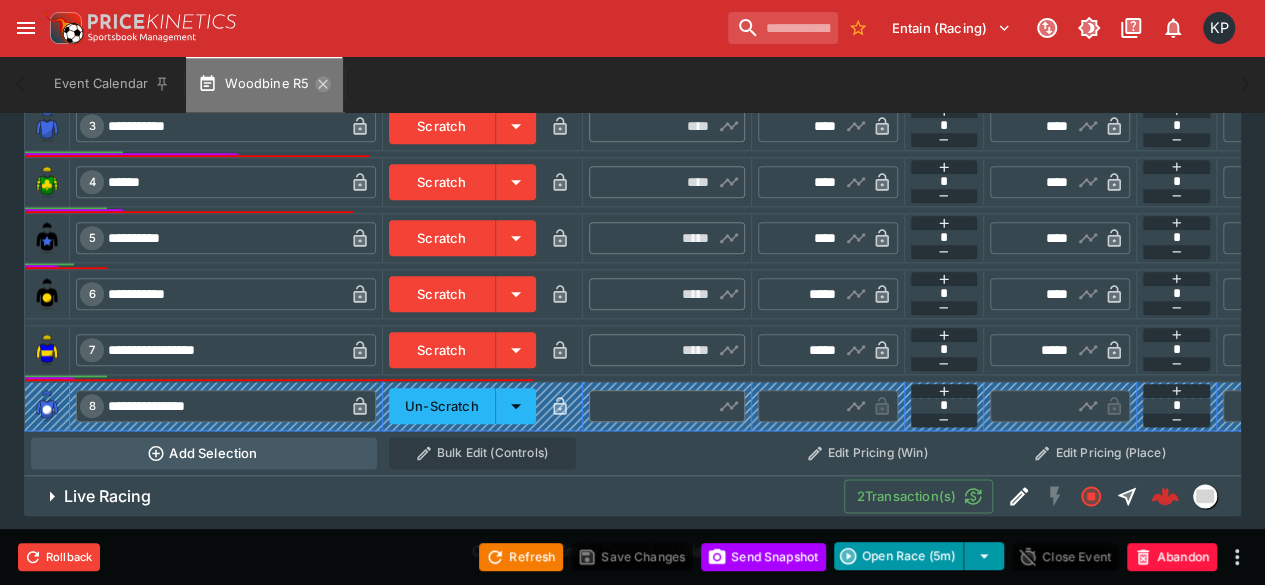 click 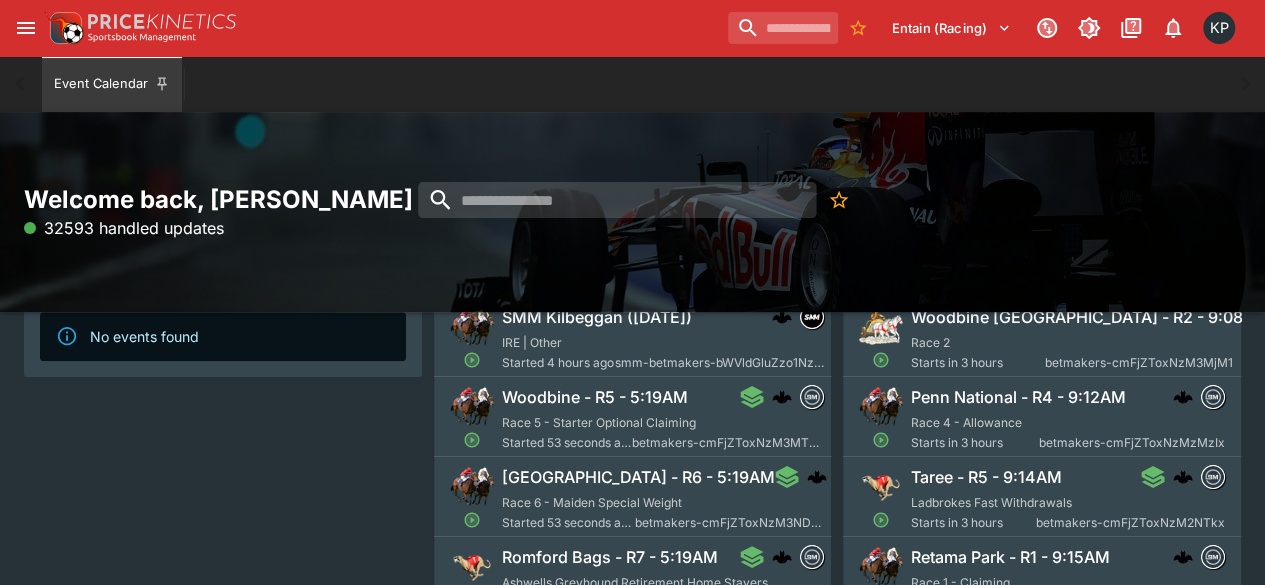 click on "Gulfstream Park - R6 - 5:19AM" at bounding box center [638, 477] 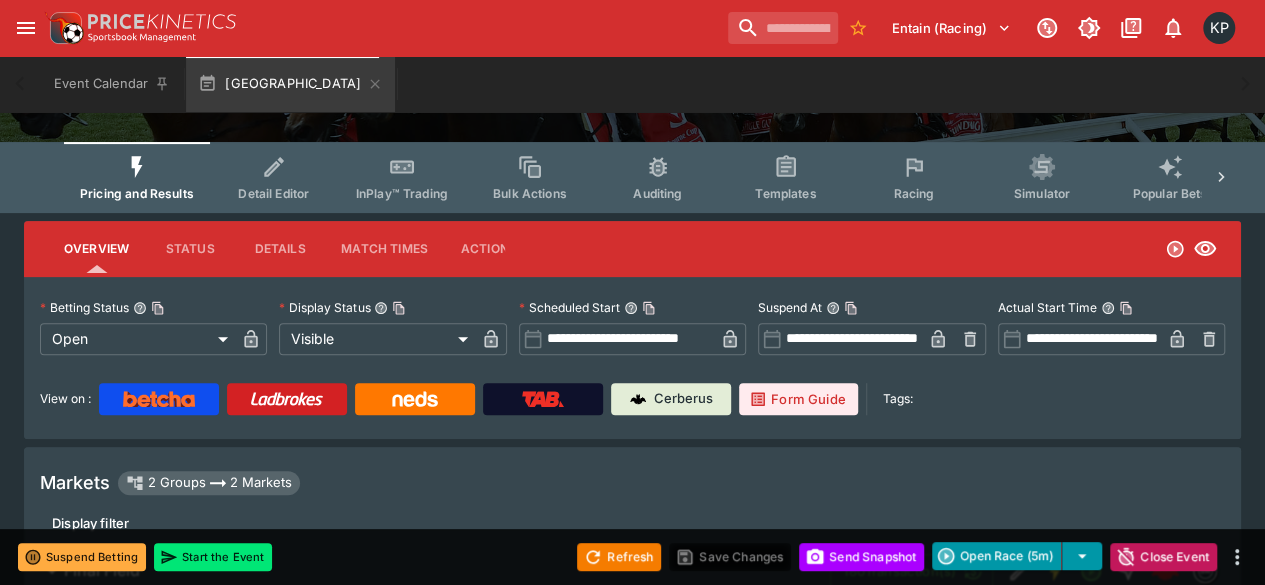 scroll, scrollTop: 0, scrollLeft: 0, axis: both 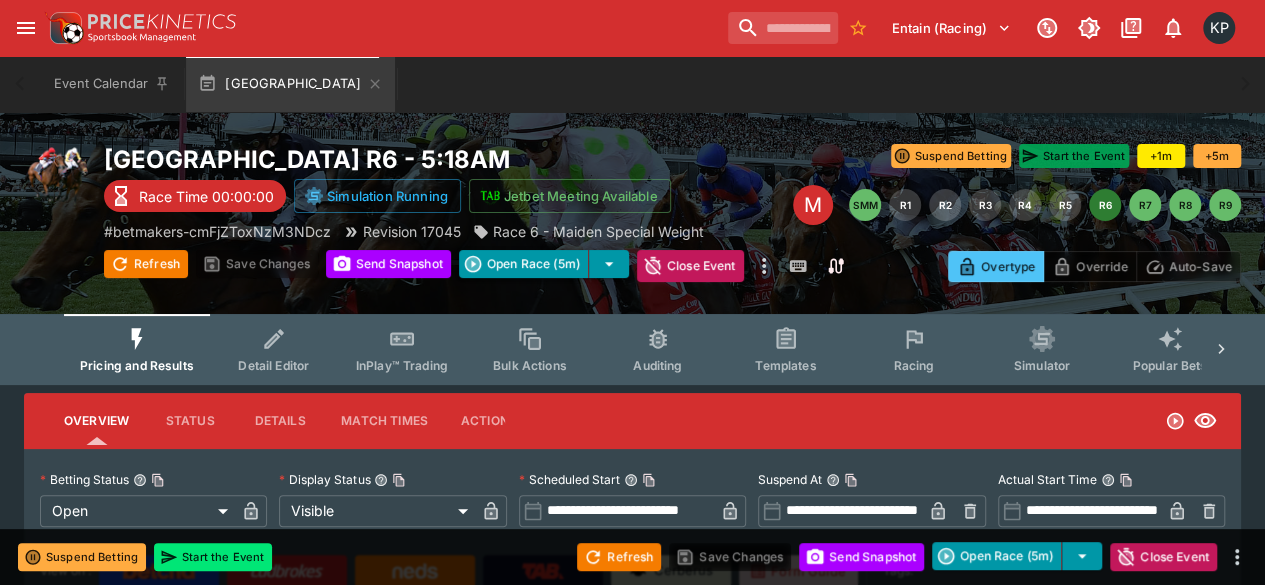 click on "Start the Event" at bounding box center [1074, 156] 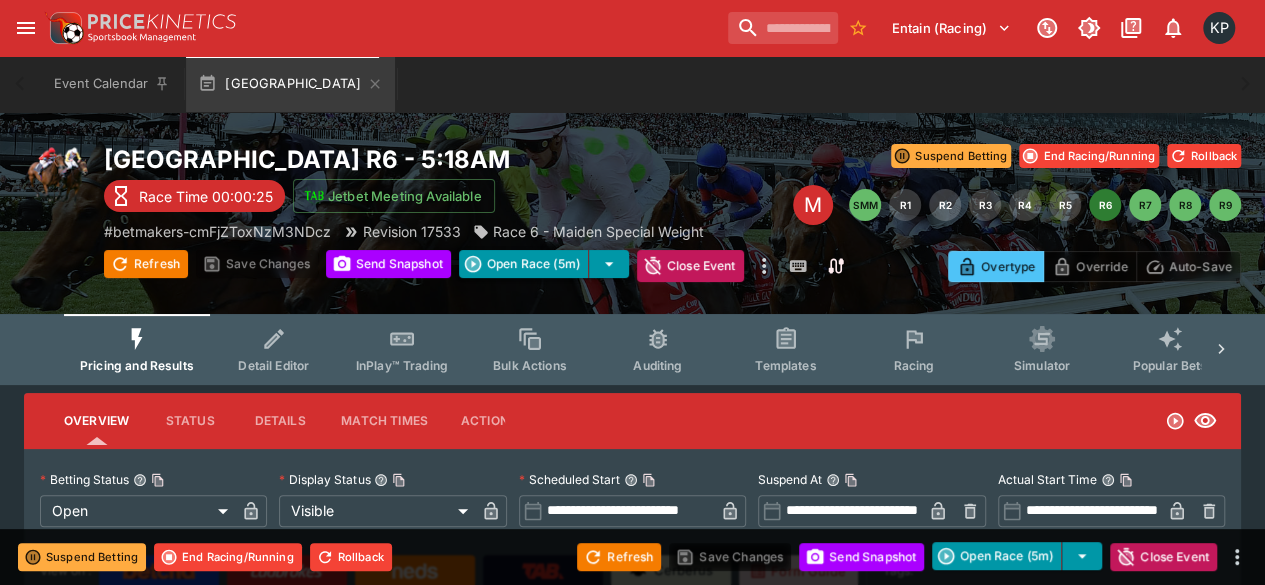 click on "InPlay™ Trading" at bounding box center (402, 349) 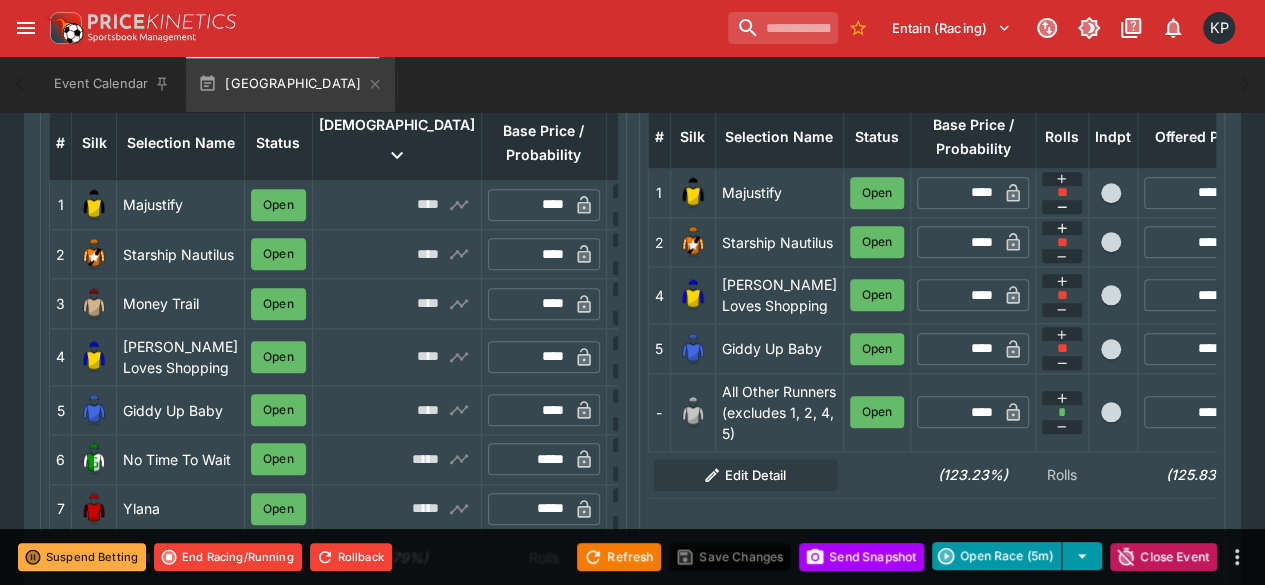 scroll, scrollTop: 853, scrollLeft: 0, axis: vertical 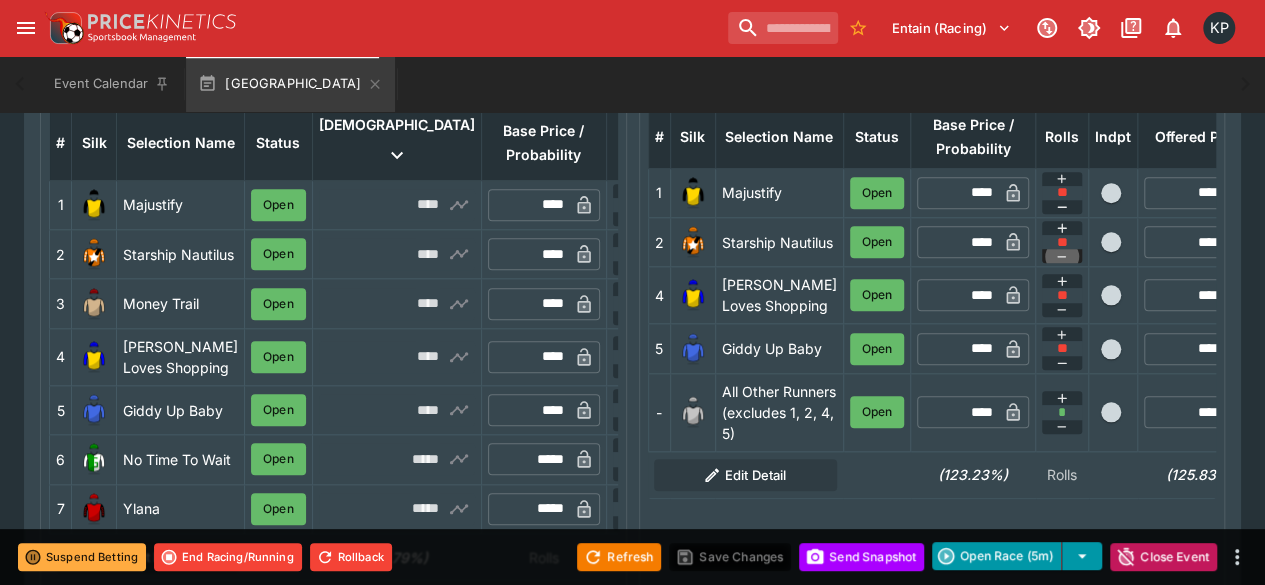 click 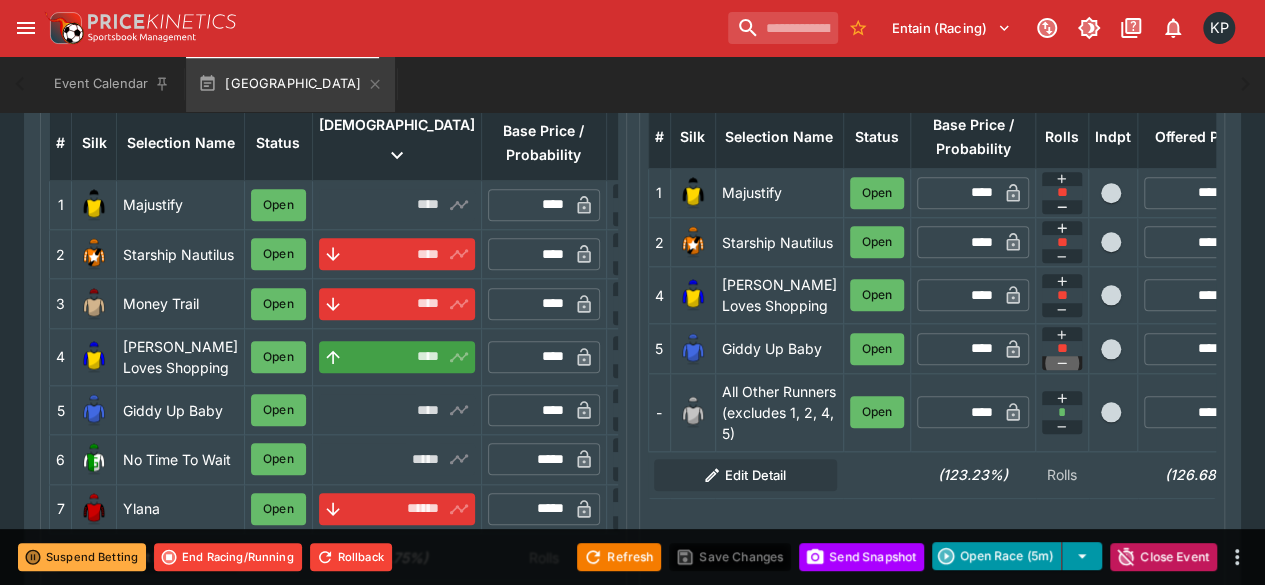 click 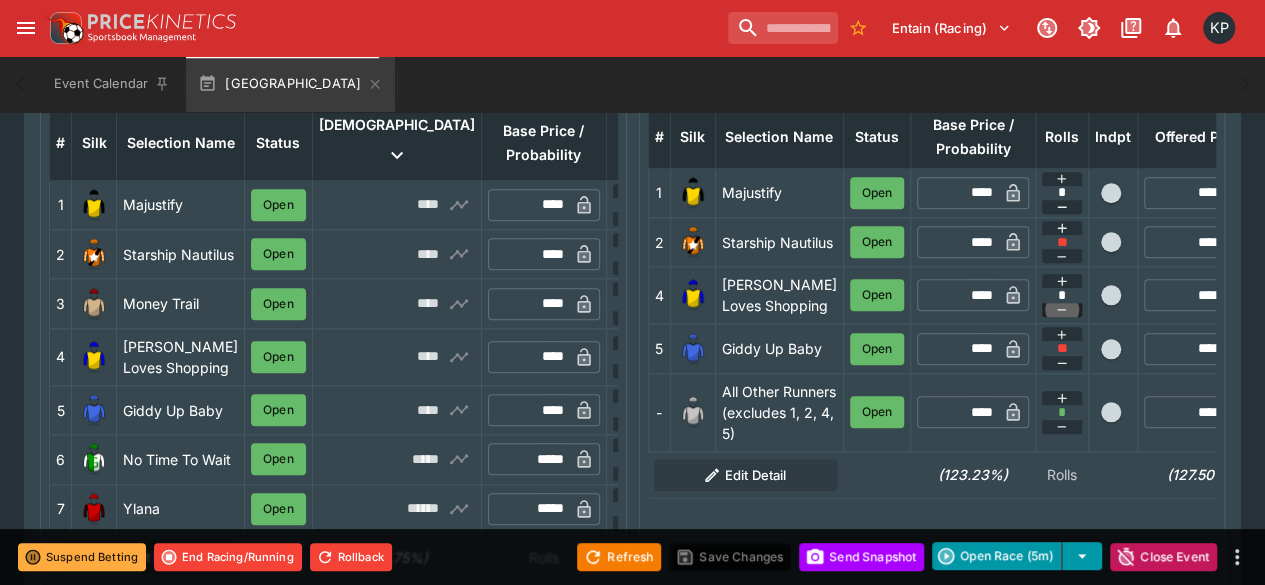 click at bounding box center (1062, 310) 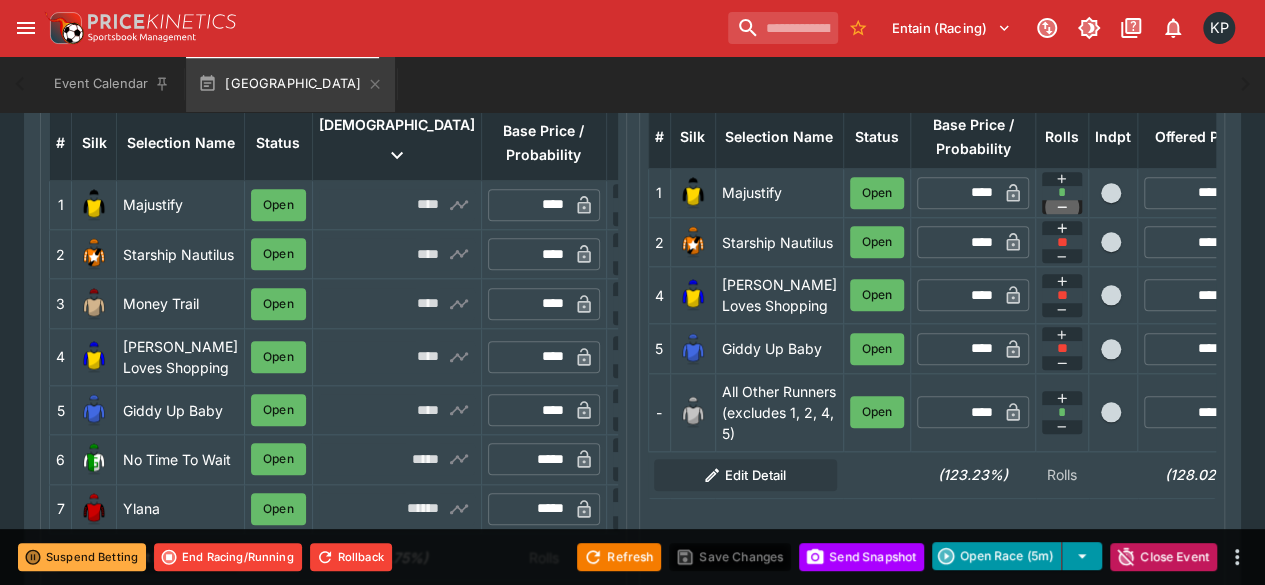 click at bounding box center (1062, 207) 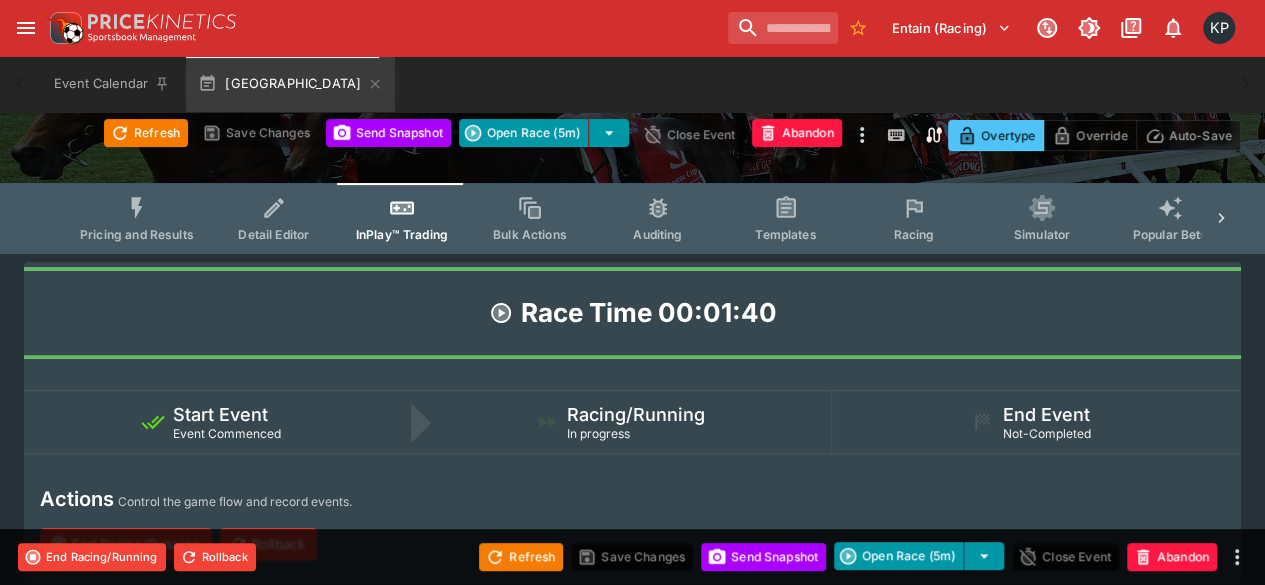 scroll, scrollTop: 0, scrollLeft: 0, axis: both 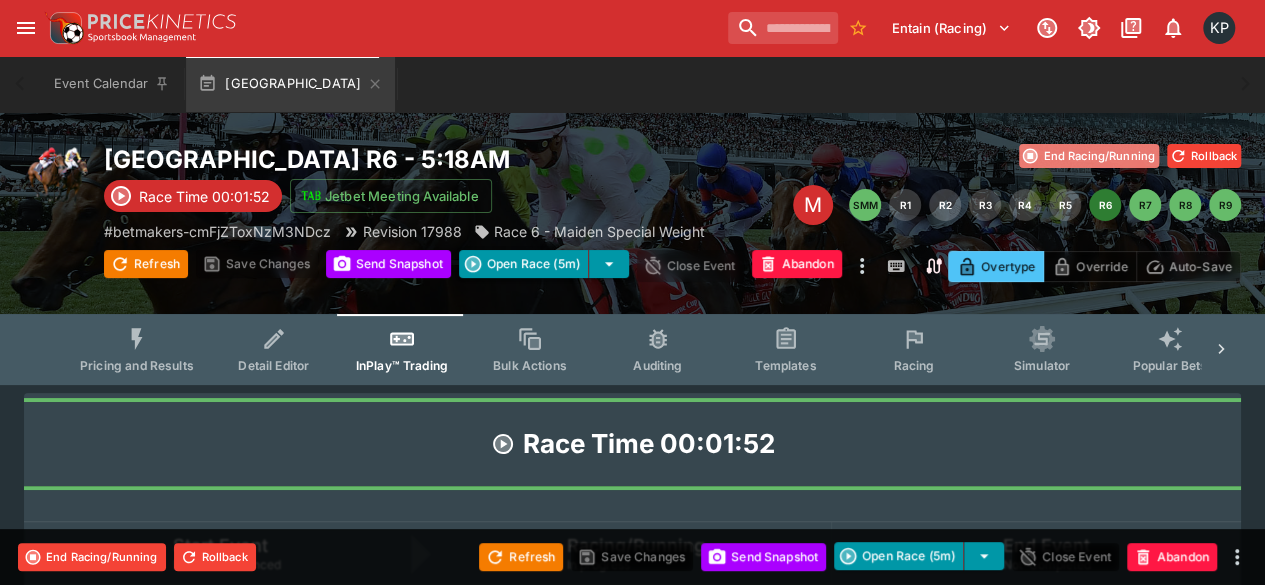 click on "End Racing/Running" at bounding box center (1089, 156) 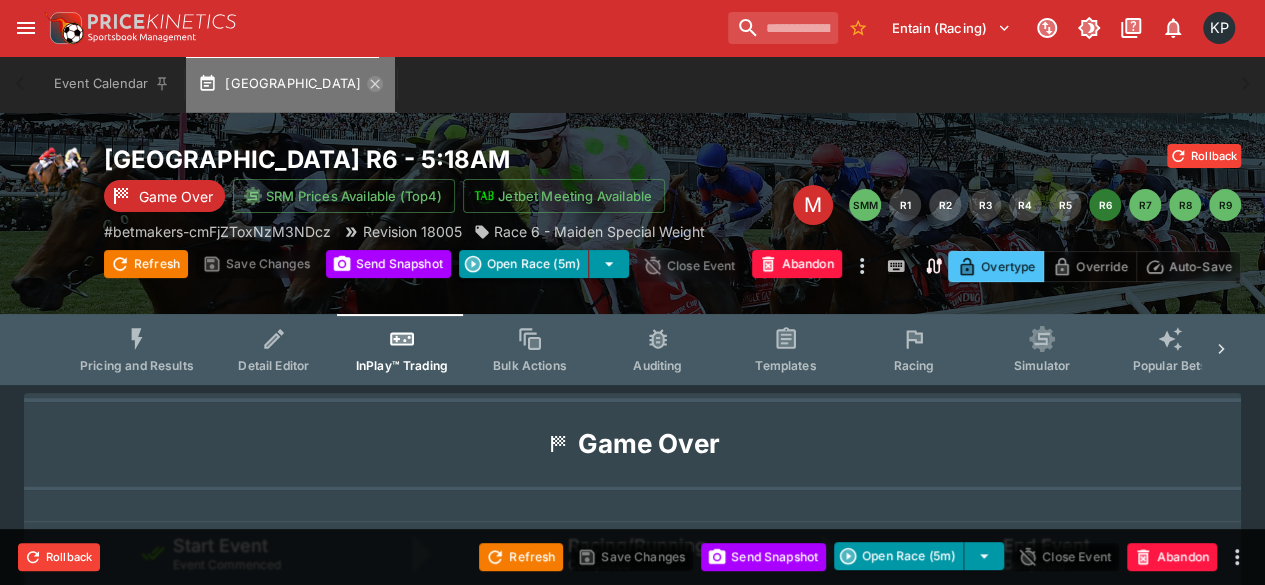 click 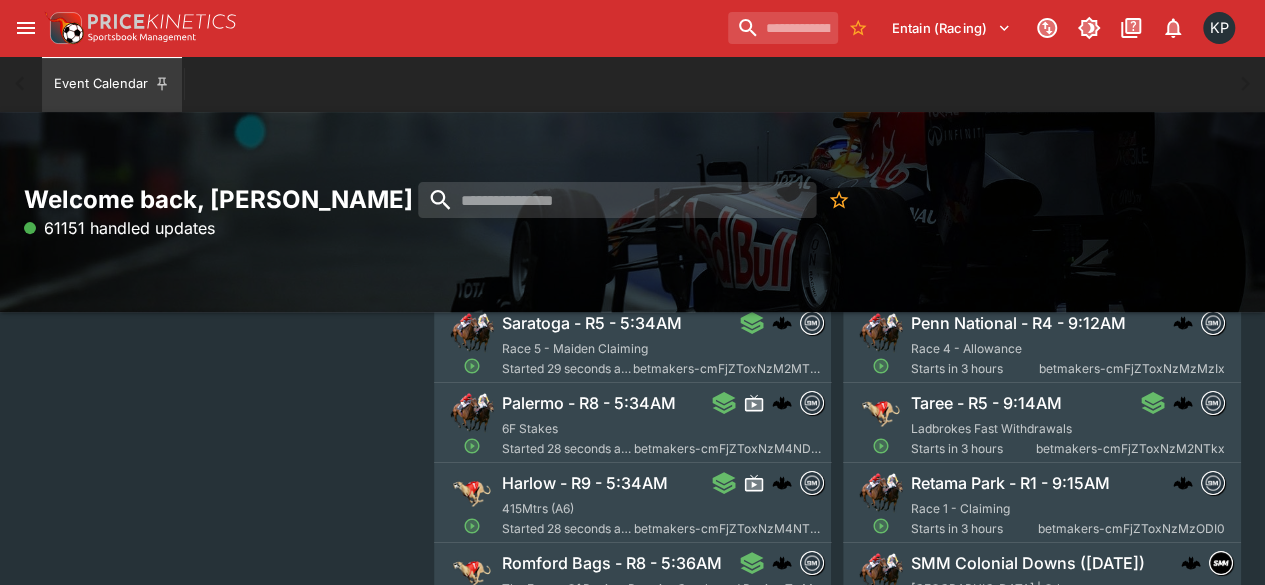 scroll, scrollTop: 248, scrollLeft: 0, axis: vertical 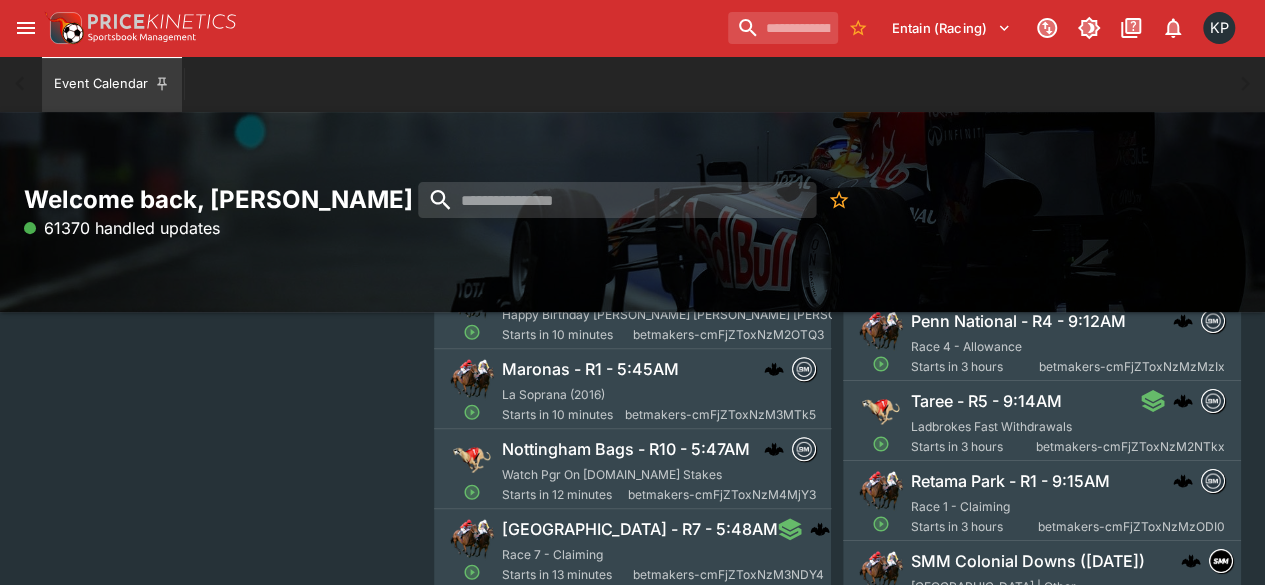 click on "Gulfstream Park - R7 - 5:48AM Race 7 - Claiming Starts in 13 minutes betmakers-cmFjZToxNzM3NDY4" at bounding box center [663, 551] 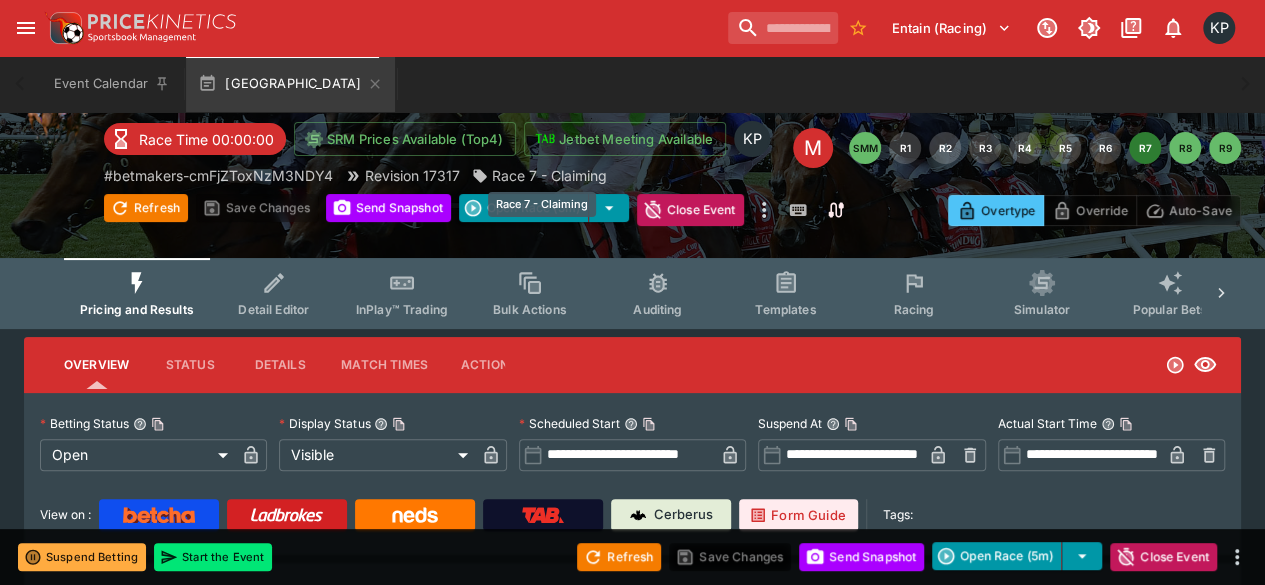 scroll, scrollTop: 0, scrollLeft: 0, axis: both 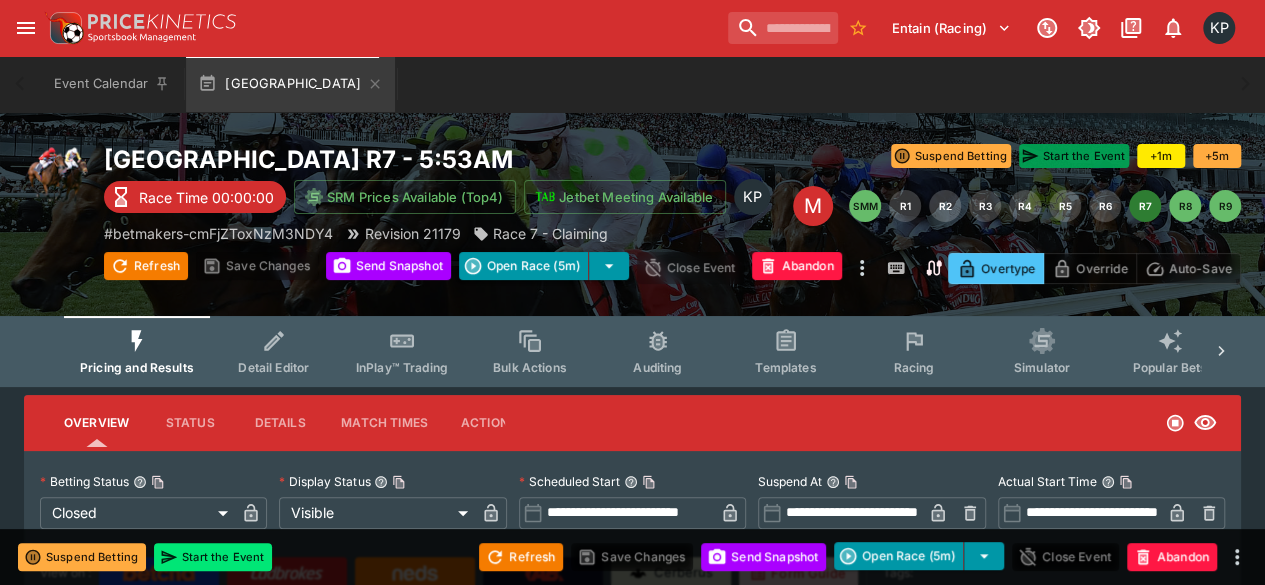 click on "Start the Event" at bounding box center (1074, 156) 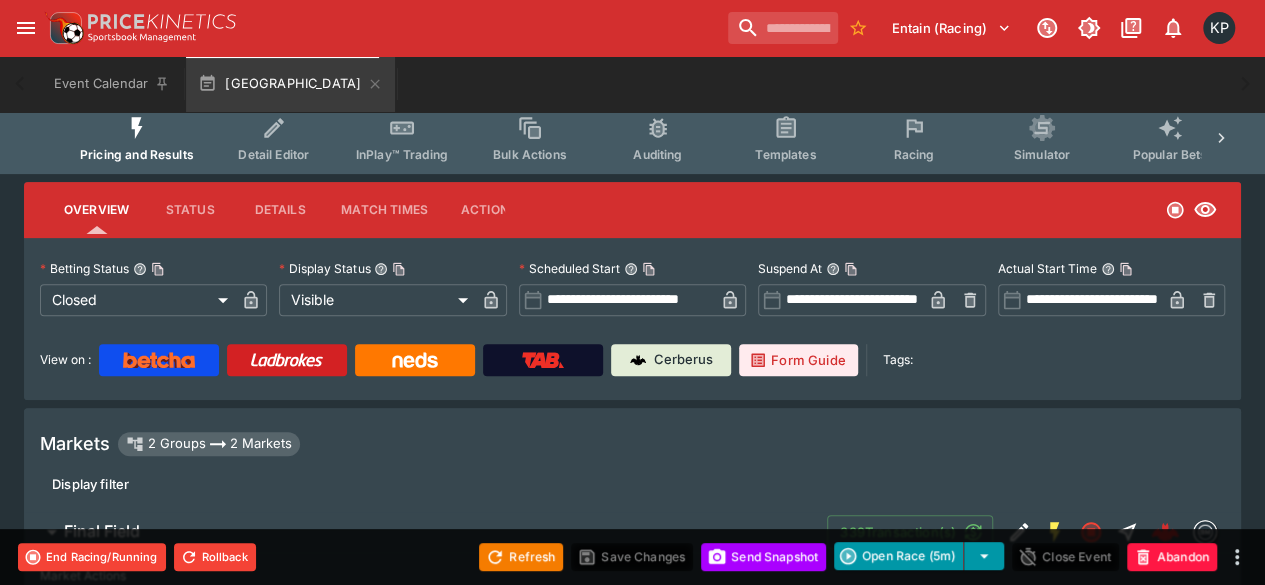 scroll, scrollTop: 214, scrollLeft: 0, axis: vertical 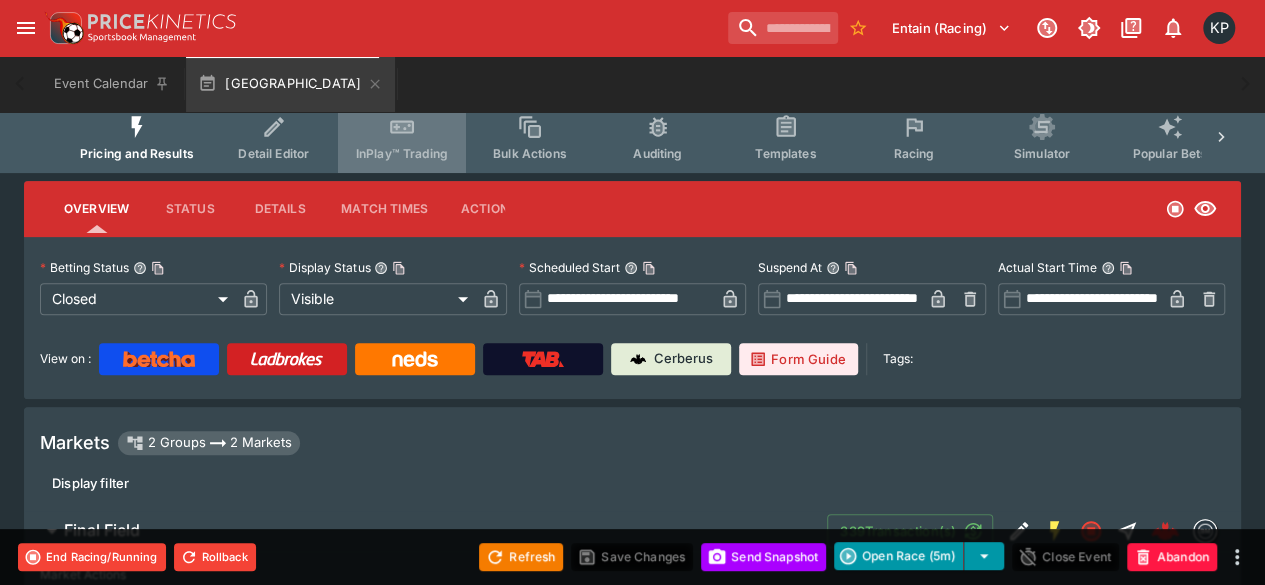 click on "InPlay™ Trading" at bounding box center [402, 137] 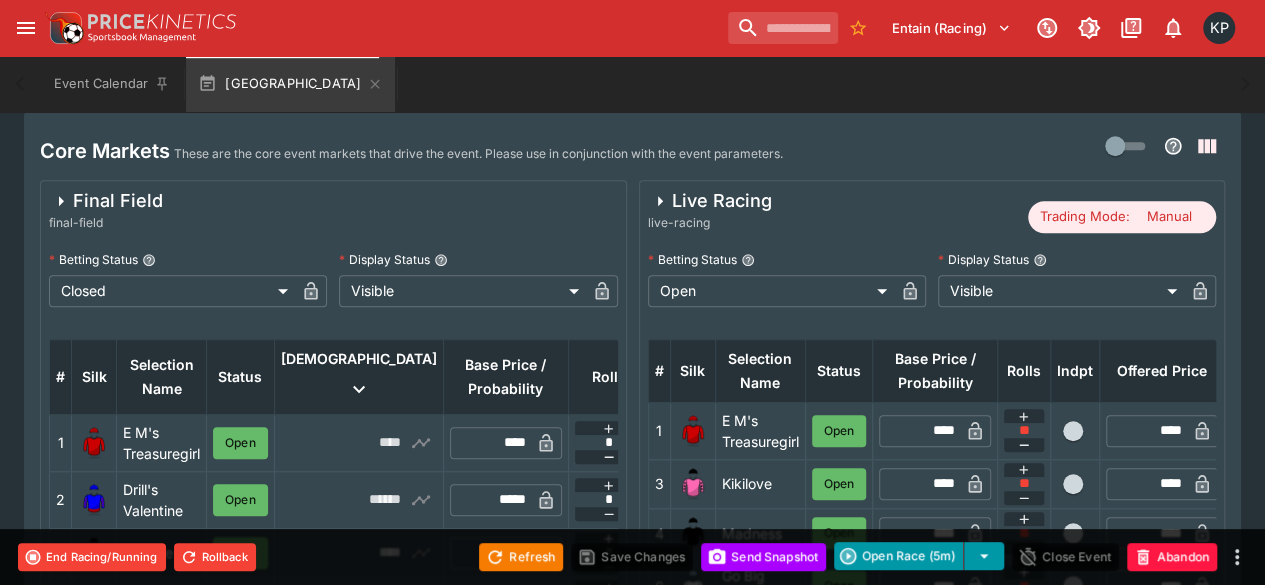 scroll, scrollTop: 623, scrollLeft: 0, axis: vertical 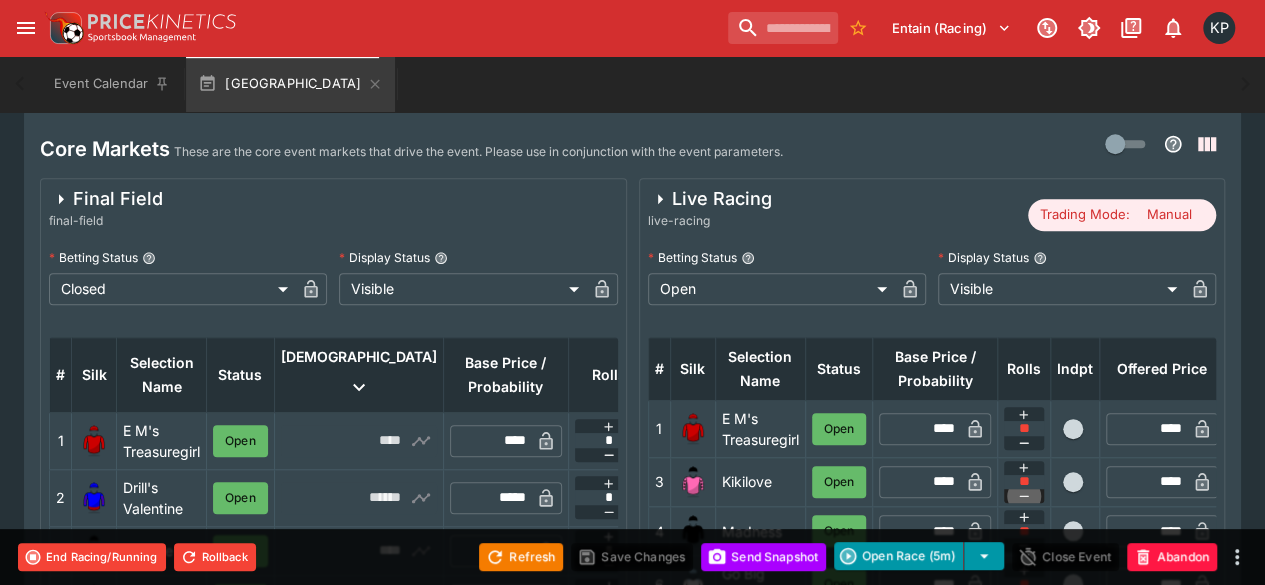 click at bounding box center (1024, 496) 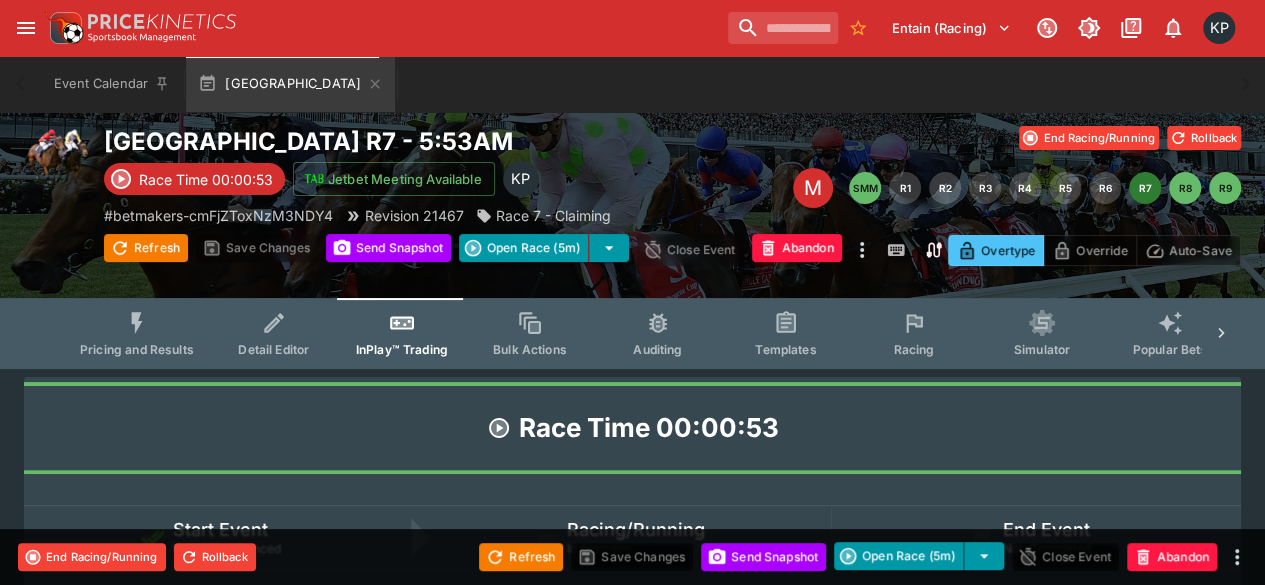 scroll, scrollTop: 0, scrollLeft: 0, axis: both 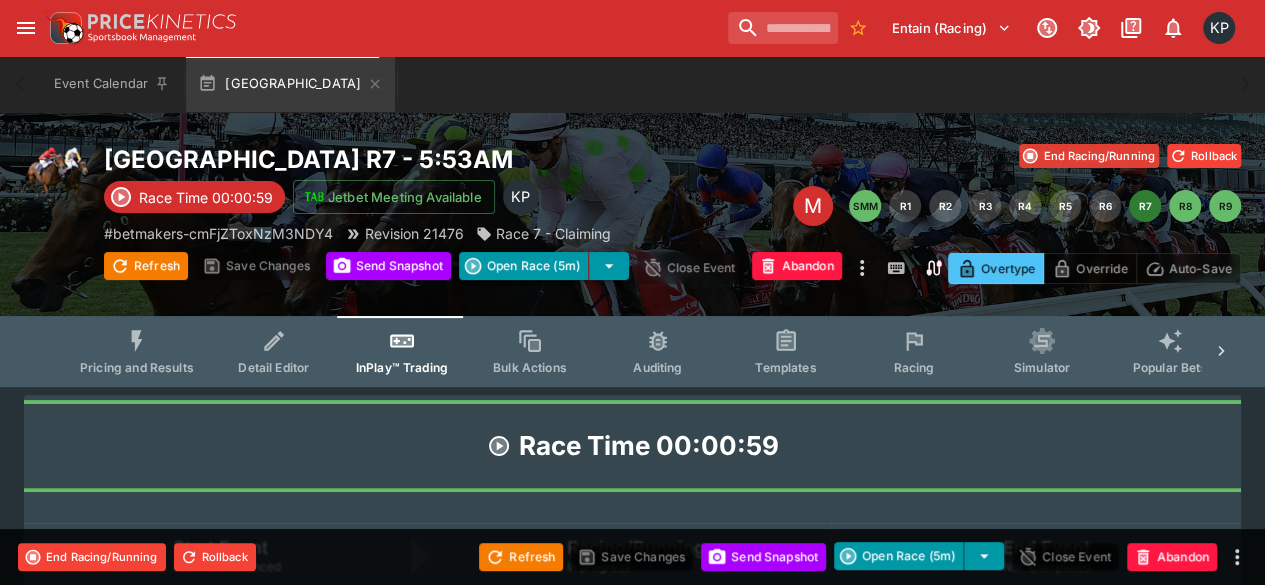 click on "End Racing/Running" at bounding box center [1089, 156] 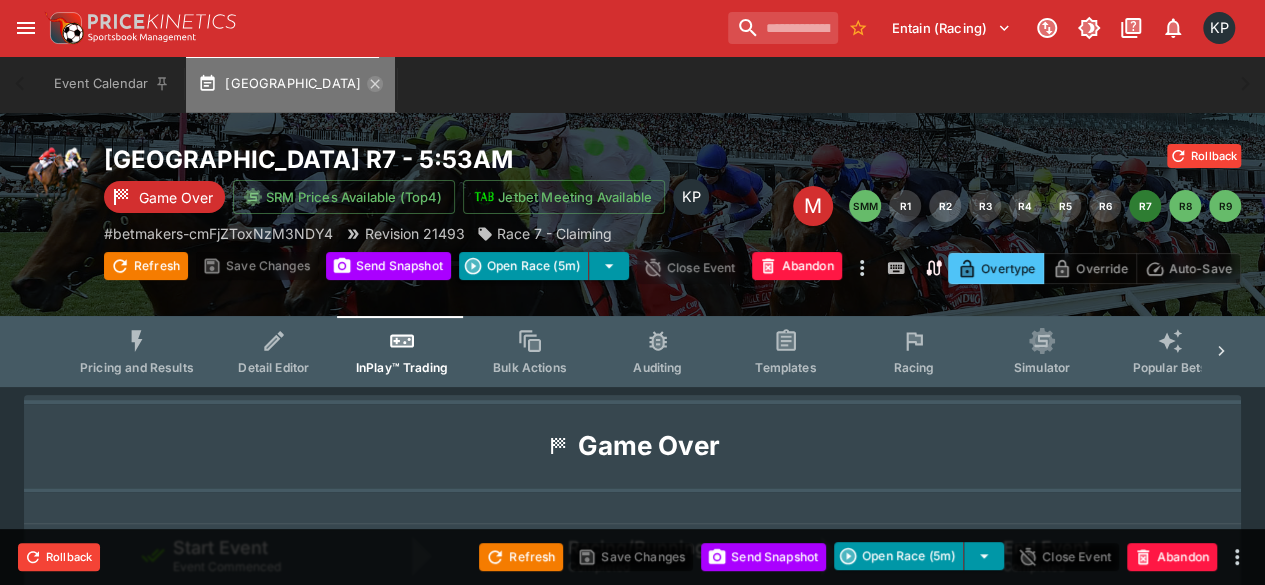 click 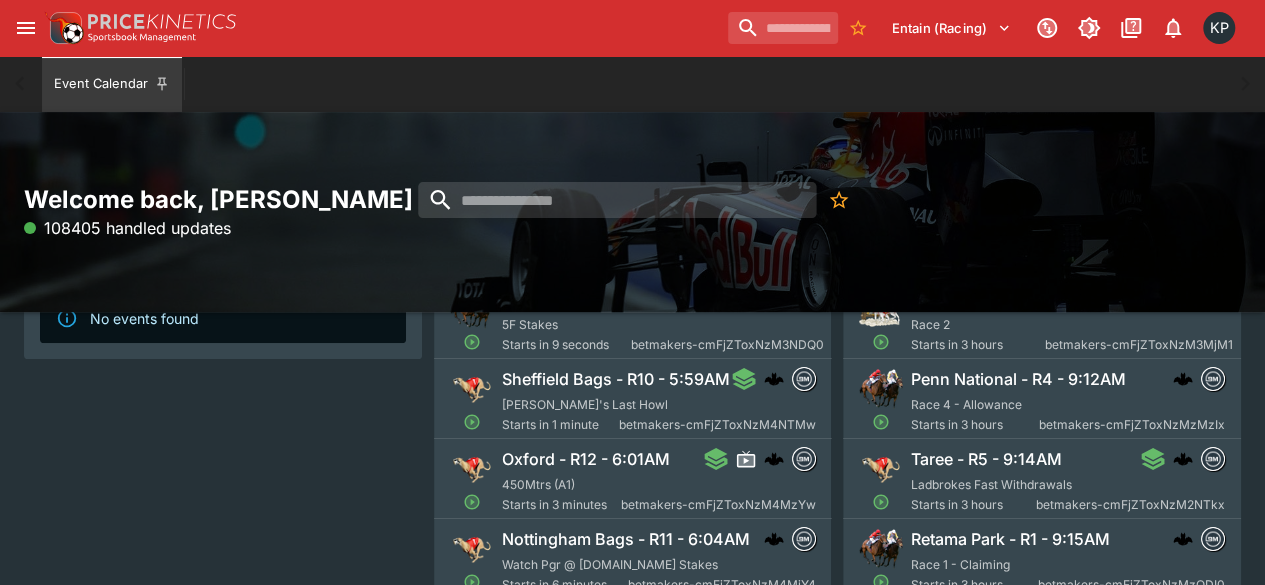 scroll, scrollTop: 202, scrollLeft: 0, axis: vertical 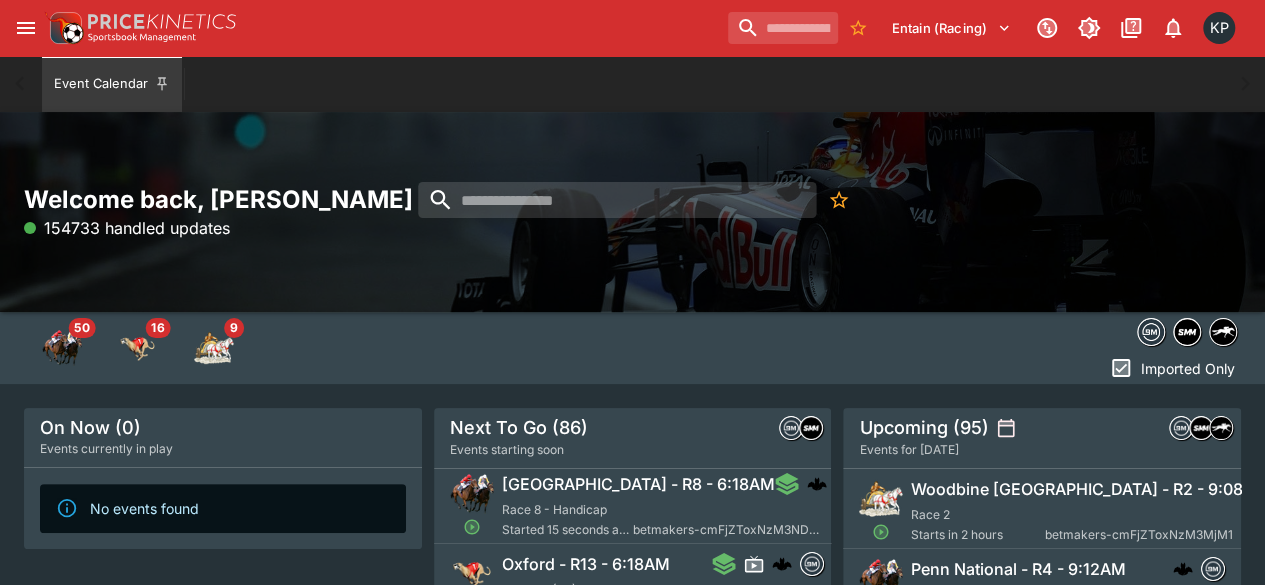 click on "Gulfstream Park - R8 - 6:18AM Race 8 - Handicap Started 15 seconds ago betmakers-cmFjZToxNzM3NDY5" at bounding box center [663, 506] 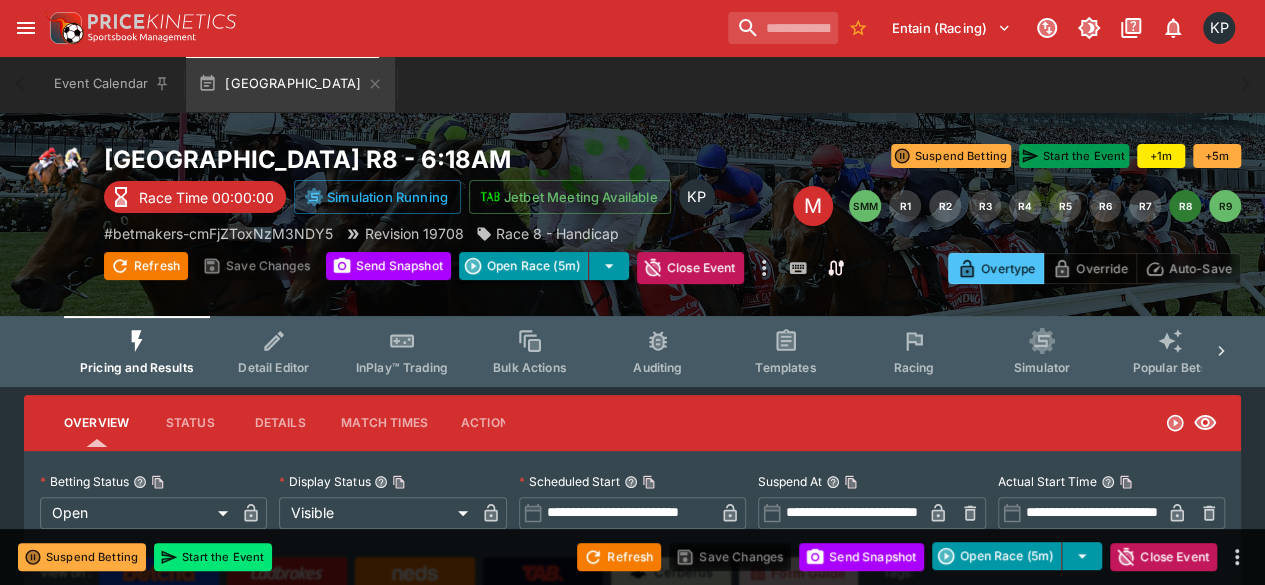 click on "Start the Event" at bounding box center [1074, 156] 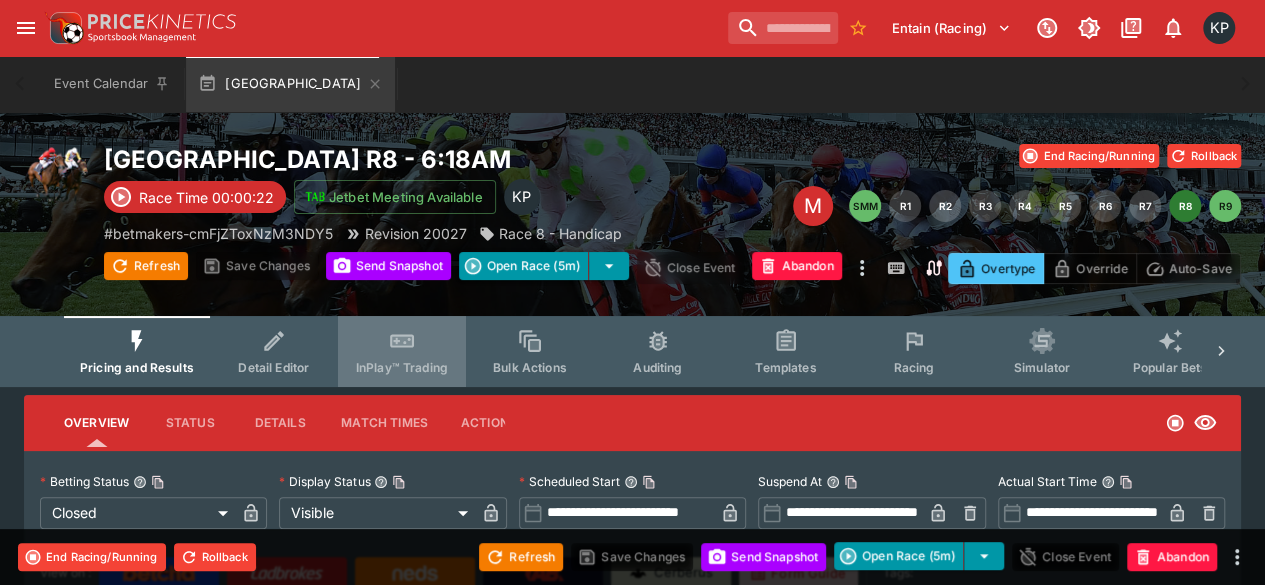 click on "InPlay™ Trading" at bounding box center (402, 351) 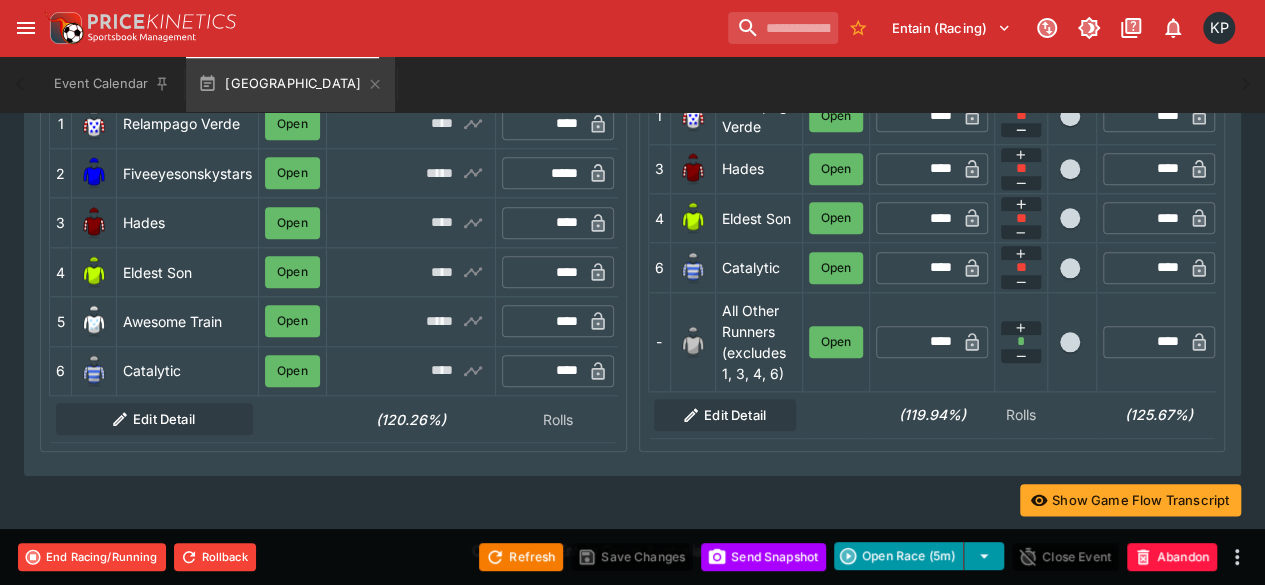 scroll, scrollTop: 808, scrollLeft: 0, axis: vertical 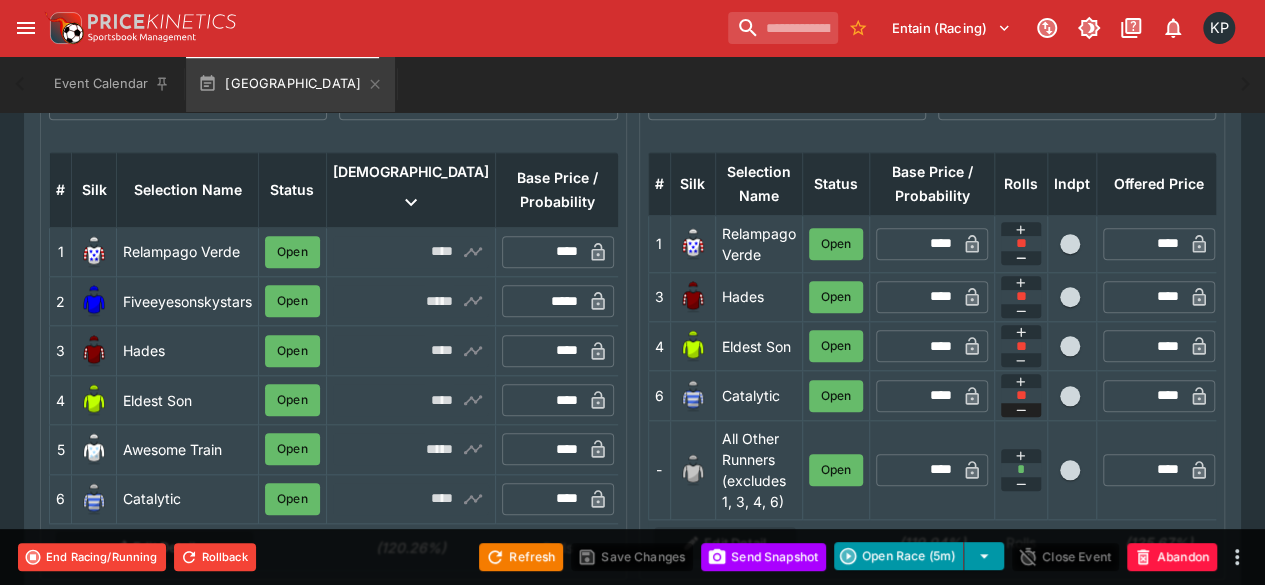 click on "** ​" at bounding box center [1021, 395] 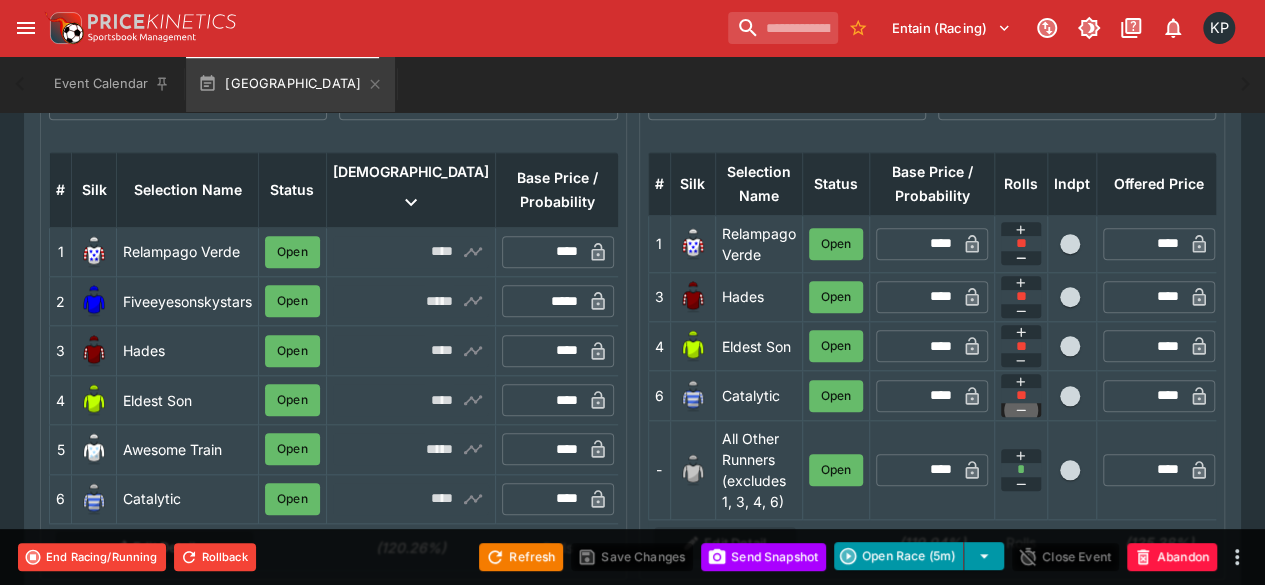 click 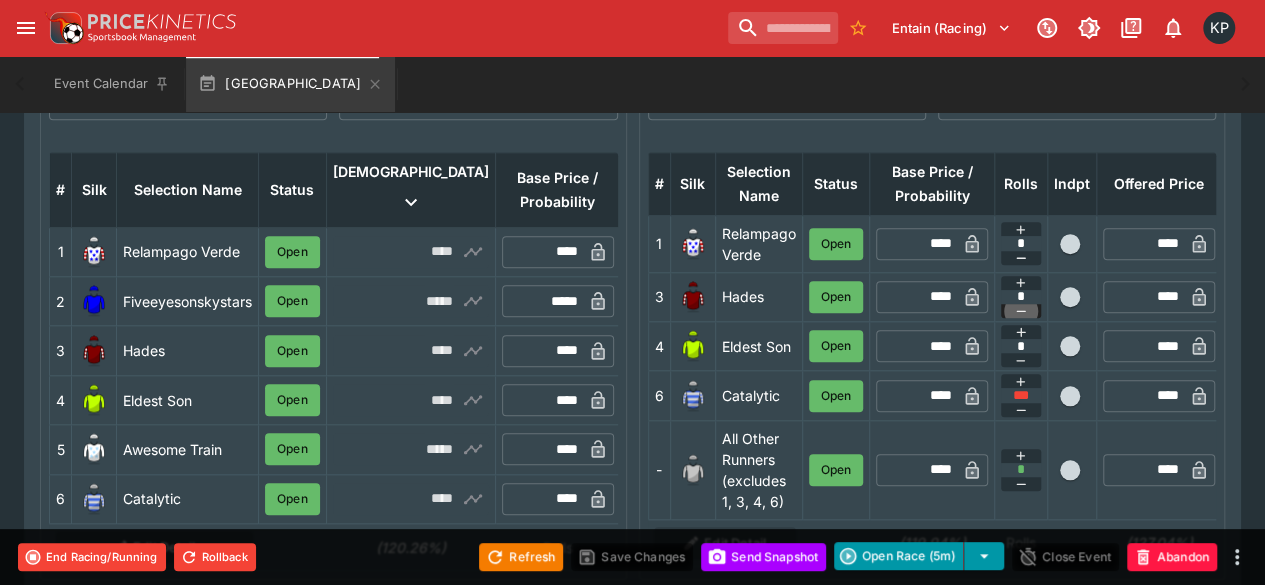 click 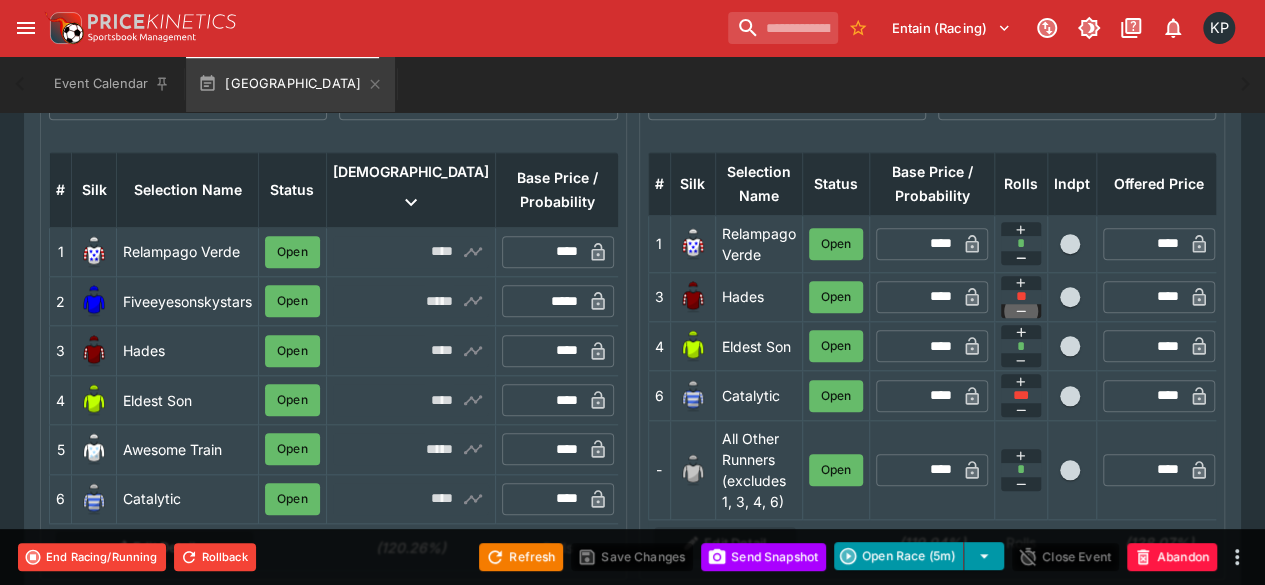 click 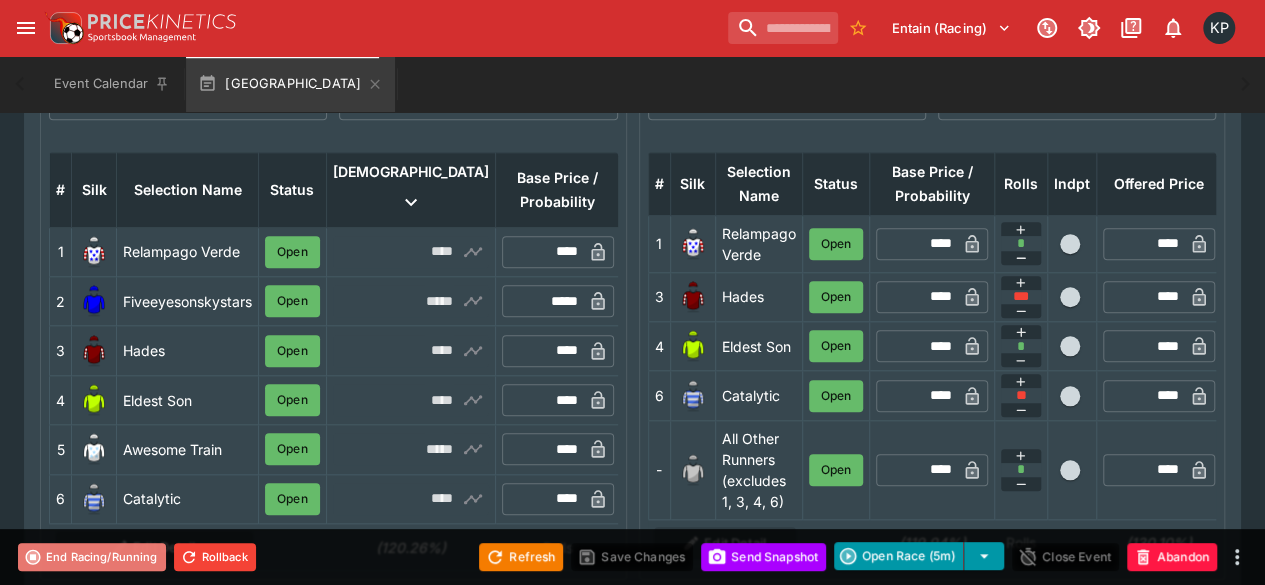 click on "End Racing/Running" at bounding box center [92, 557] 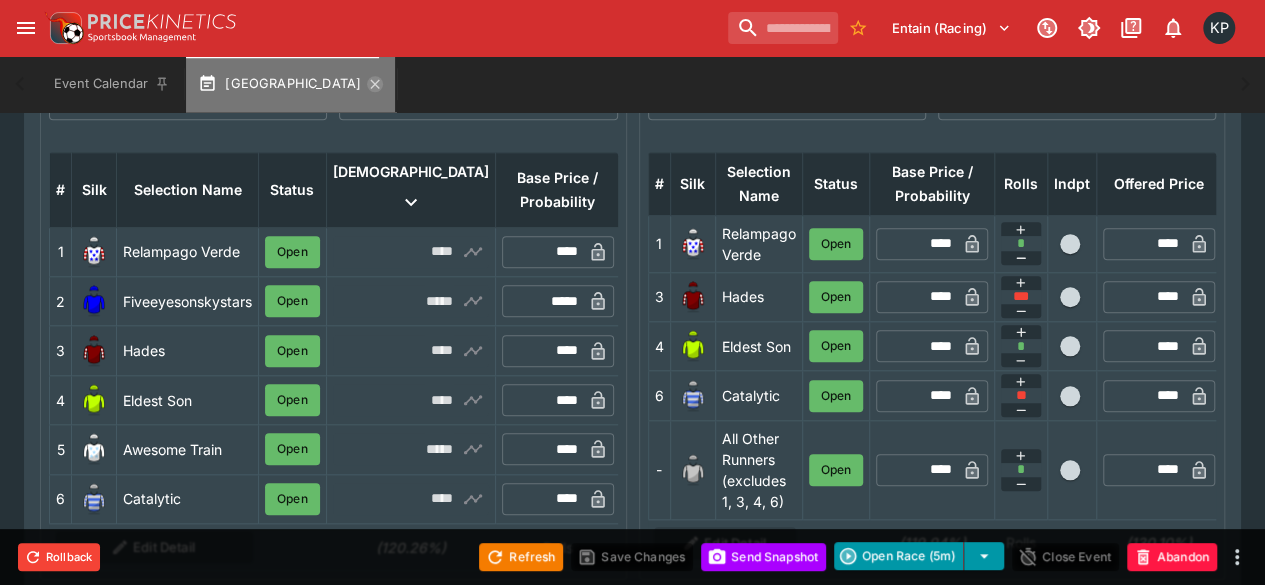 click 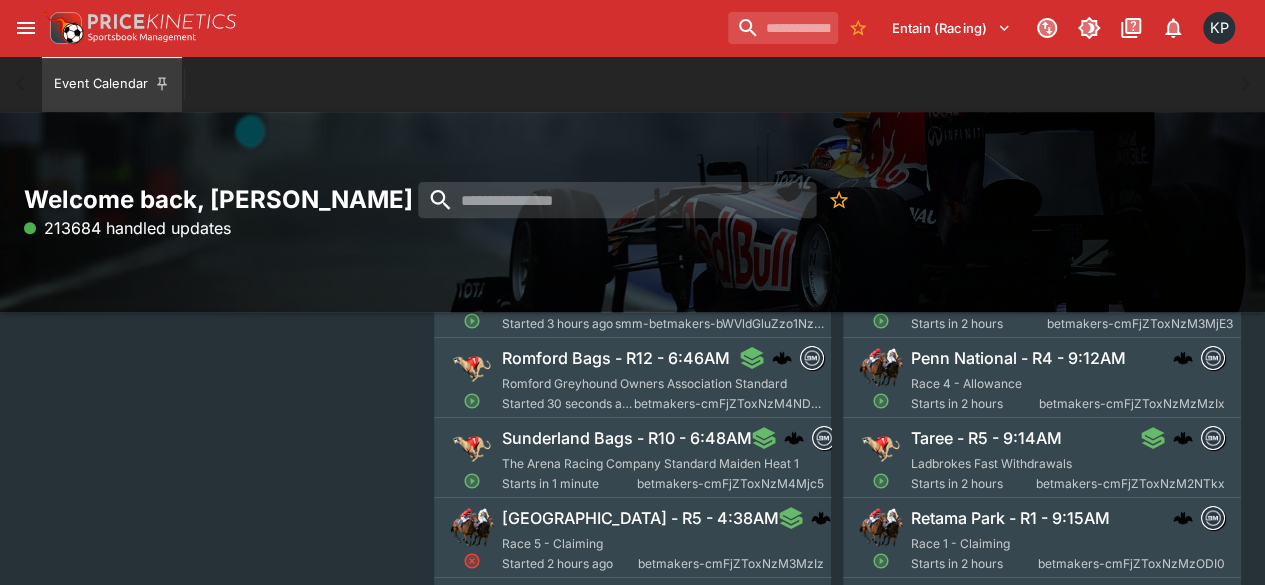 scroll, scrollTop: 292, scrollLeft: 0, axis: vertical 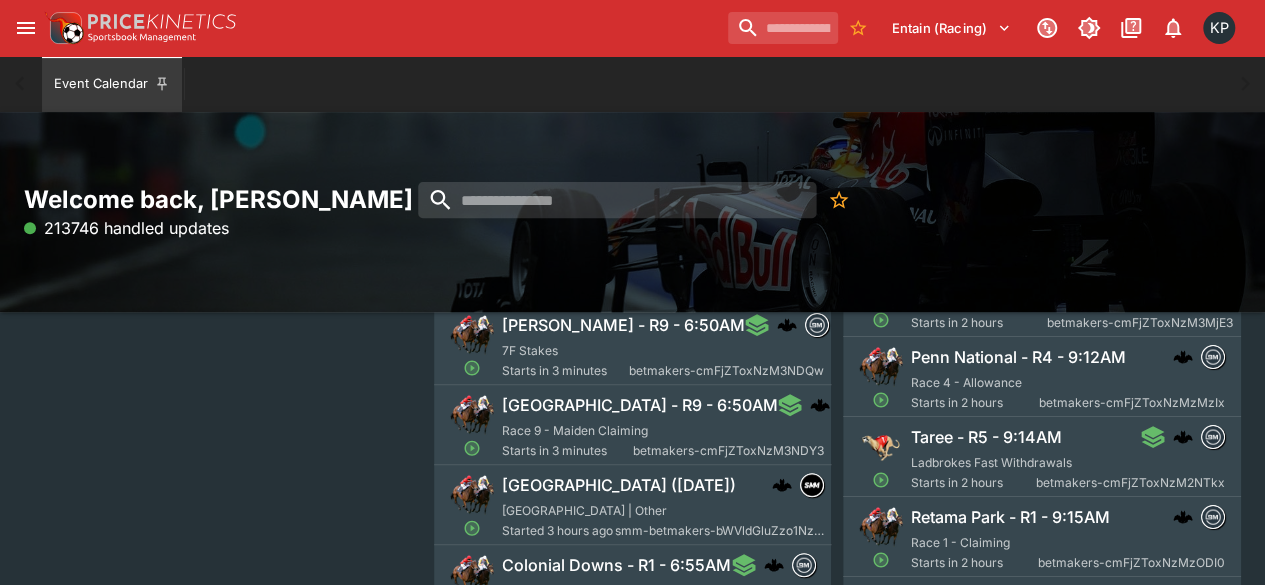 click on "Gulfstream Park - R9 - 6:50AM" at bounding box center [640, 405] 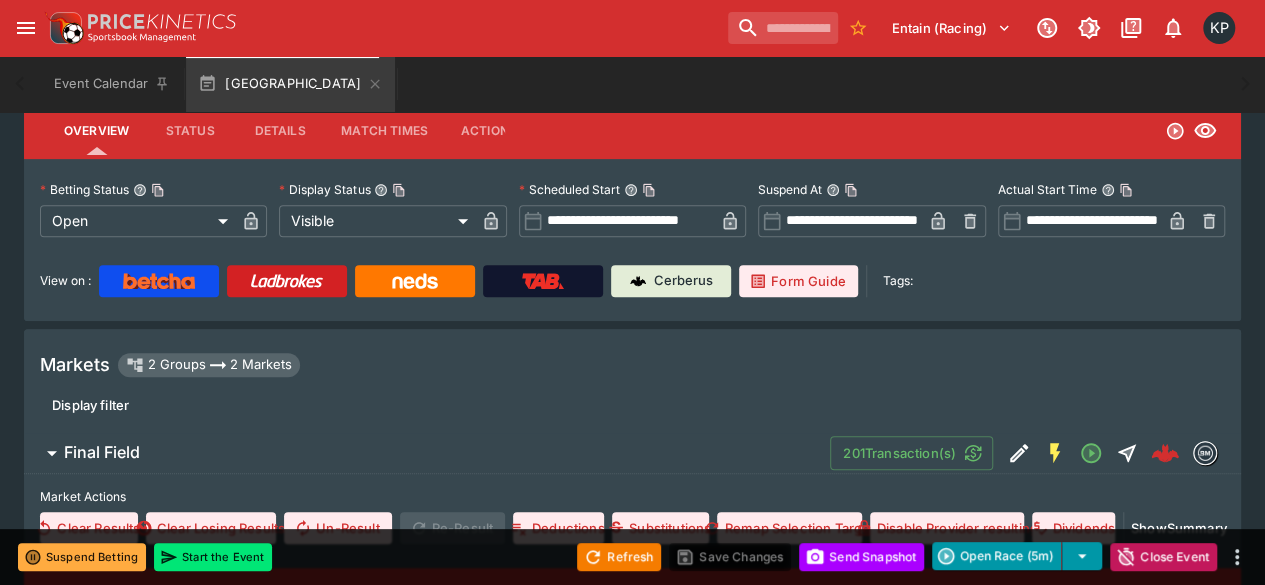 scroll, scrollTop: 0, scrollLeft: 0, axis: both 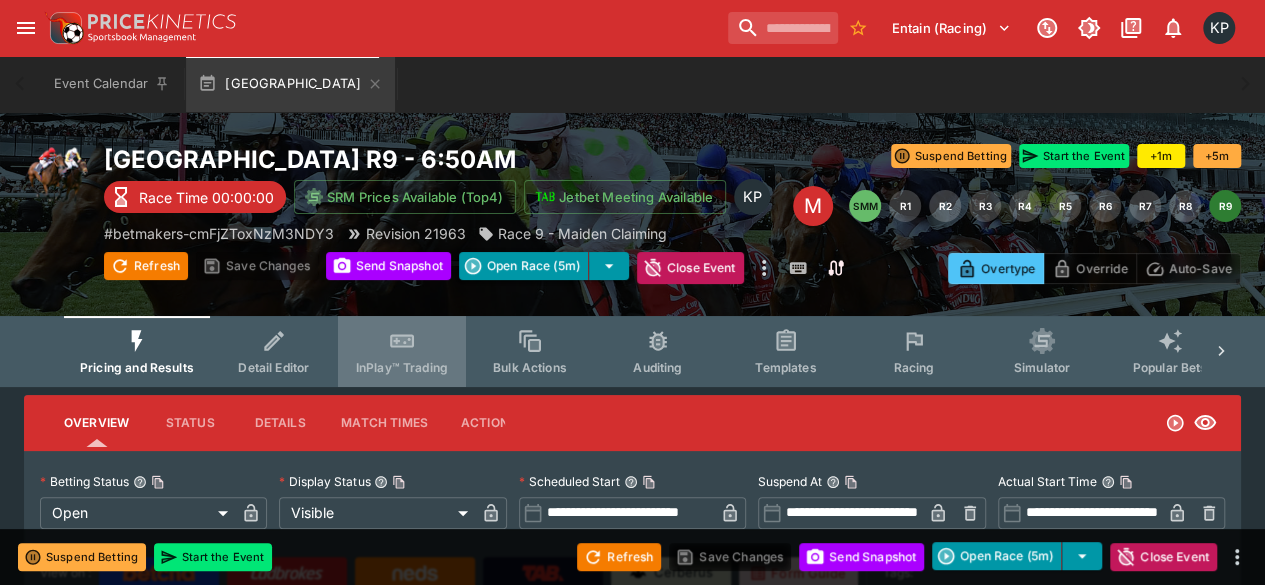 click on "InPlay™ Trading" at bounding box center [402, 351] 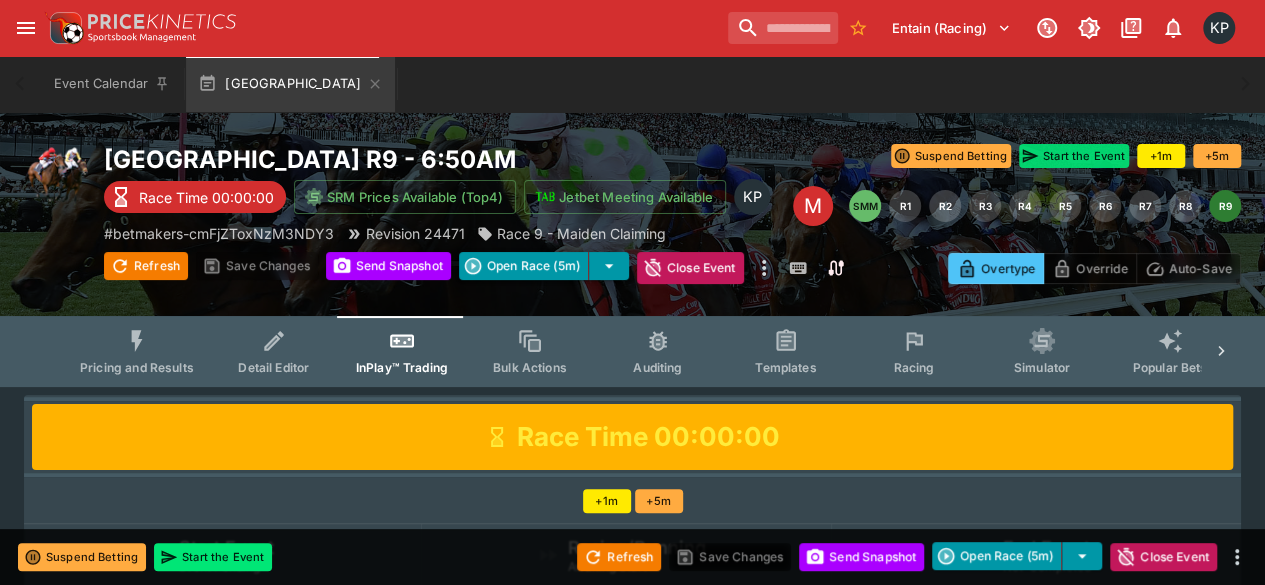click on "Suspend Betting Start the Event +1m +5m Suspend Betting Start the Event" at bounding box center [1004, 161] 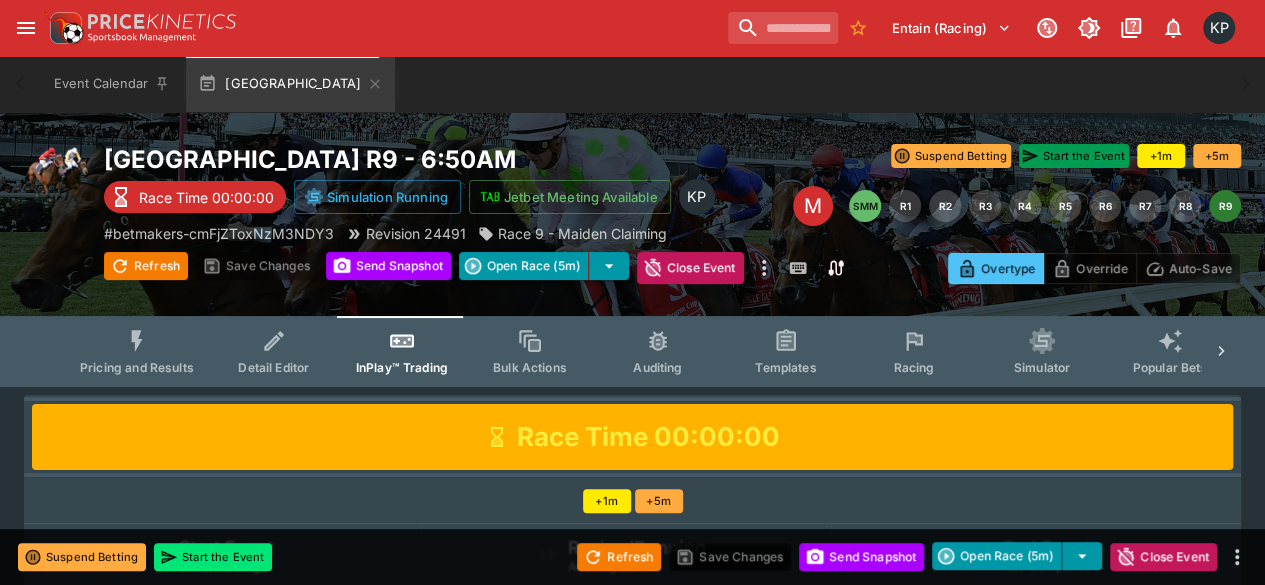 click on "Start the Event" at bounding box center [1074, 156] 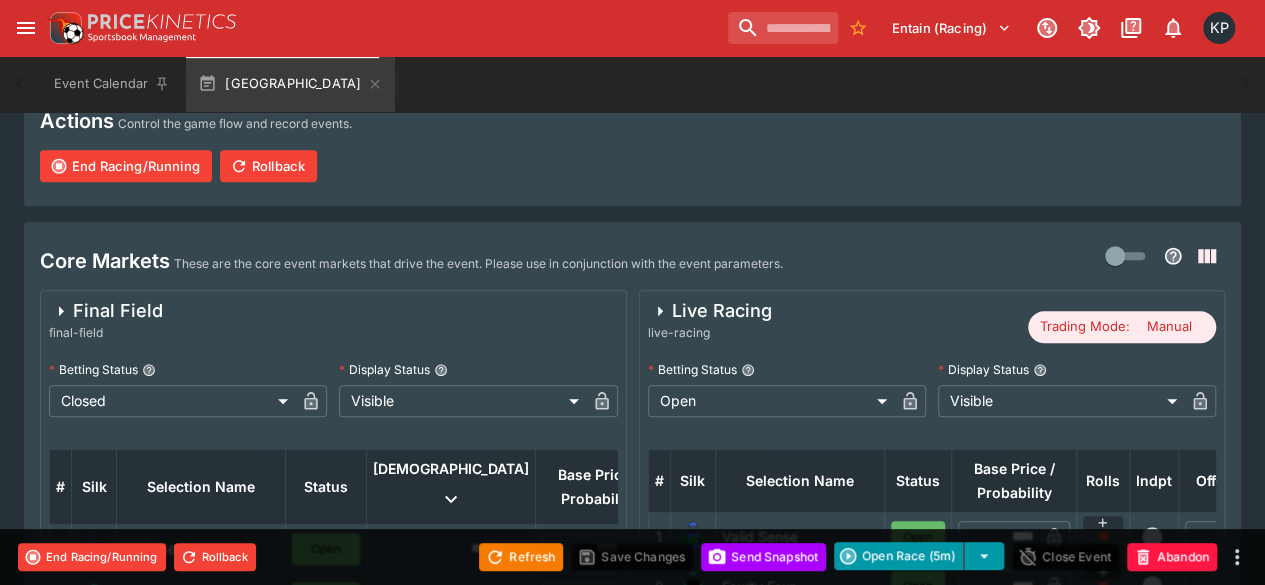 scroll, scrollTop: 512, scrollLeft: 0, axis: vertical 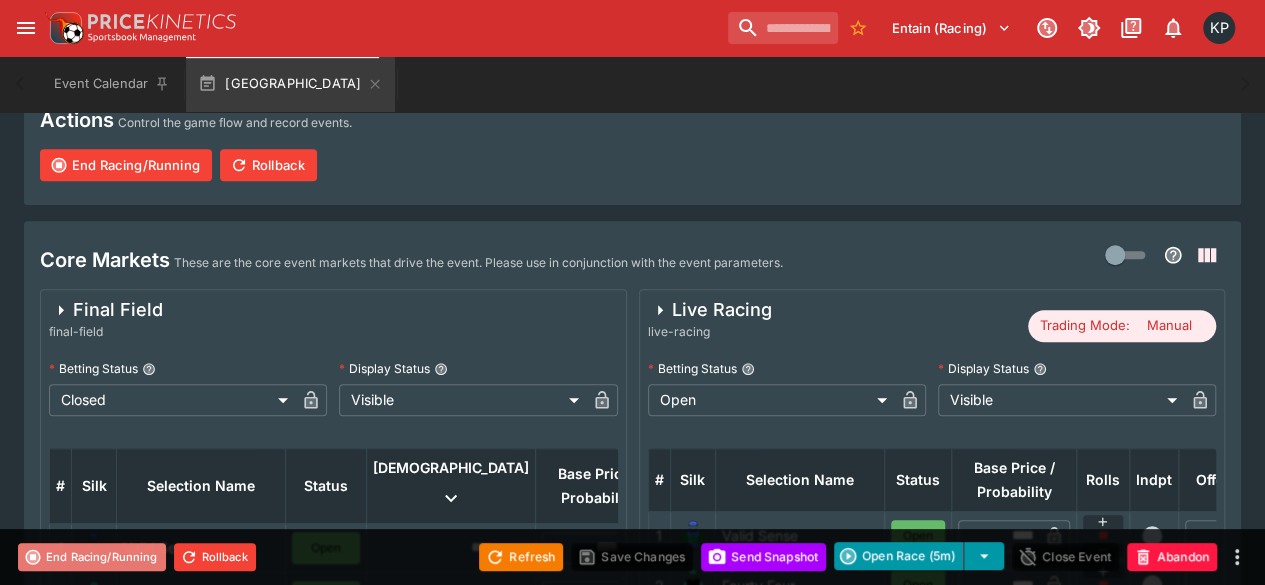 click on "End Racing/Running" at bounding box center [92, 557] 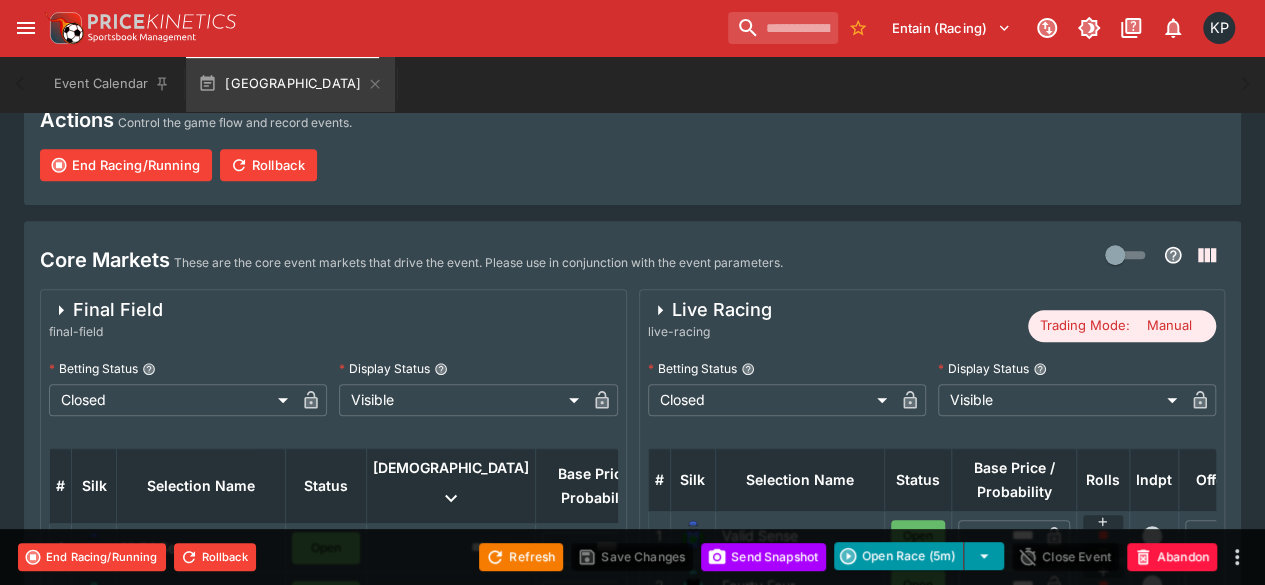 scroll, scrollTop: 0, scrollLeft: 0, axis: both 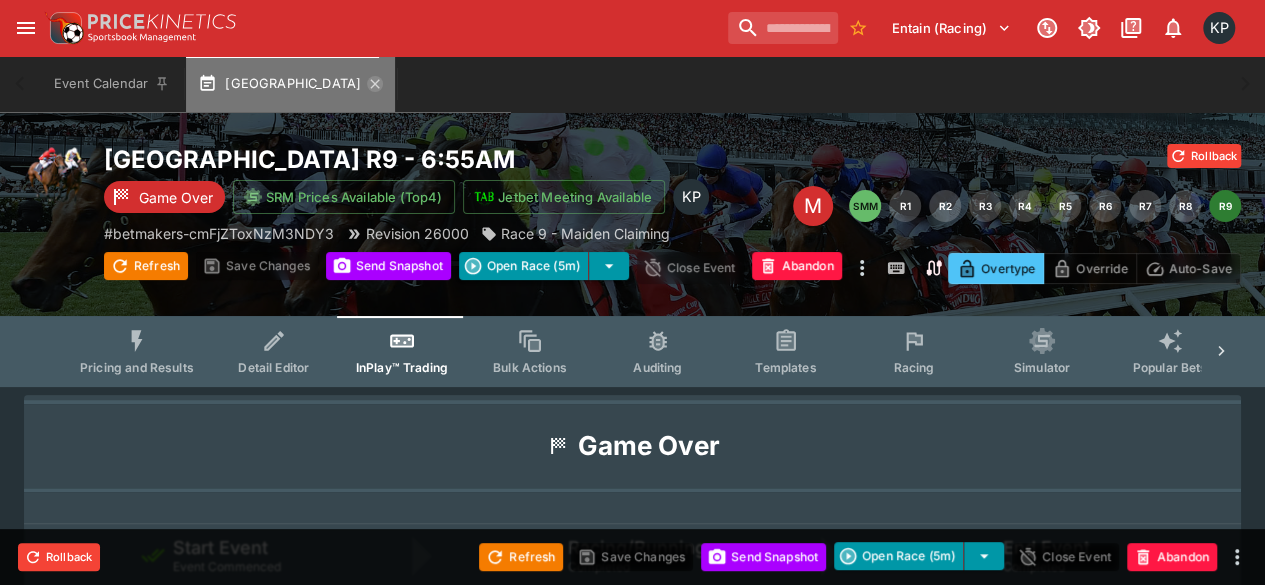 click 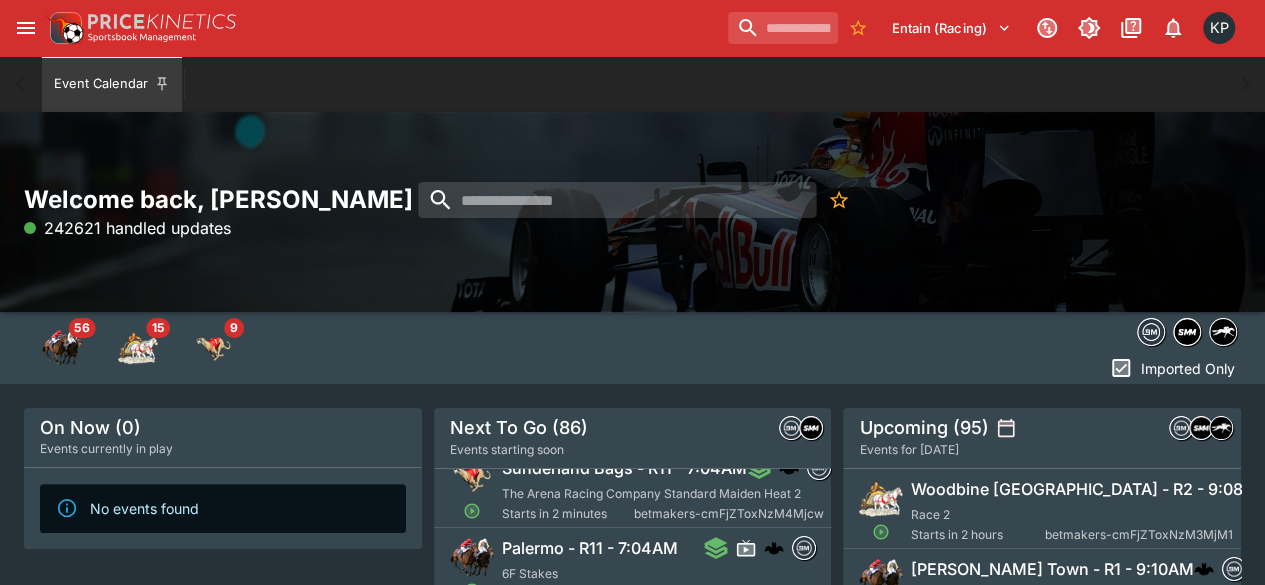 scroll, scrollTop: 266, scrollLeft: 0, axis: vertical 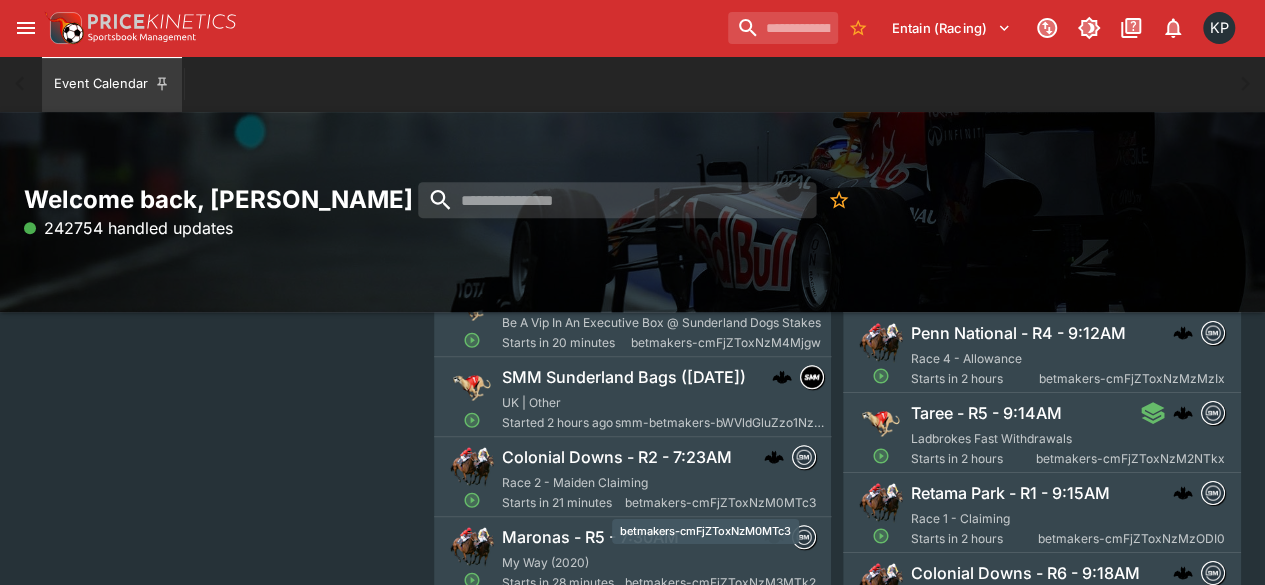 click on "betmakers-cmFjZToxNzM0MTc3" at bounding box center [719, 503] 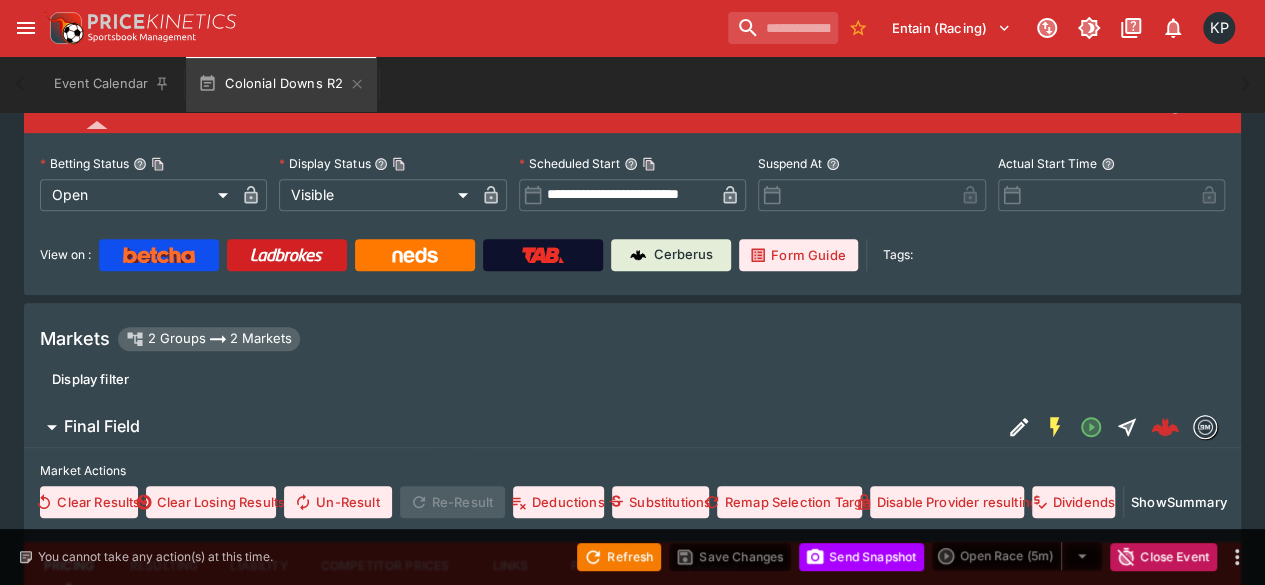 scroll, scrollTop: 0, scrollLeft: 0, axis: both 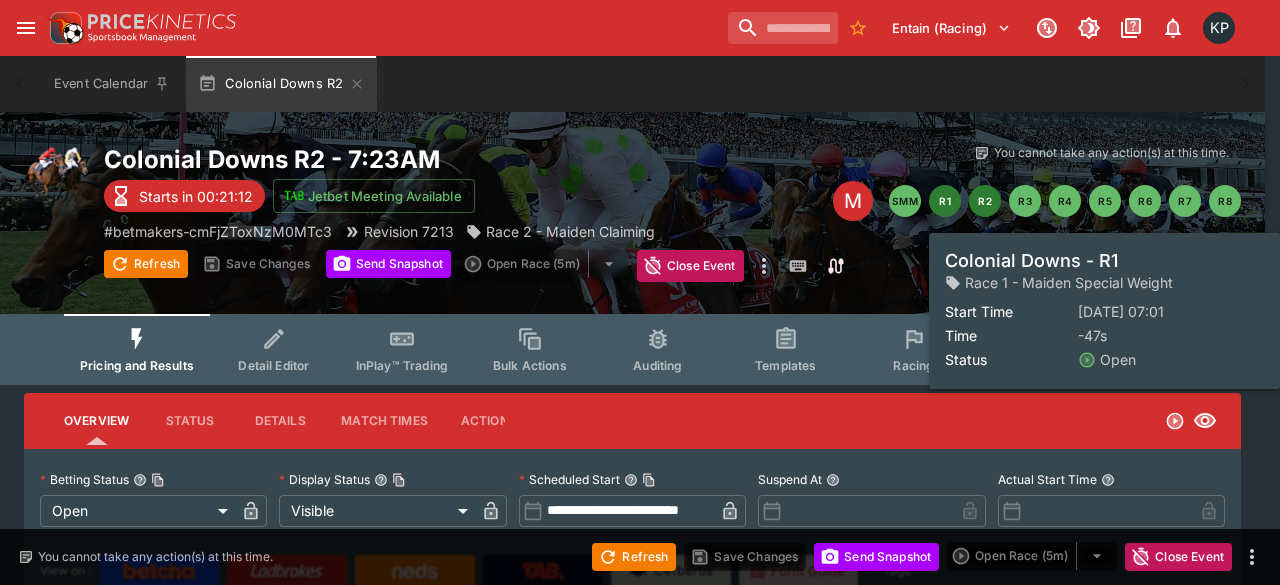 click on "R1" at bounding box center [945, 201] 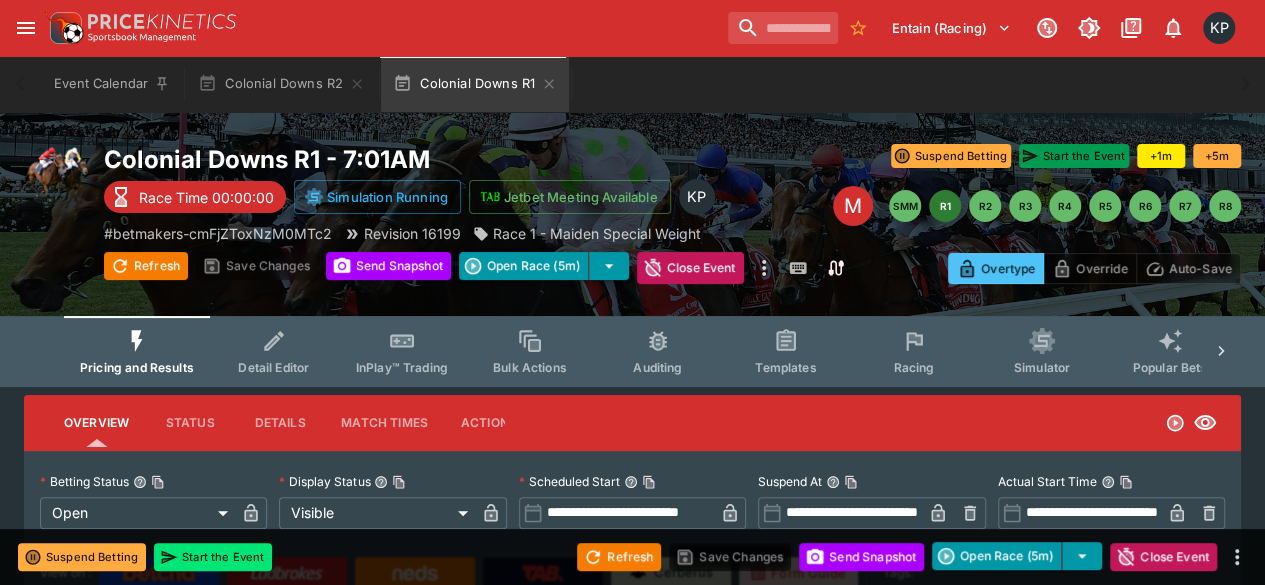 click on "Start the Event" at bounding box center (1074, 156) 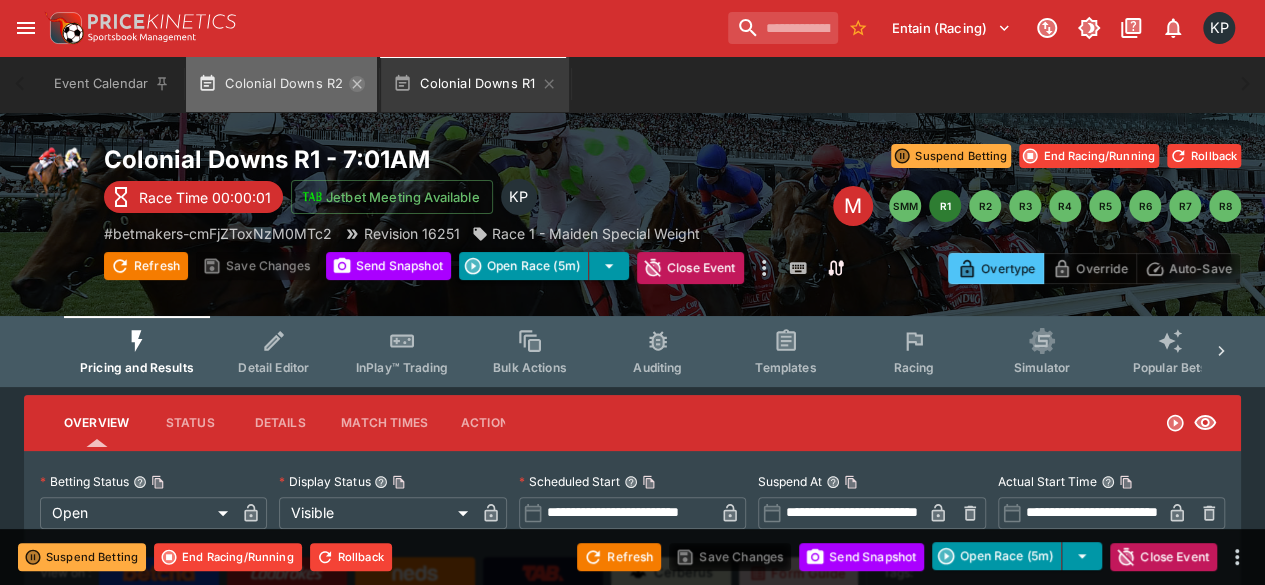 click 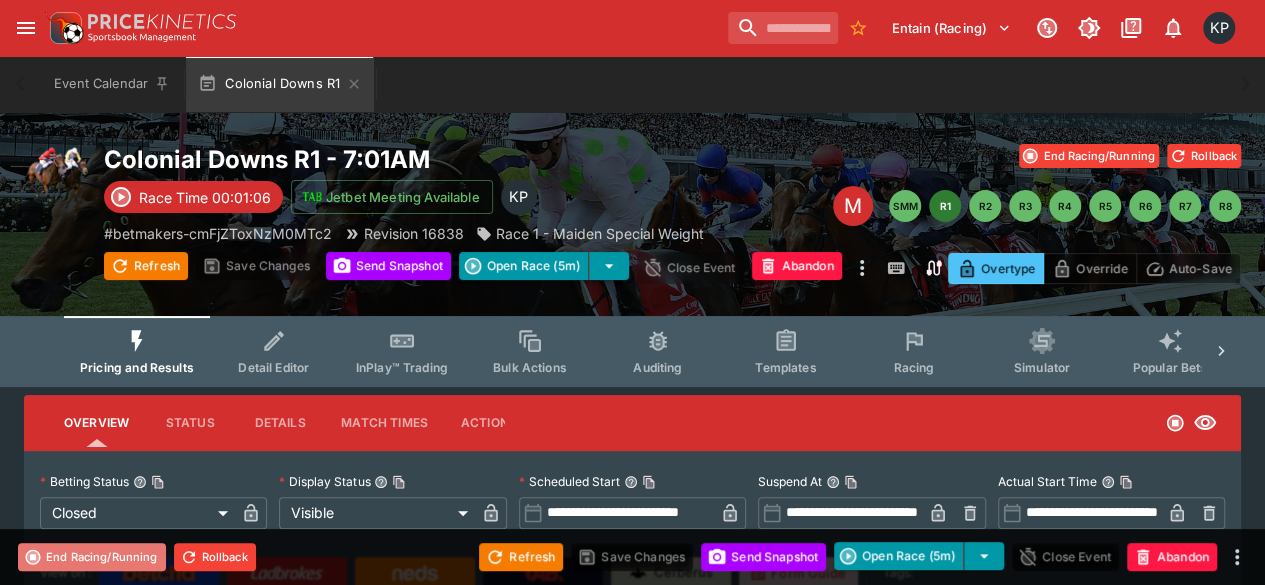 click on "End Racing/Running" at bounding box center (92, 557) 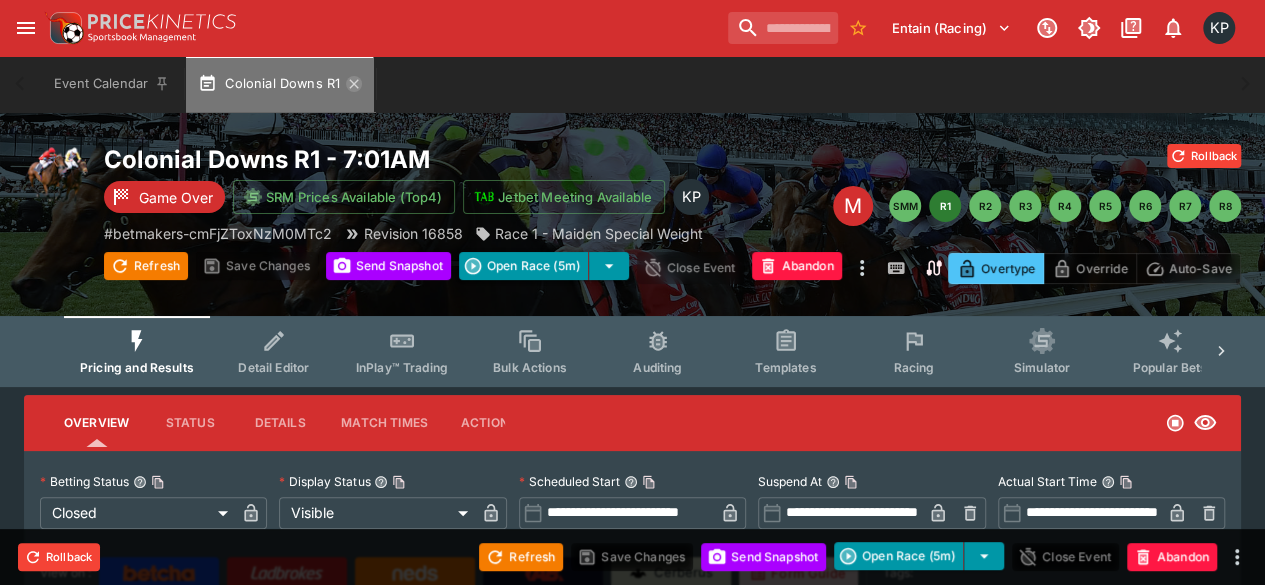 click 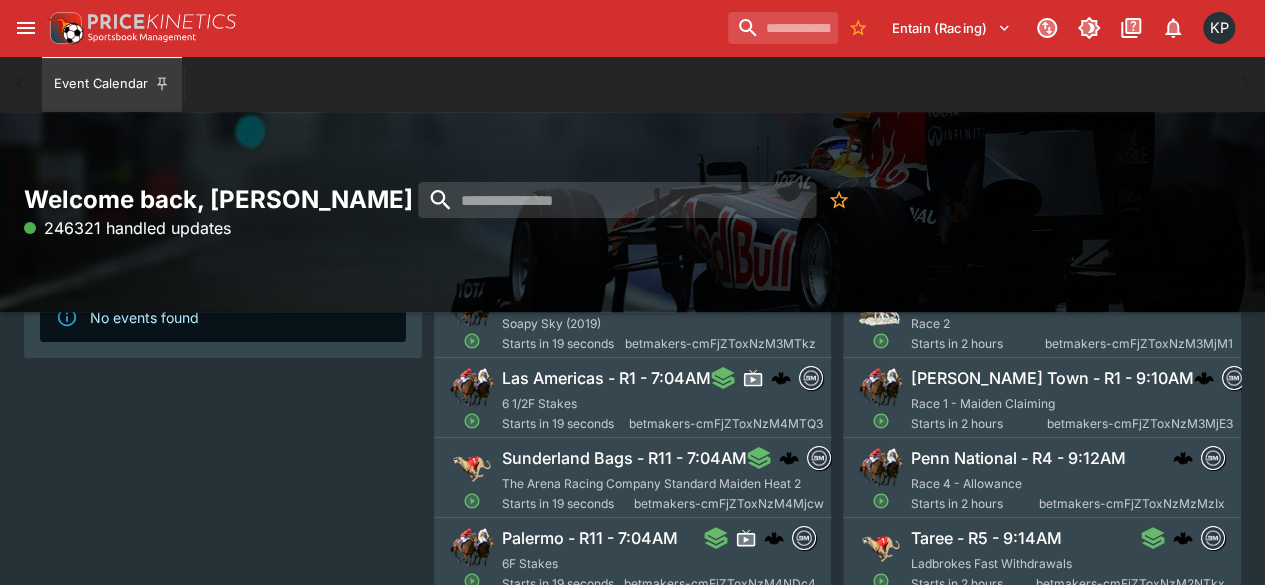 scroll, scrollTop: 192, scrollLeft: 0, axis: vertical 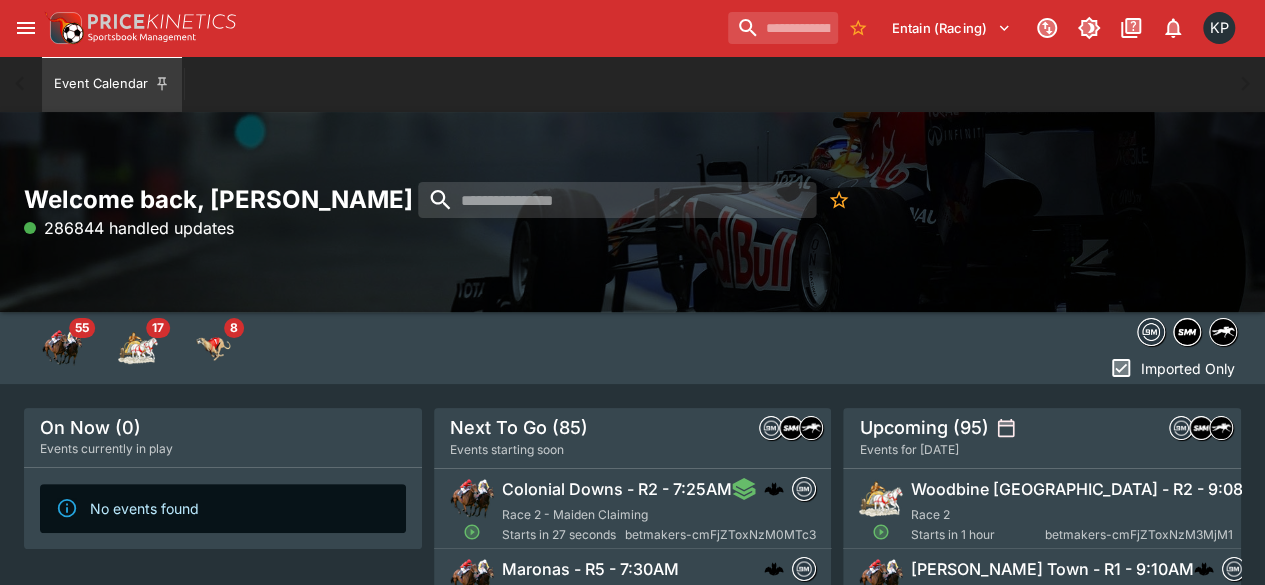 click on "Colonial Downs - R2 - 7:25AM" at bounding box center (617, 489) 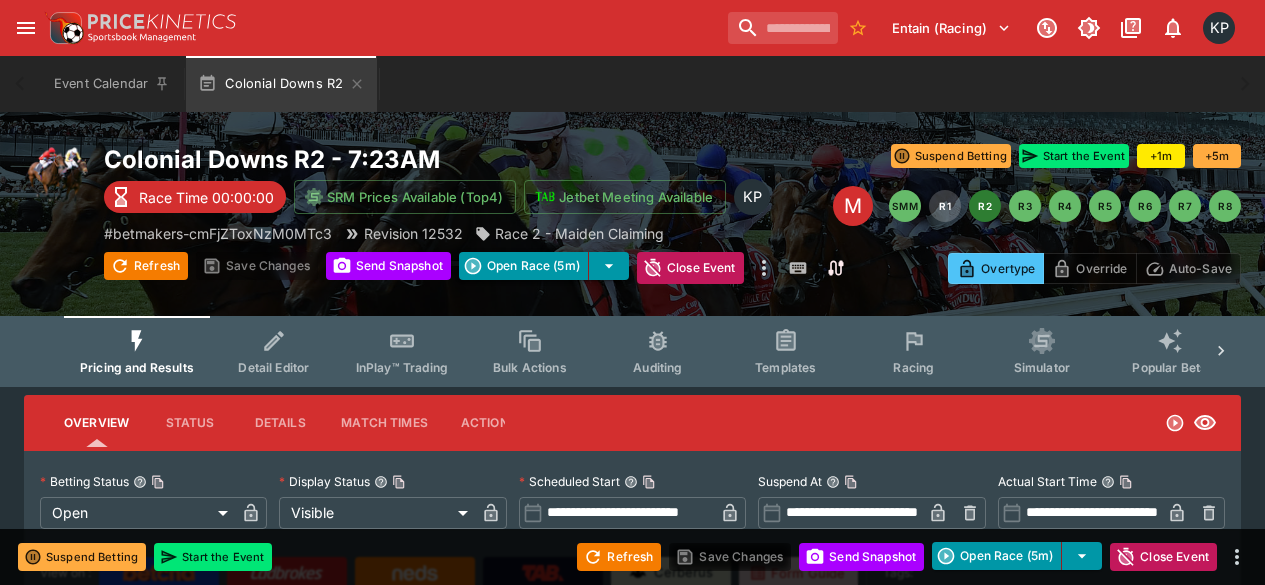 scroll, scrollTop: 0, scrollLeft: 0, axis: both 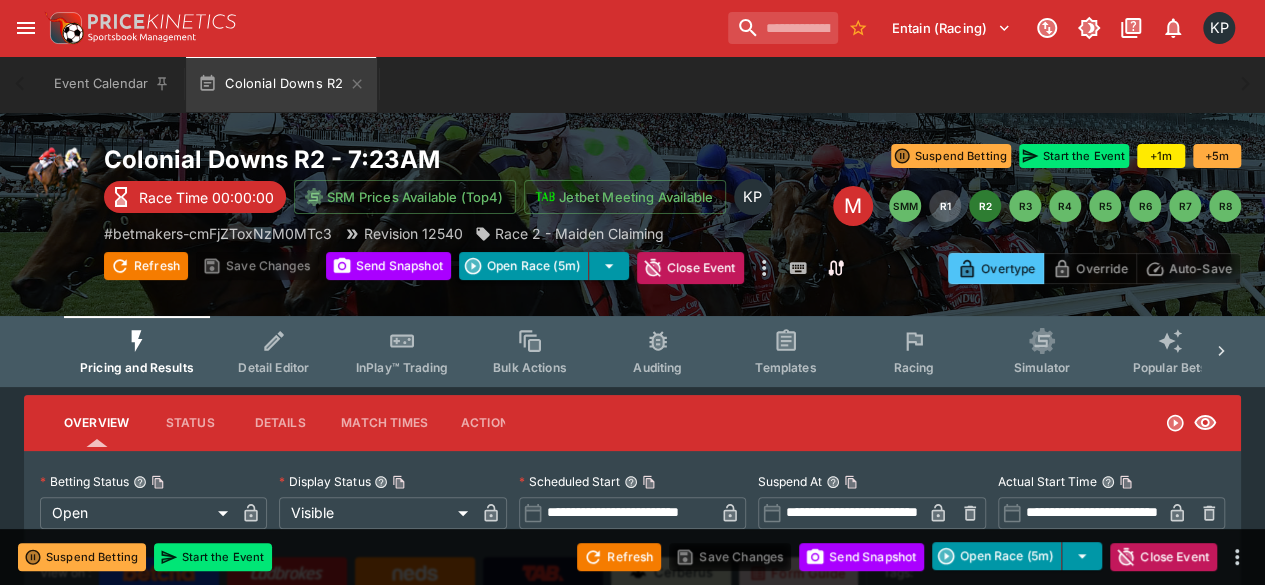type on "**********" 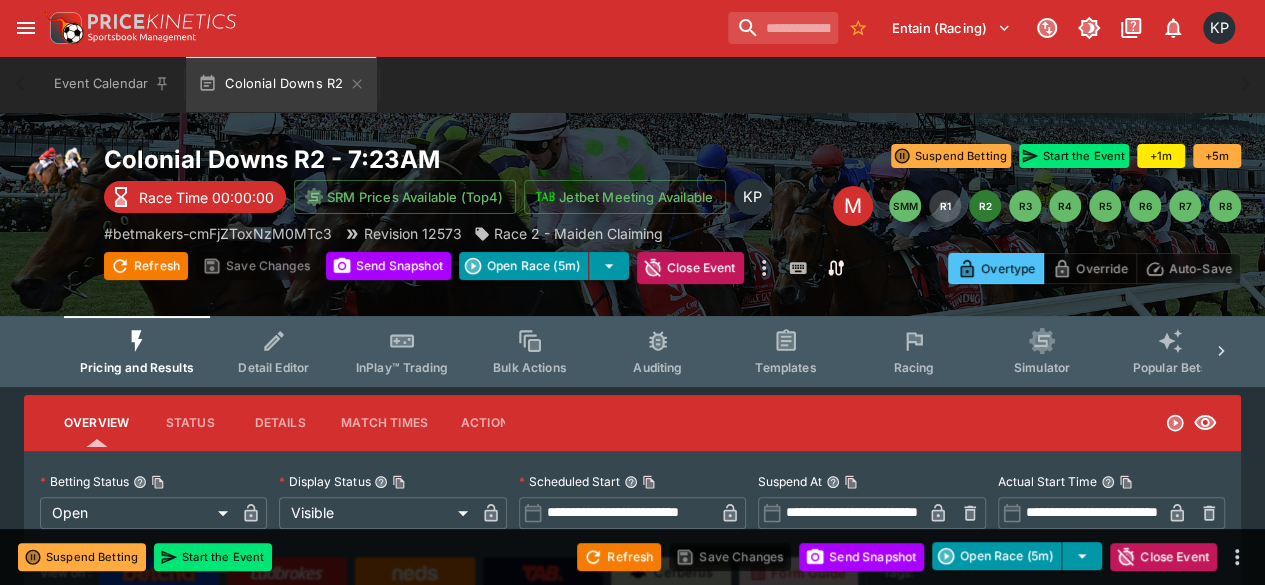 type on "****" 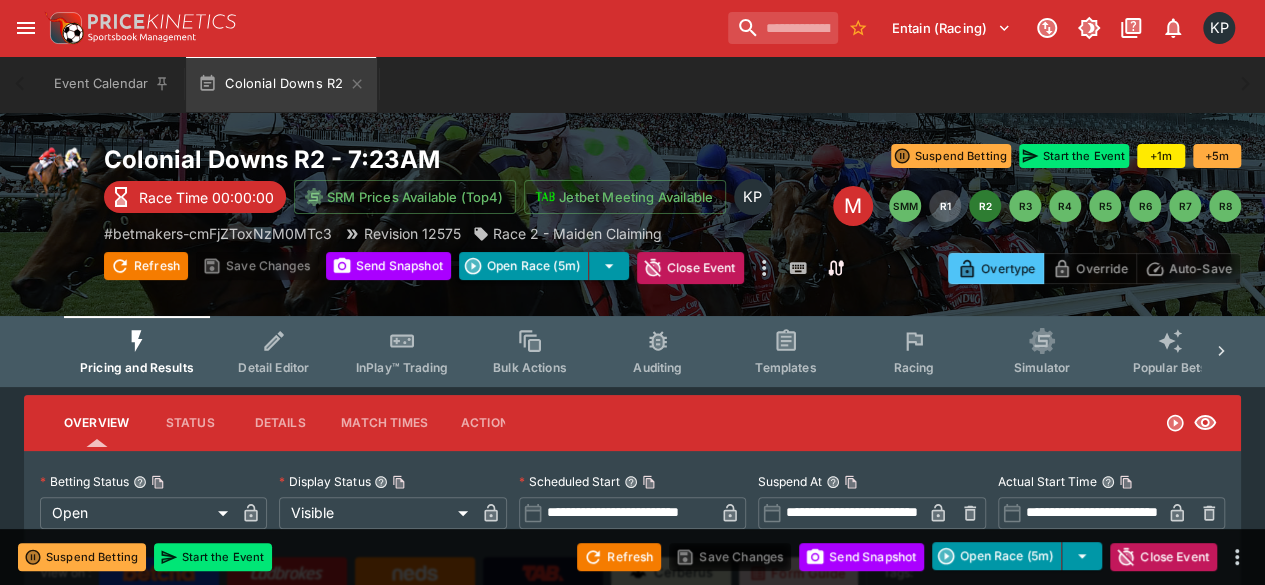 type on "*****" 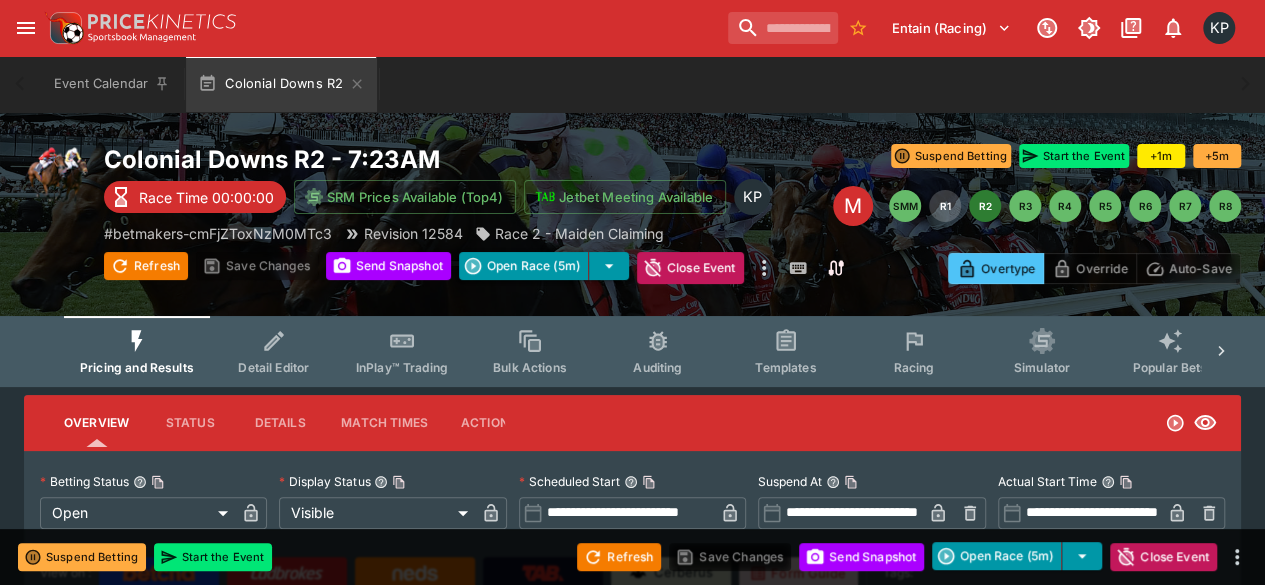 type on "**********" 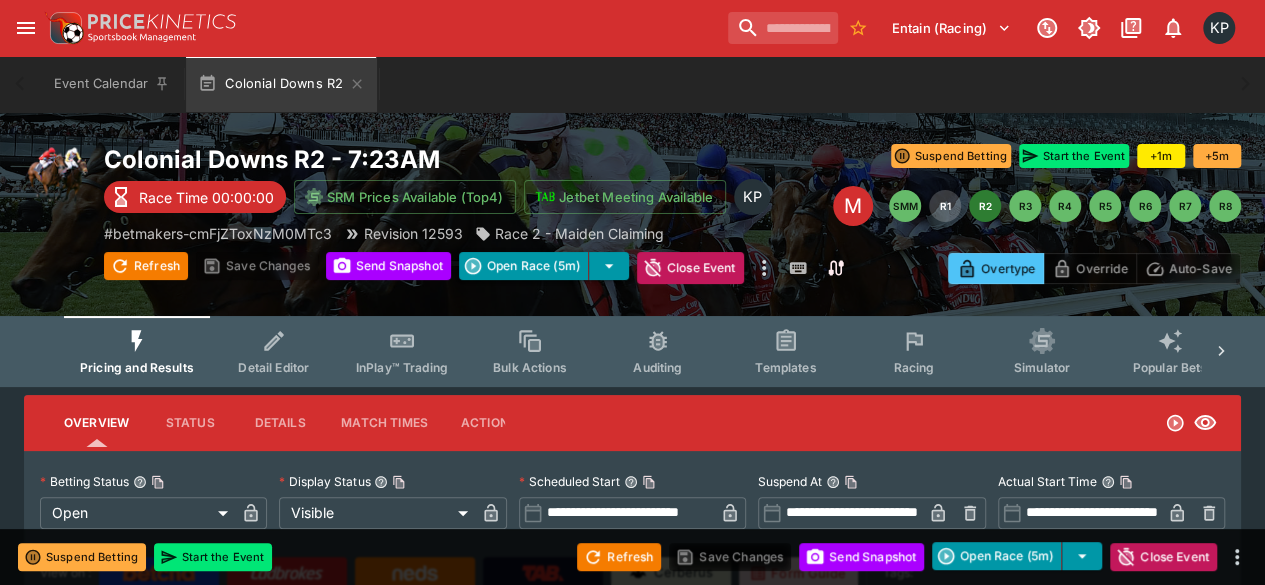 type on "*****" 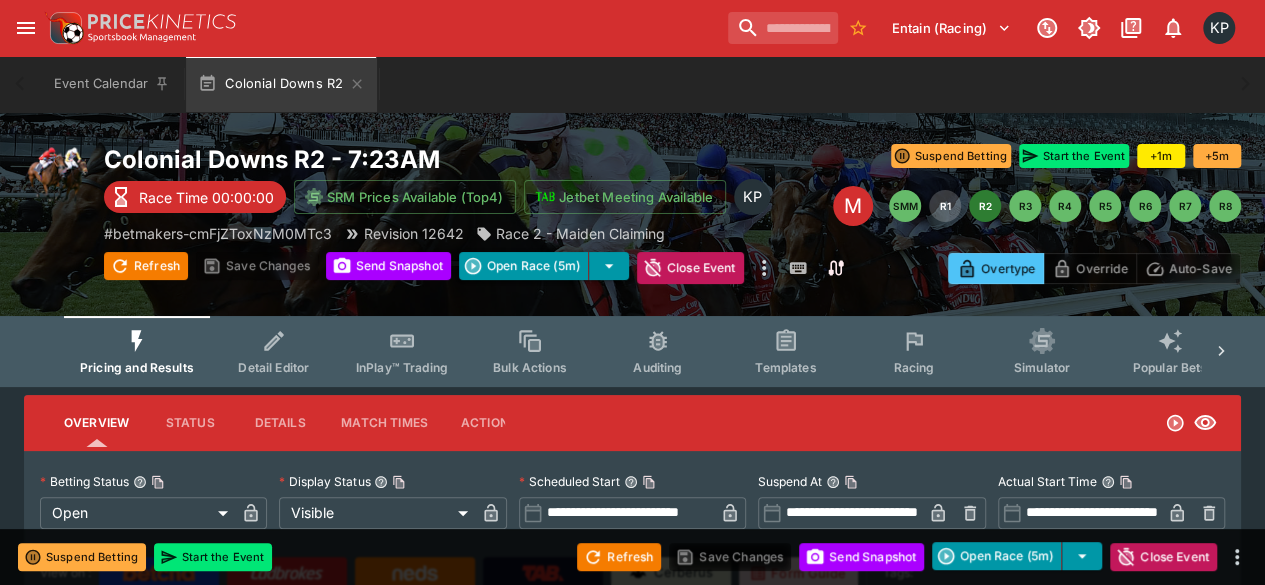 type on "****" 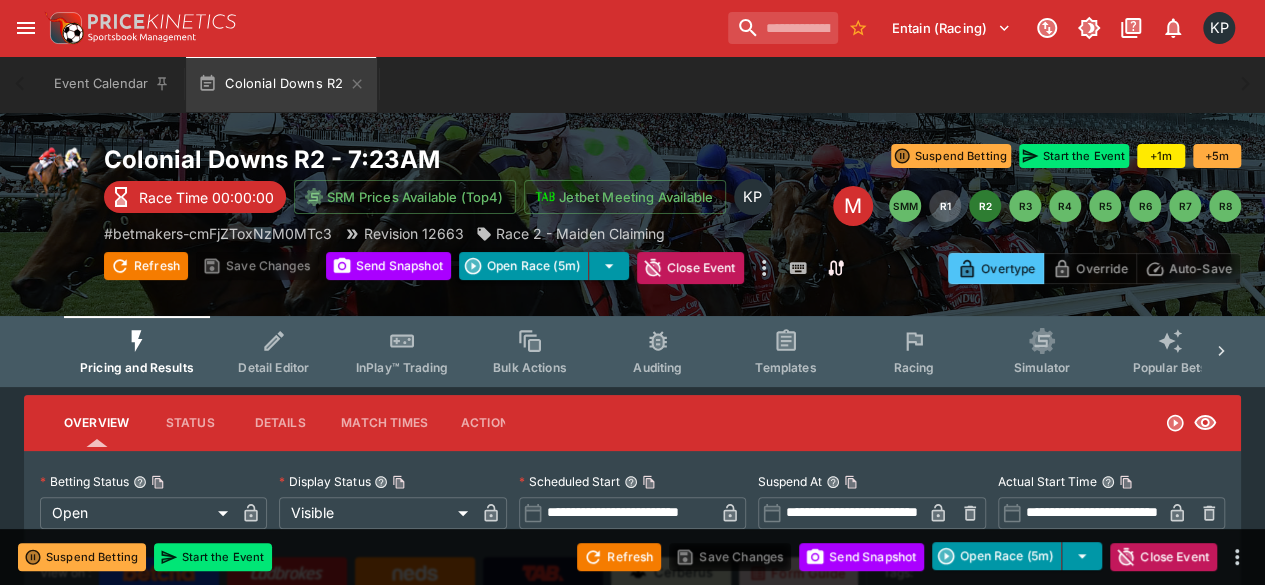type on "**********" 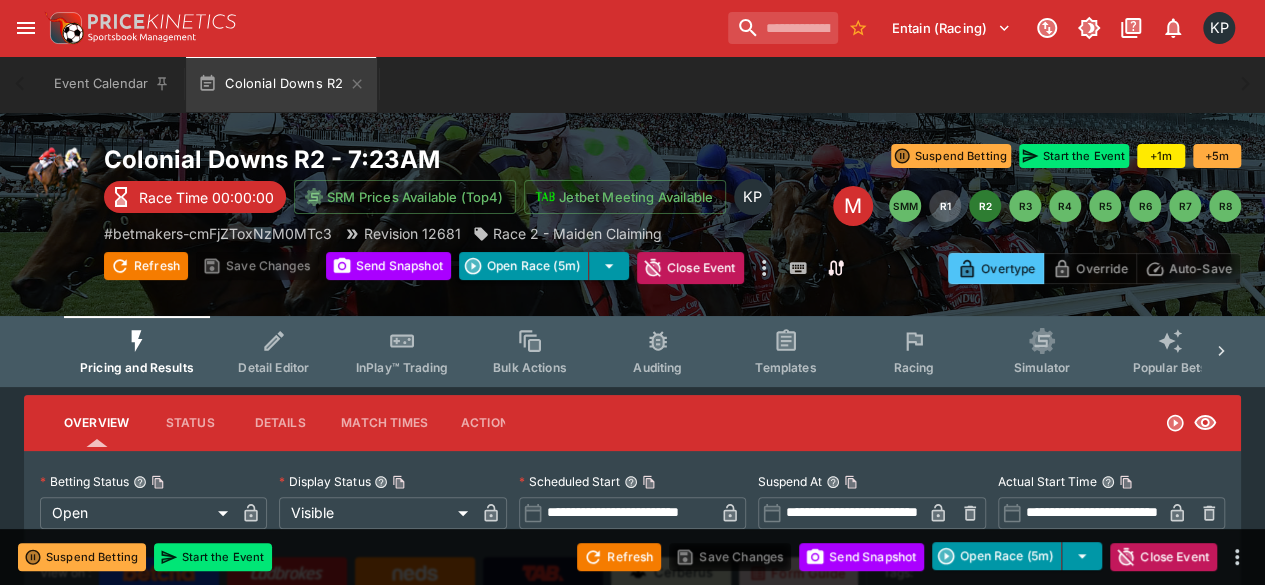type on "****" 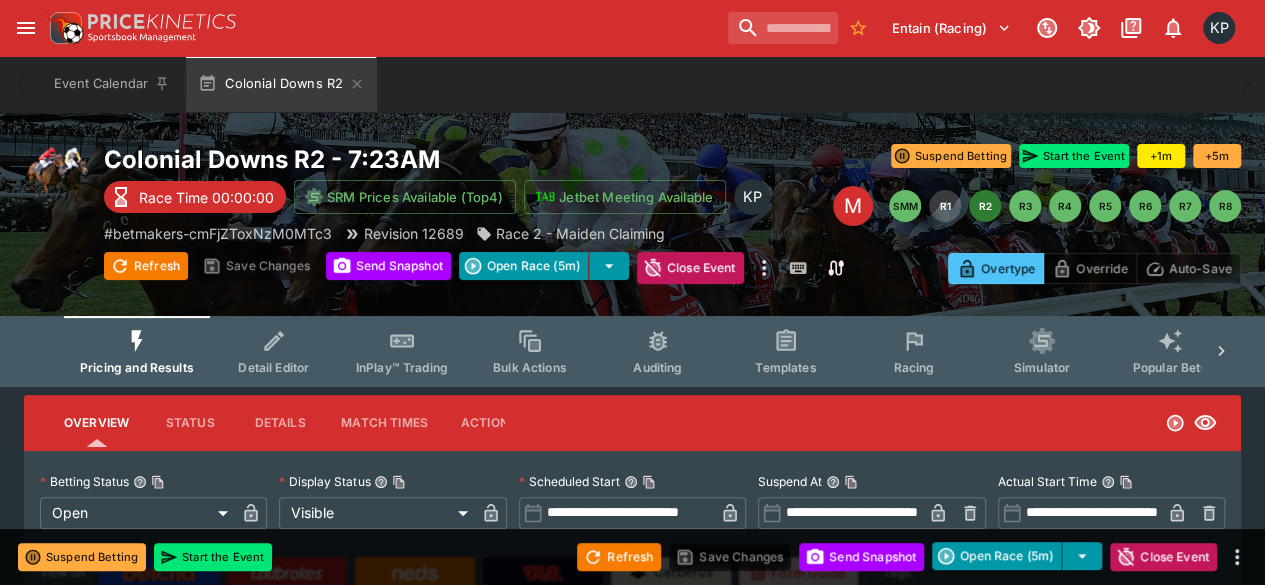 type on "****" 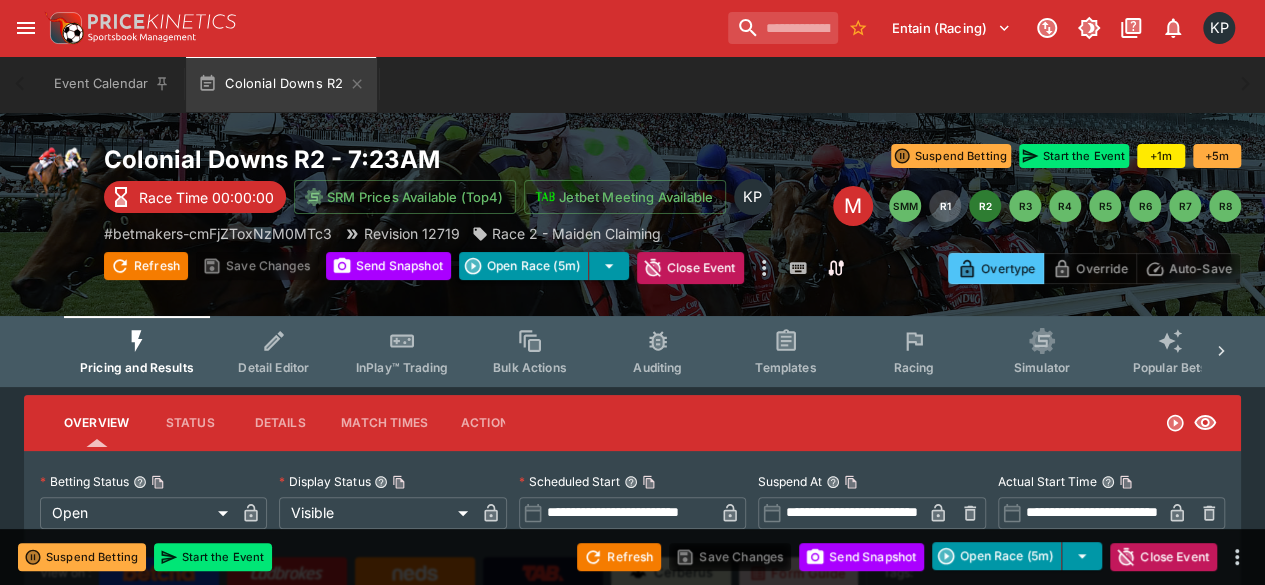 type on "**********" 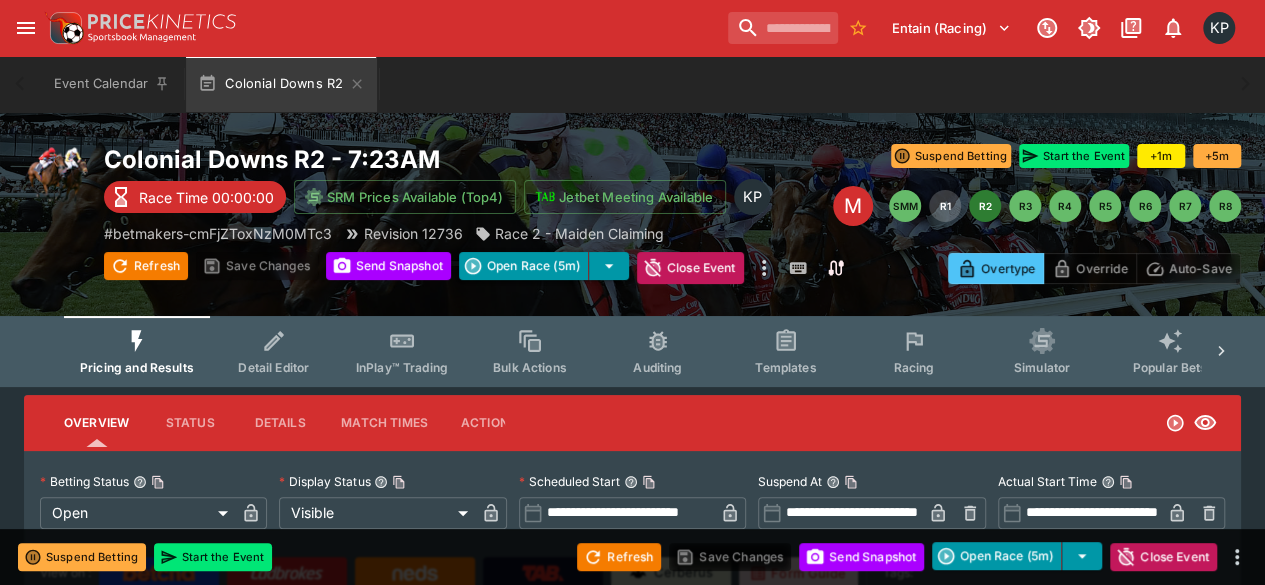 type on "****" 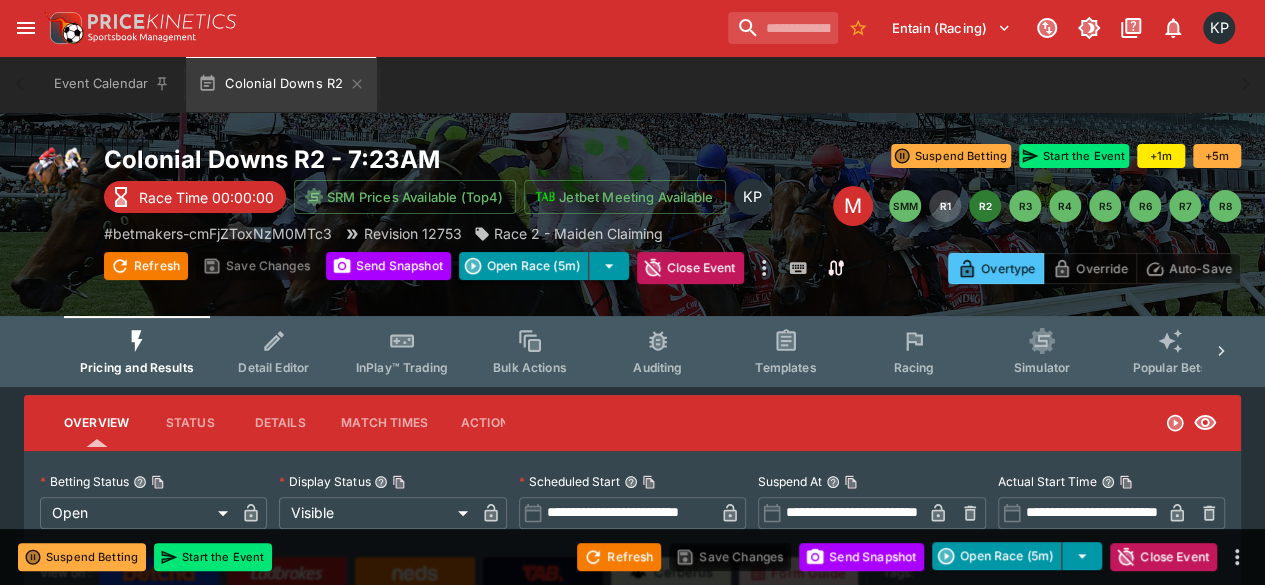type on "****" 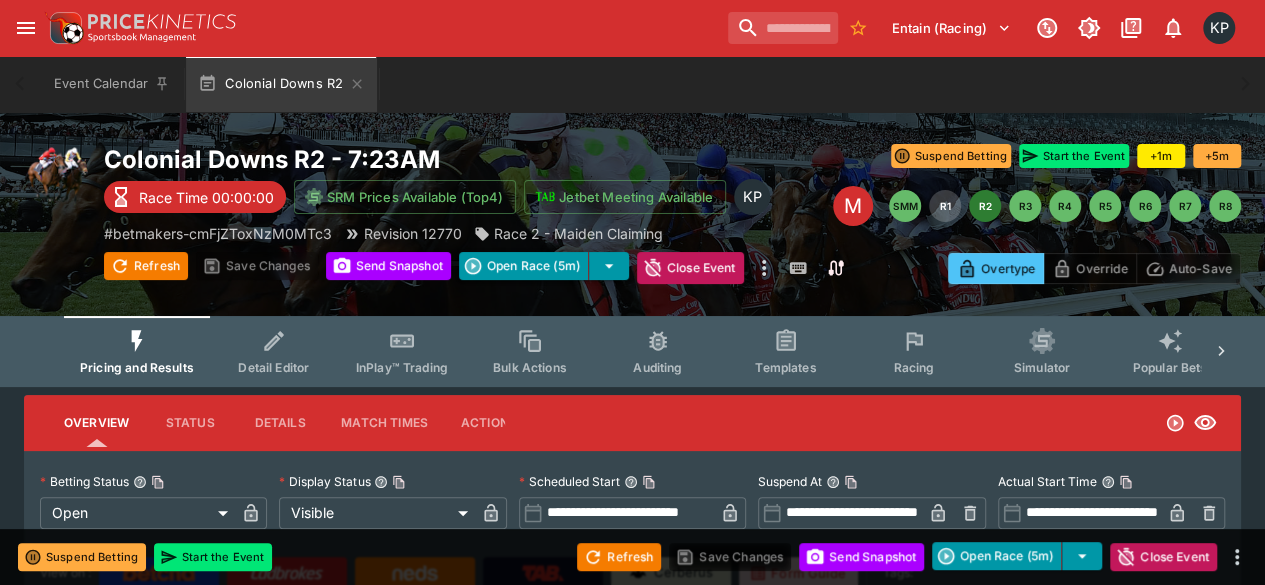 type on "****" 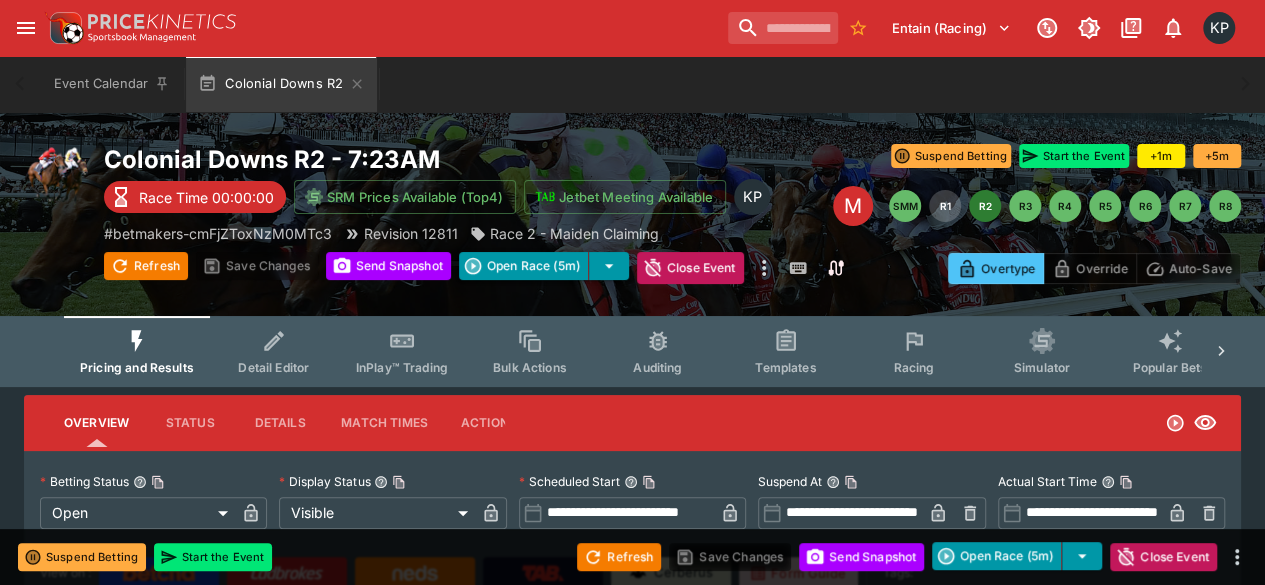 type on "*****" 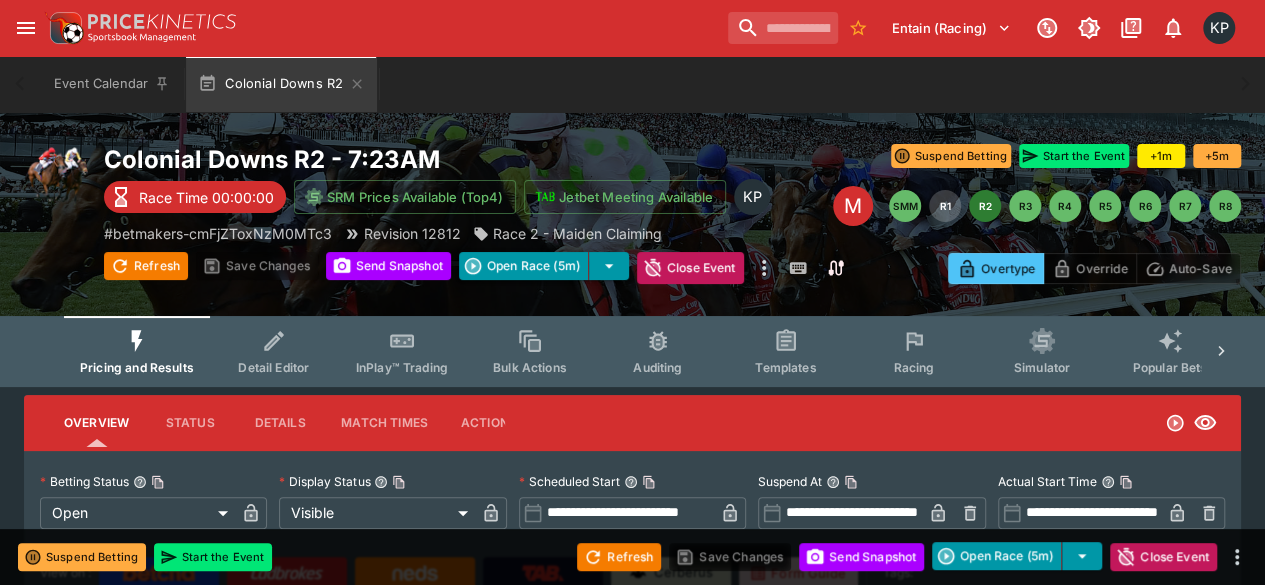 type on "*****" 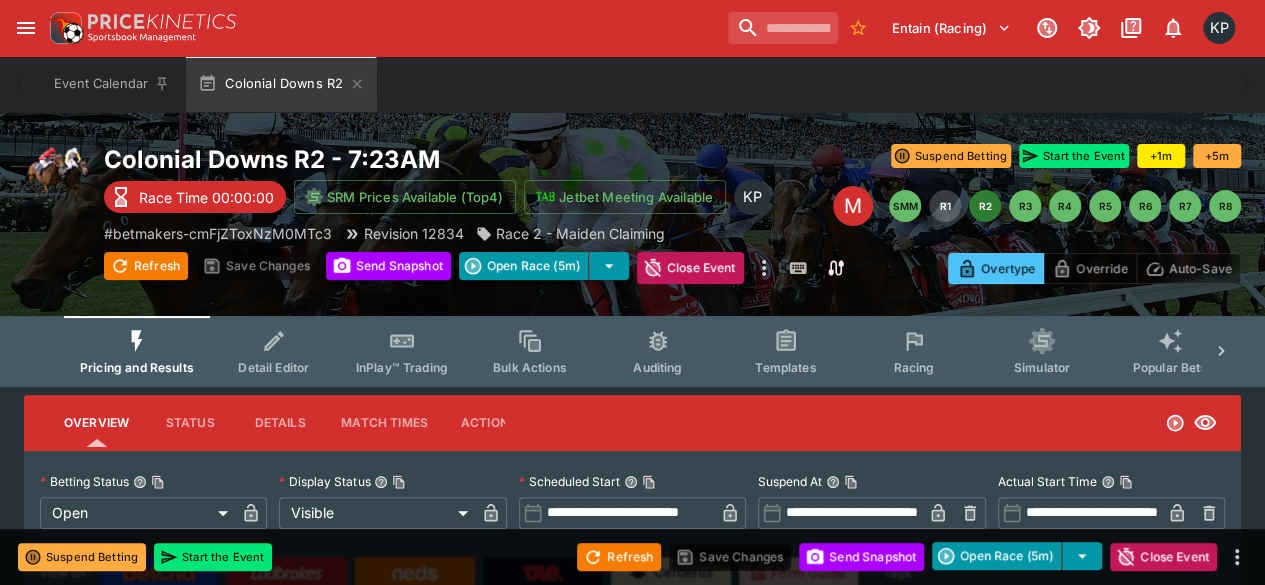 type on "*****" 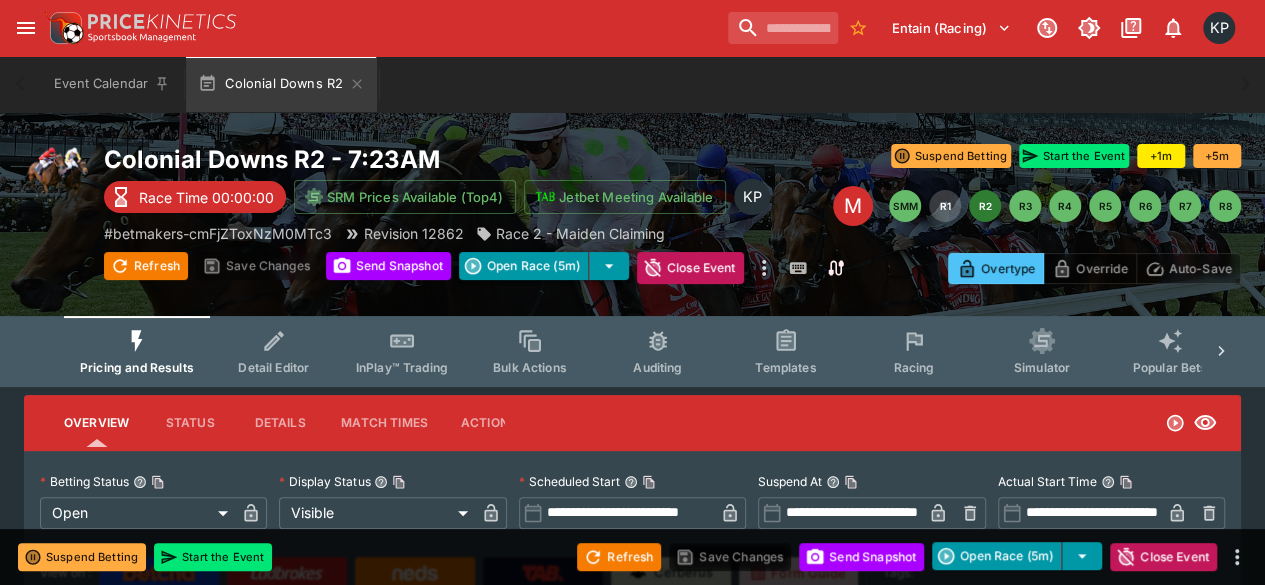 type on "****" 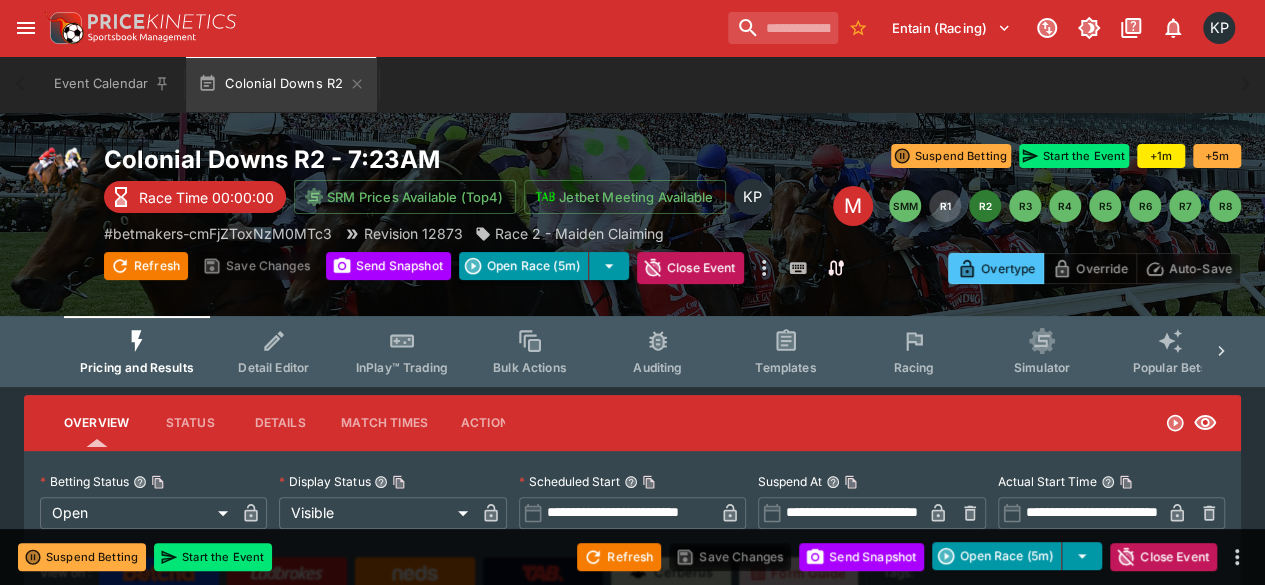 type on "**********" 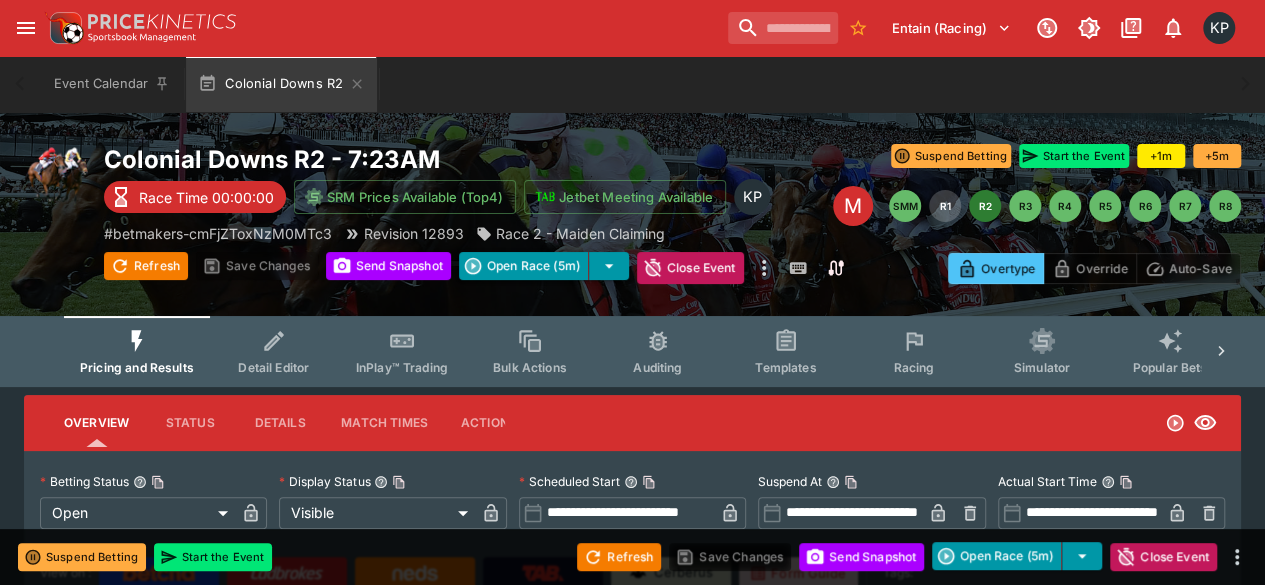 type on "****" 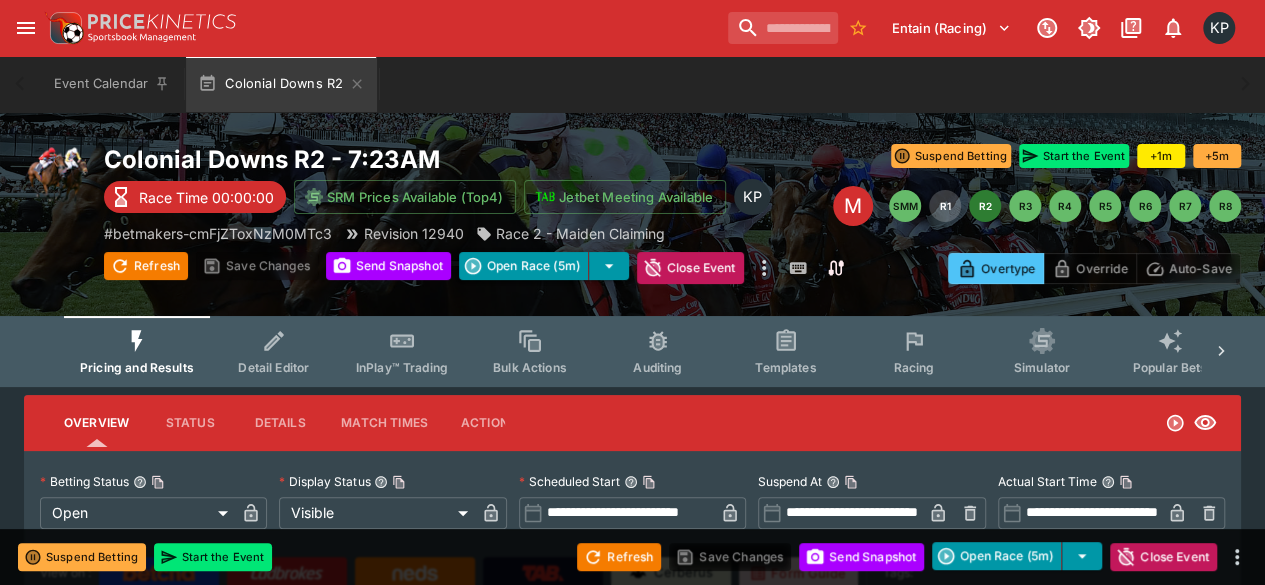 type on "*****" 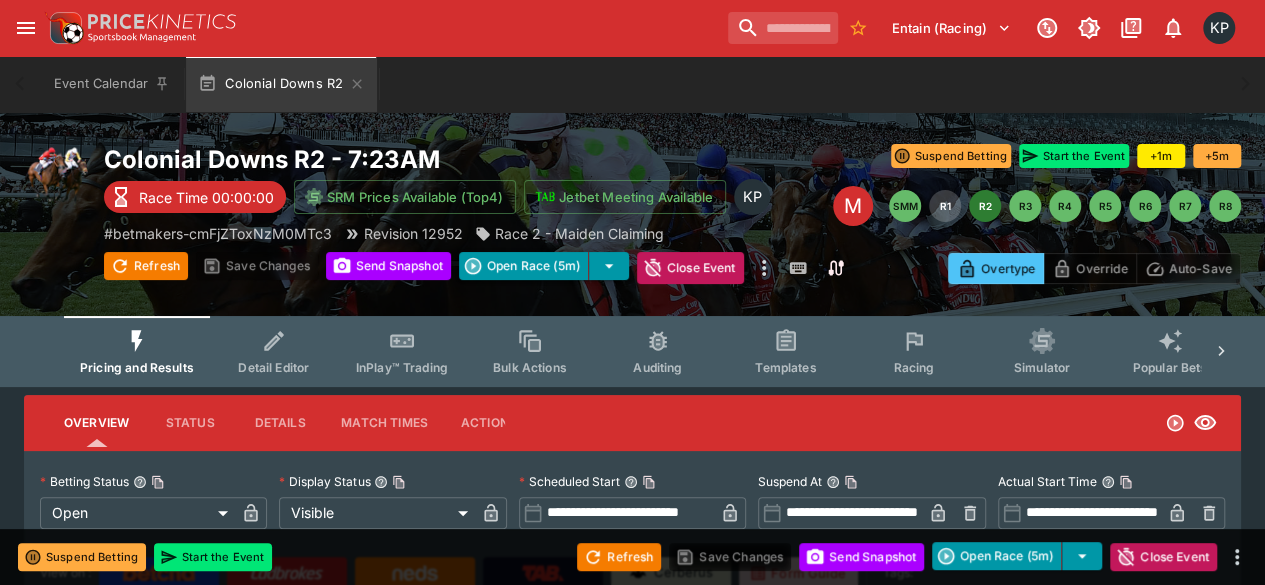 type on "*****" 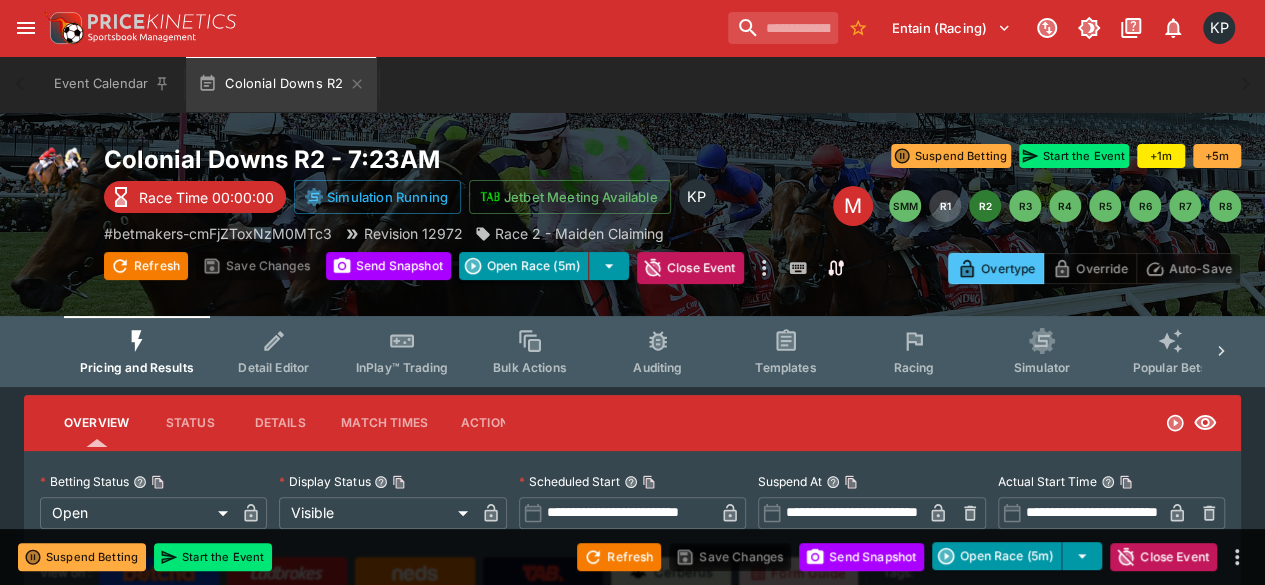 type on "****" 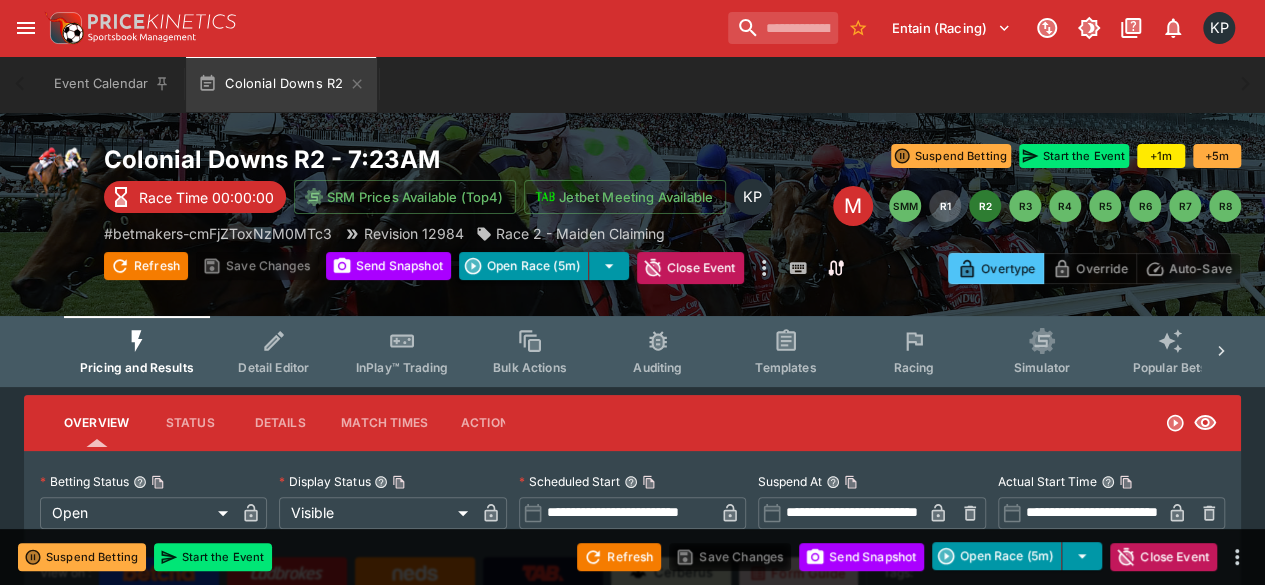 type on "**********" 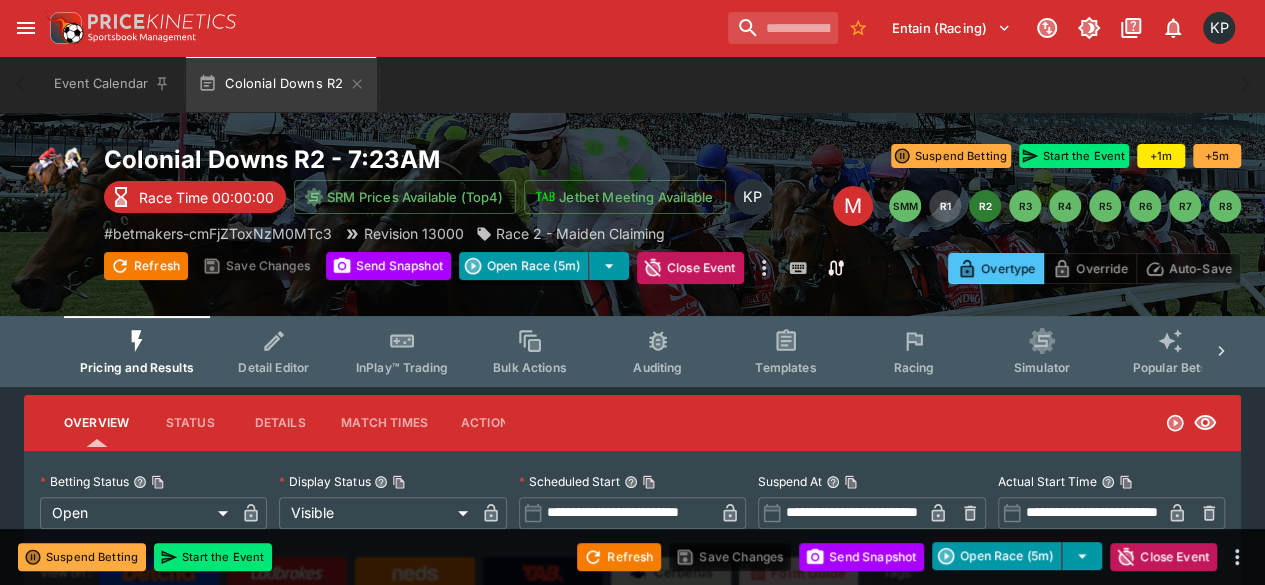 type on "****" 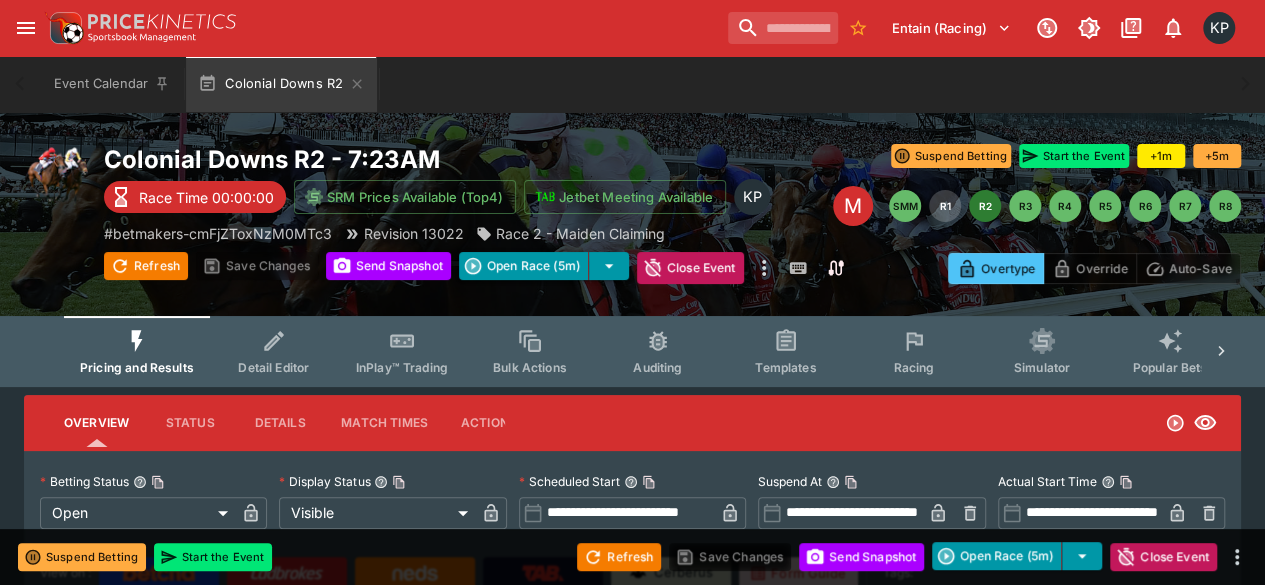 type on "****" 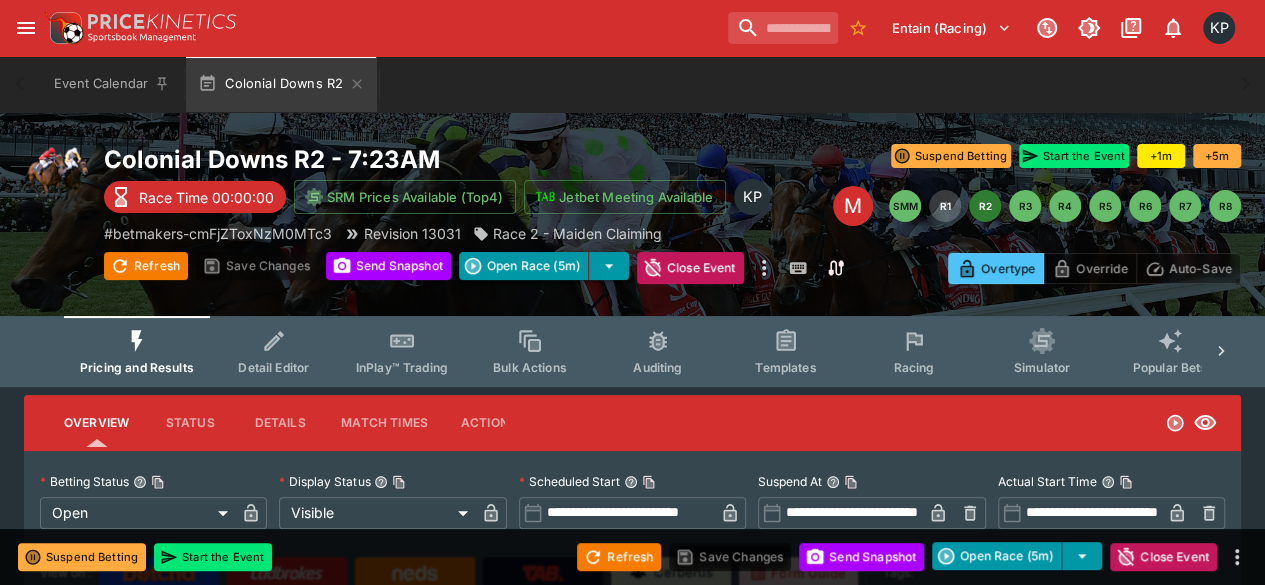 type on "****" 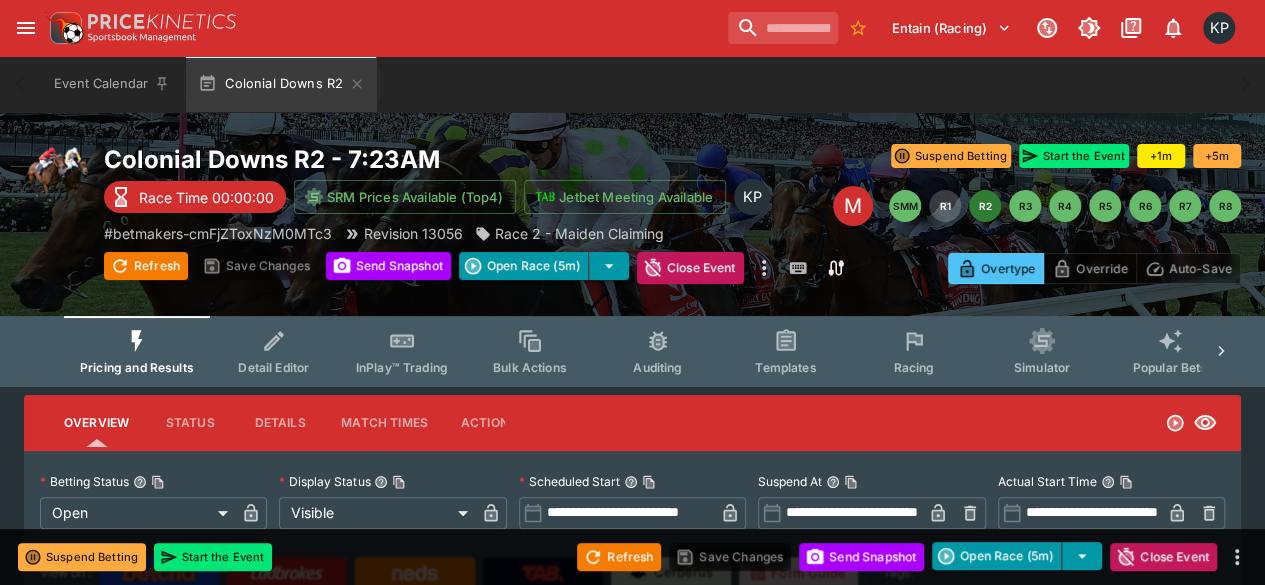 type on "****" 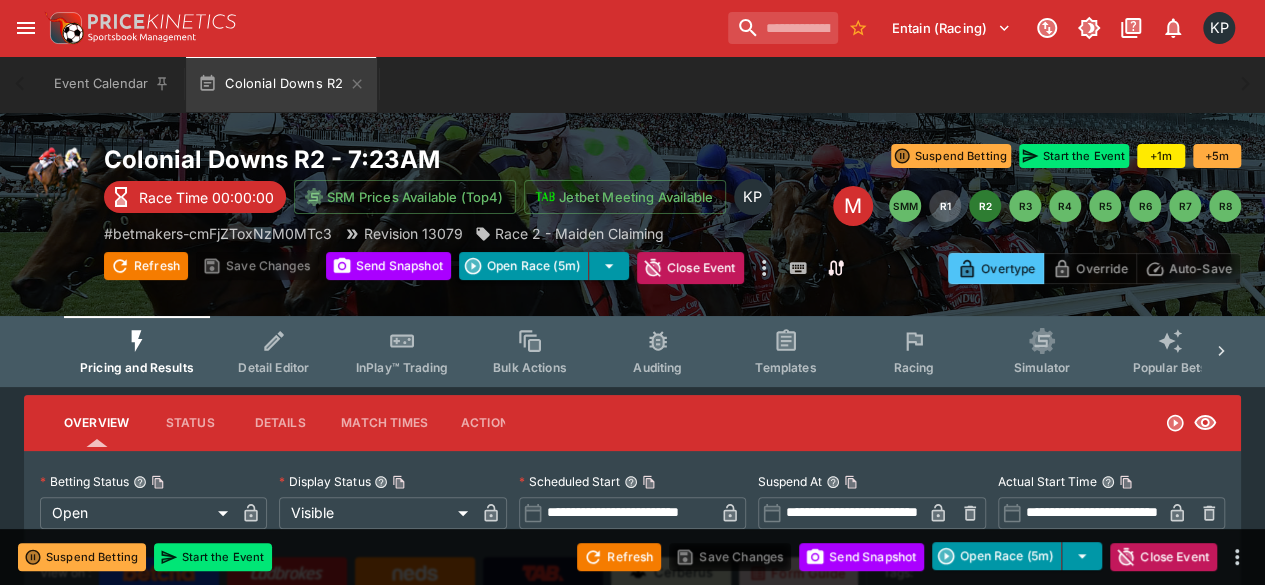 type on "*****" 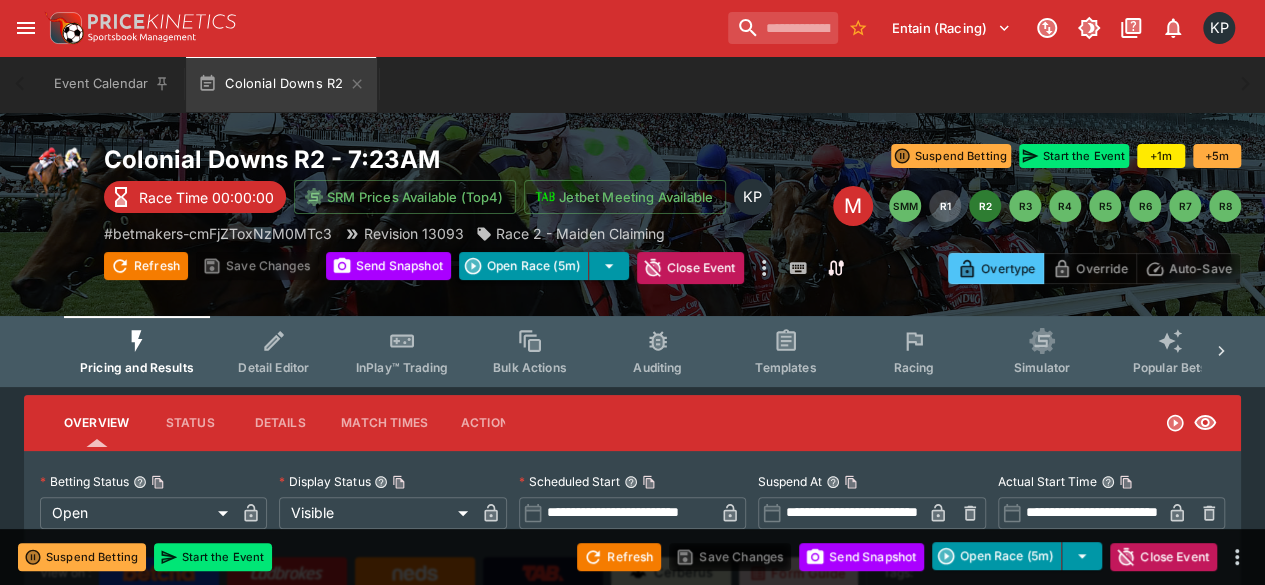 type on "*****" 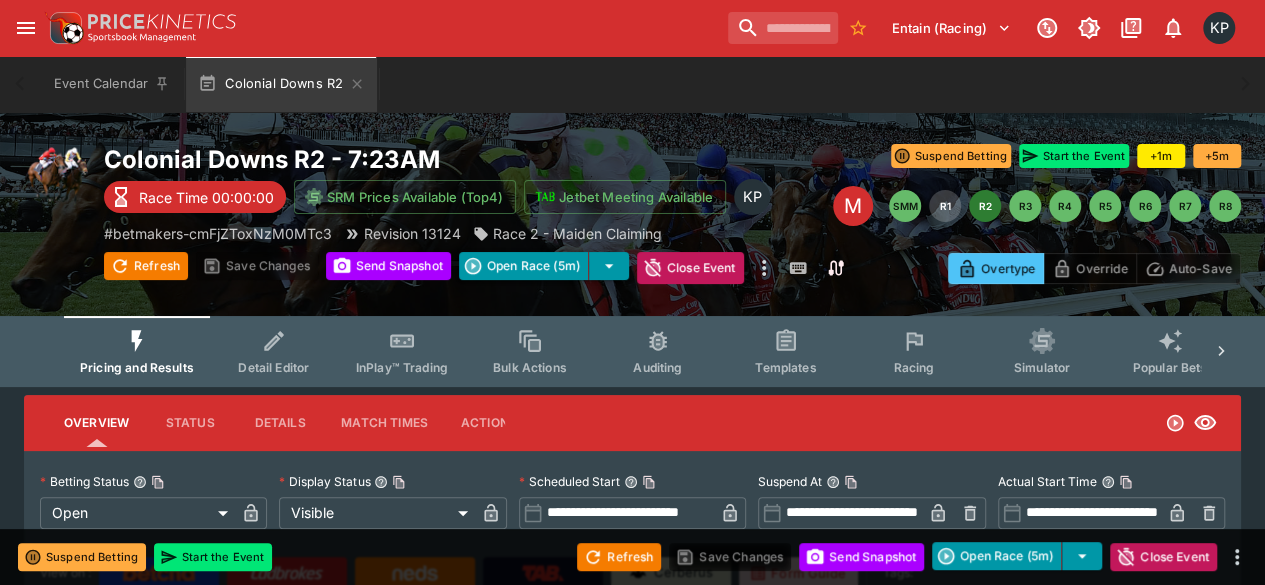 type on "**********" 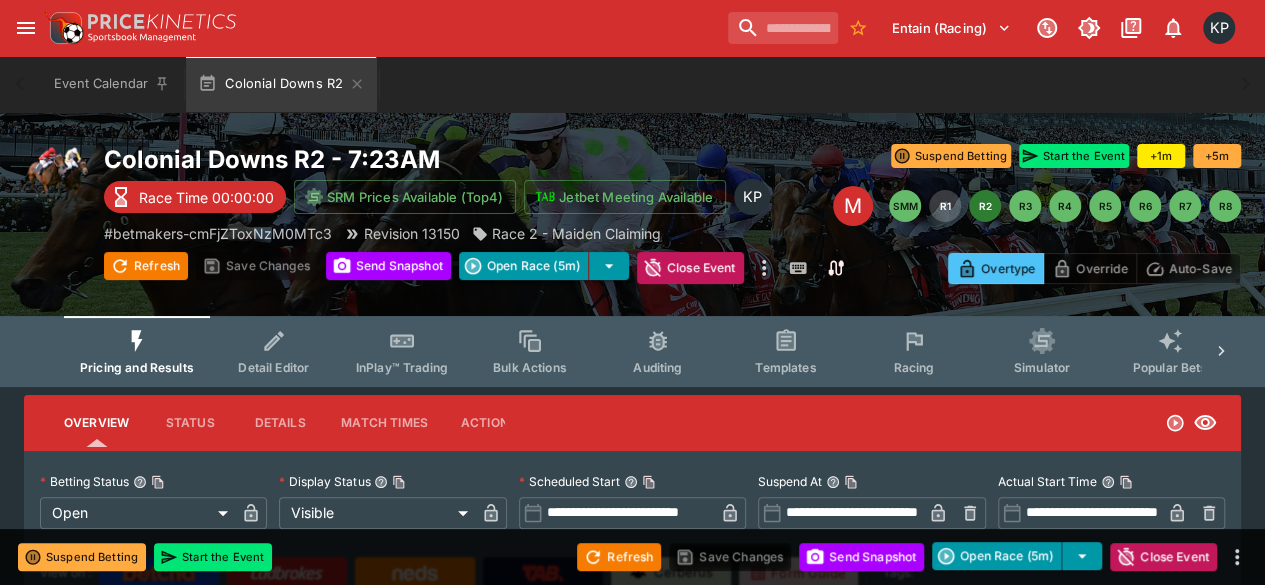 type on "****" 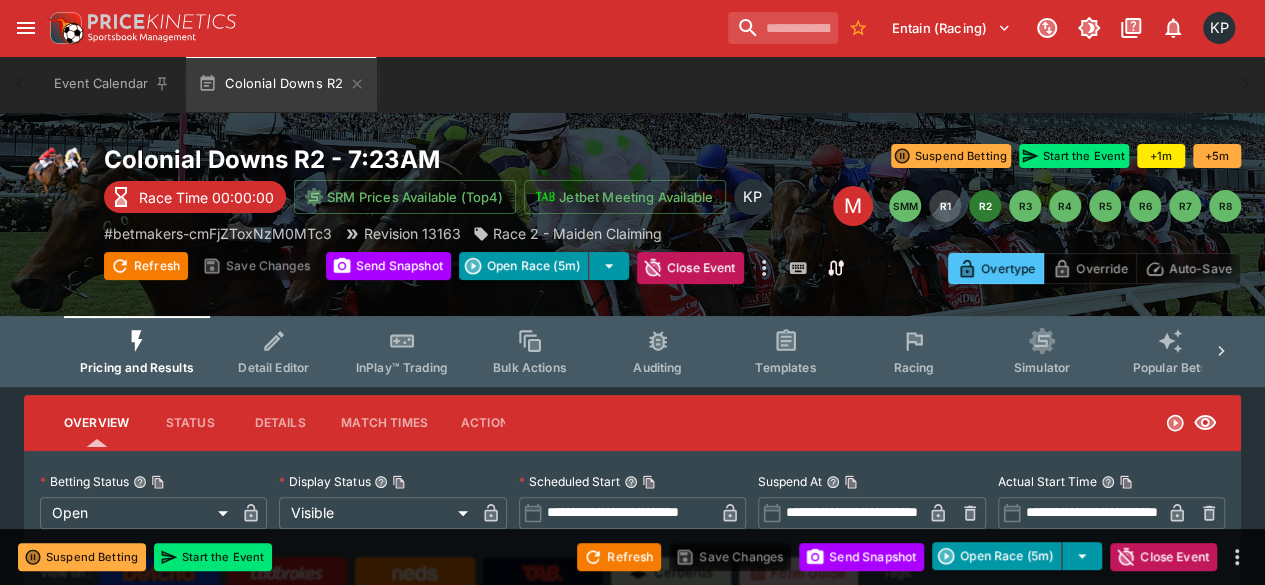 type on "****" 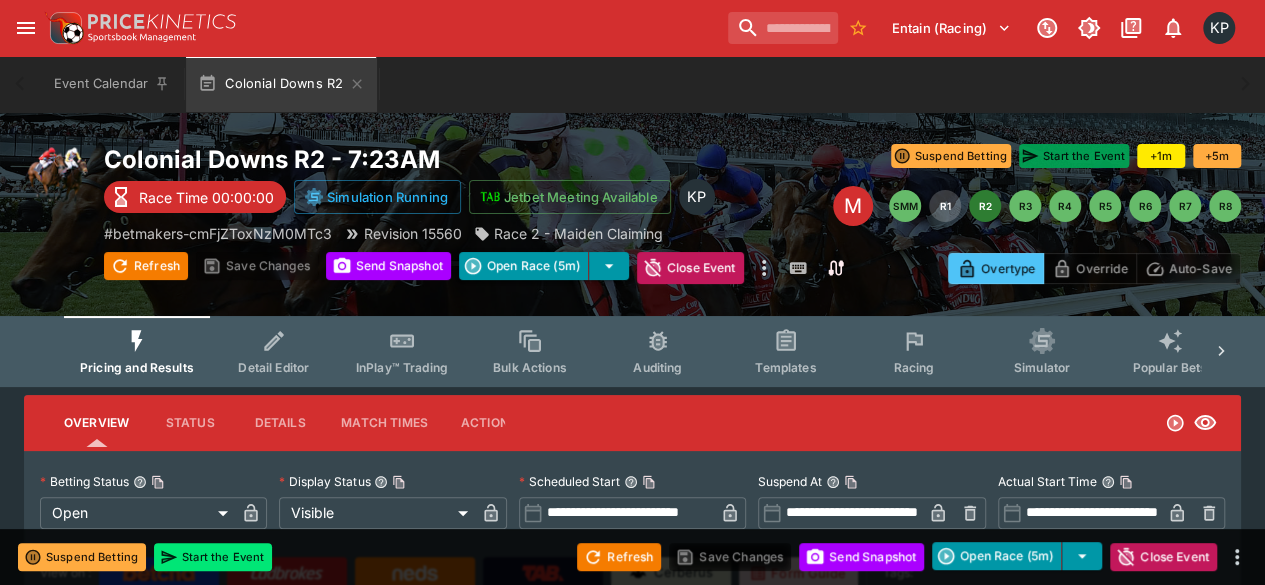 click on "Start the Event" at bounding box center (1074, 156) 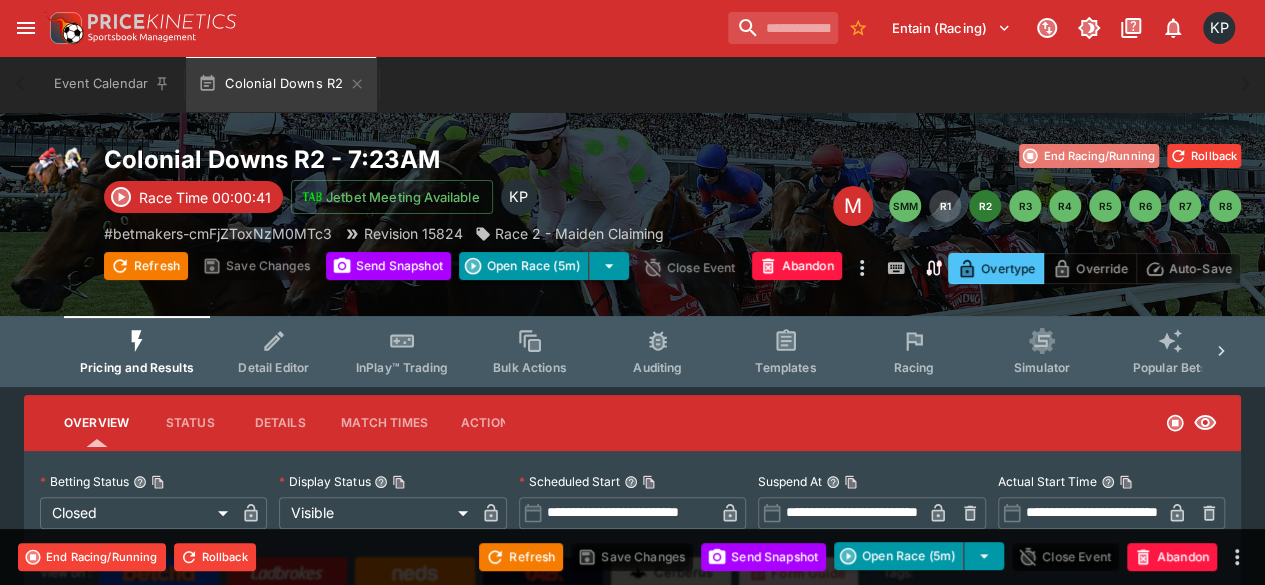 click on "End Racing/Running" at bounding box center [1089, 156] 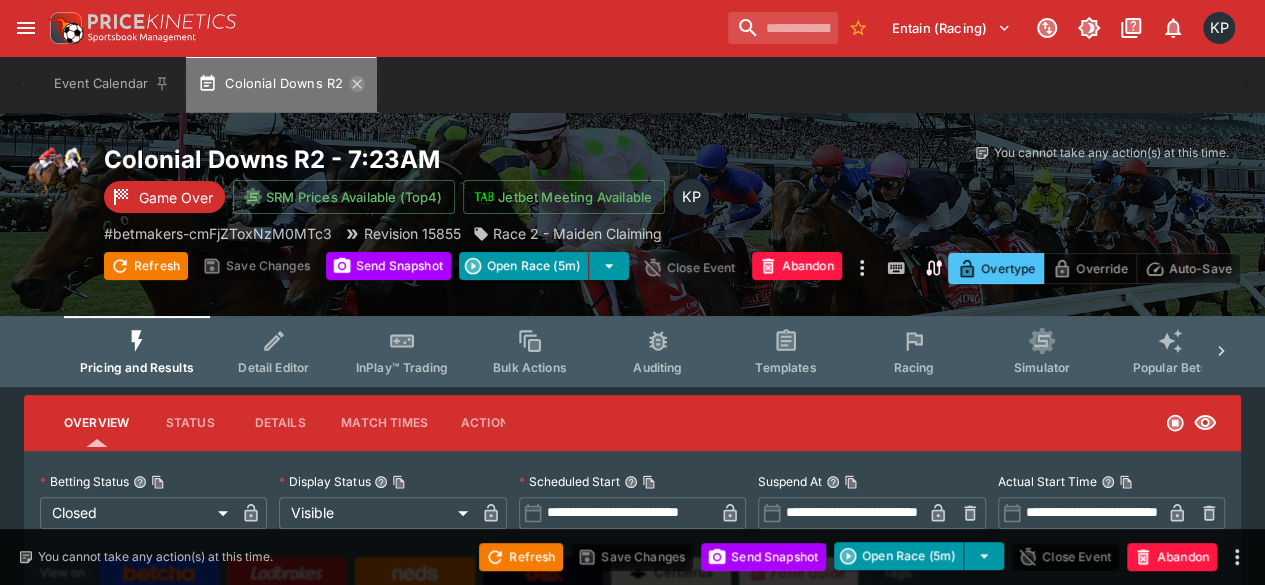 click 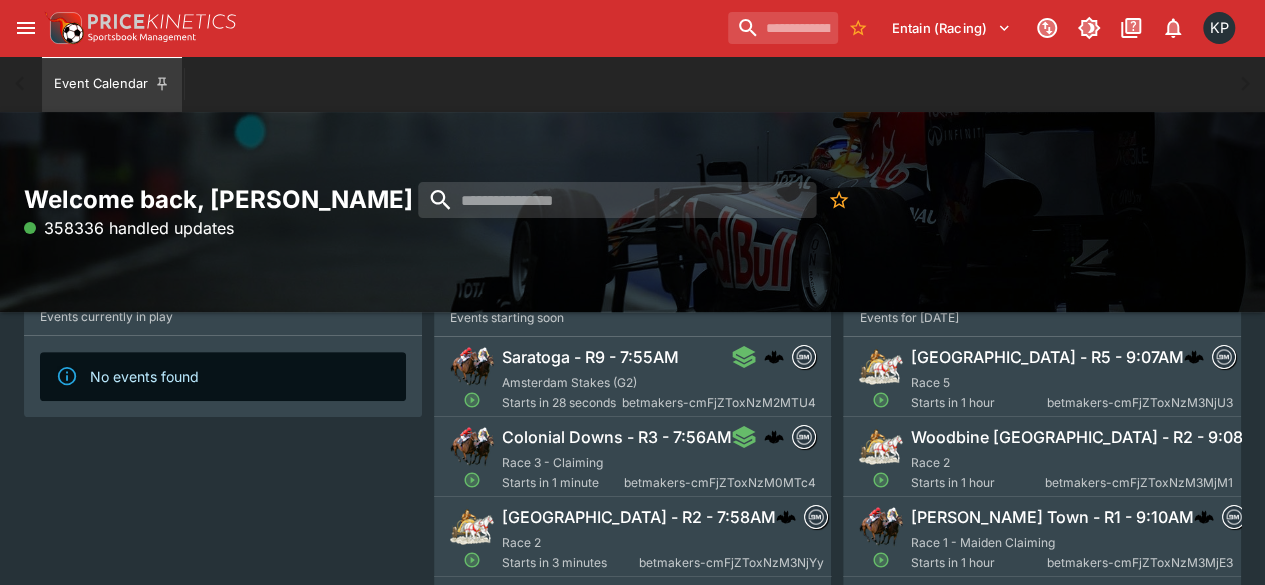 scroll, scrollTop: 134, scrollLeft: 0, axis: vertical 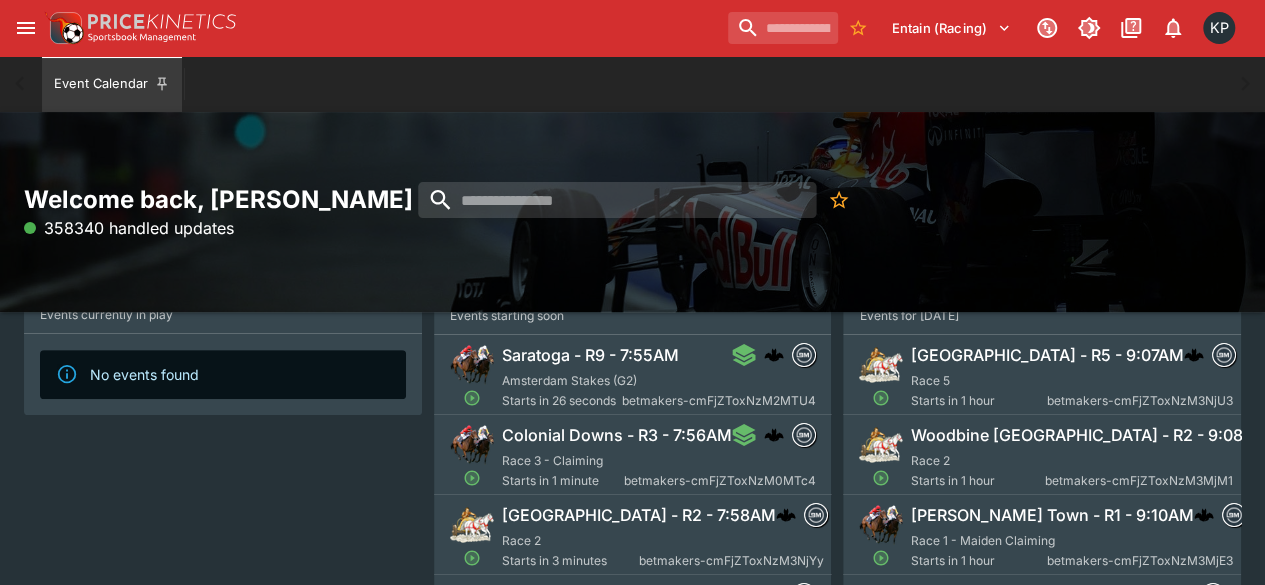 click on "Colonial Downs - R3 - 7:56AM" at bounding box center [617, 435] 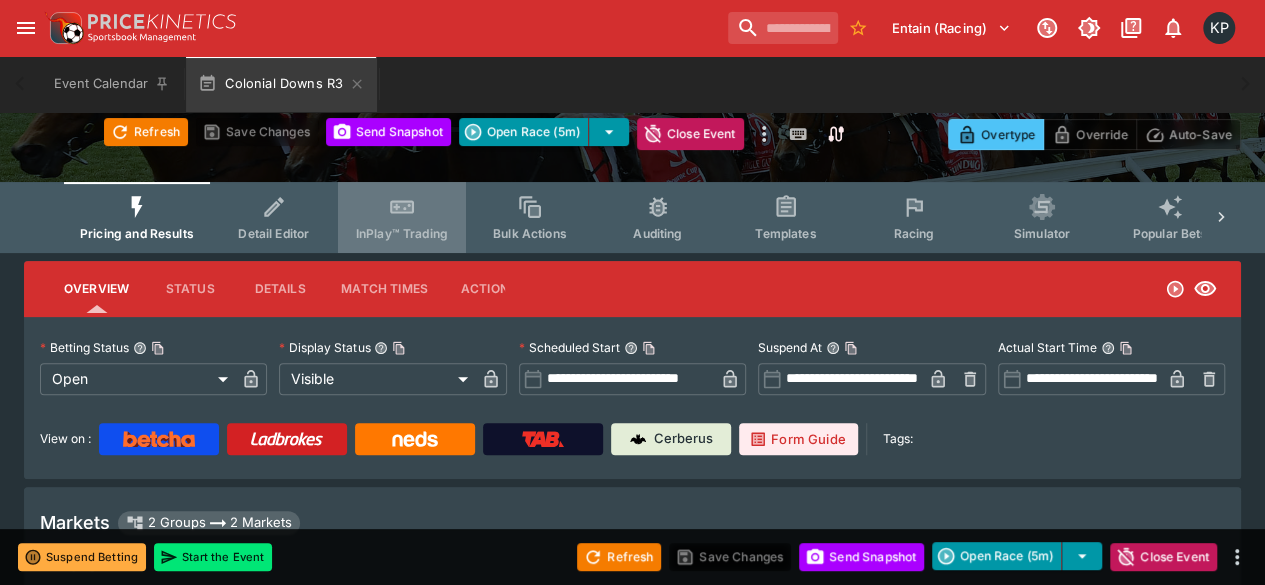 click on "InPlay™ Trading" at bounding box center [402, 233] 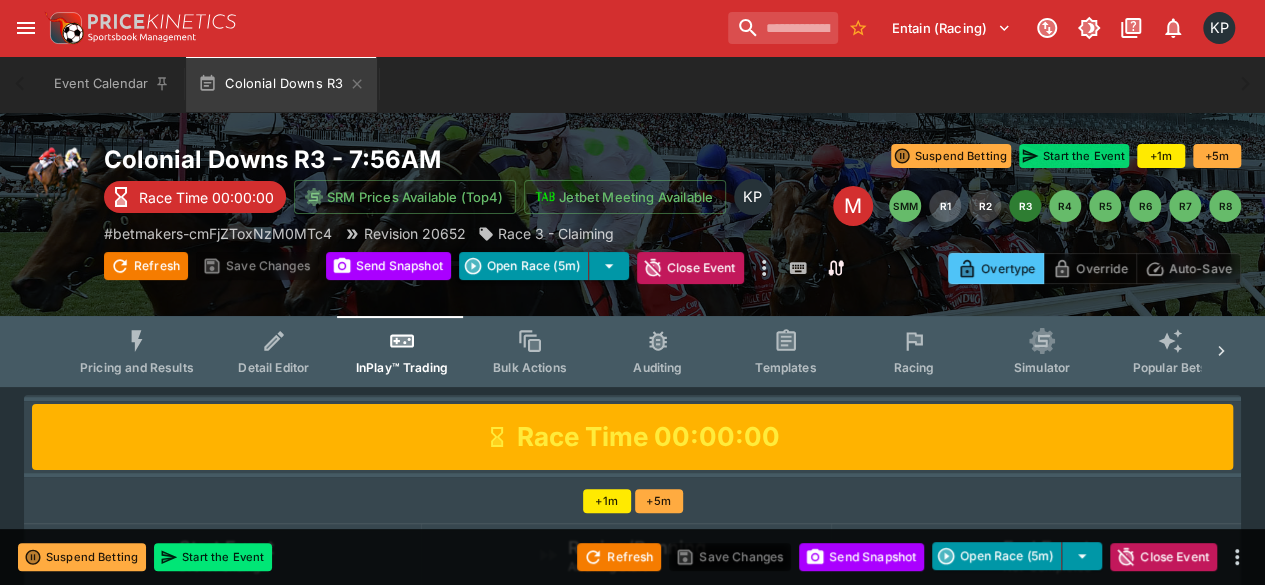 click on "Start the Event" at bounding box center [1074, 156] 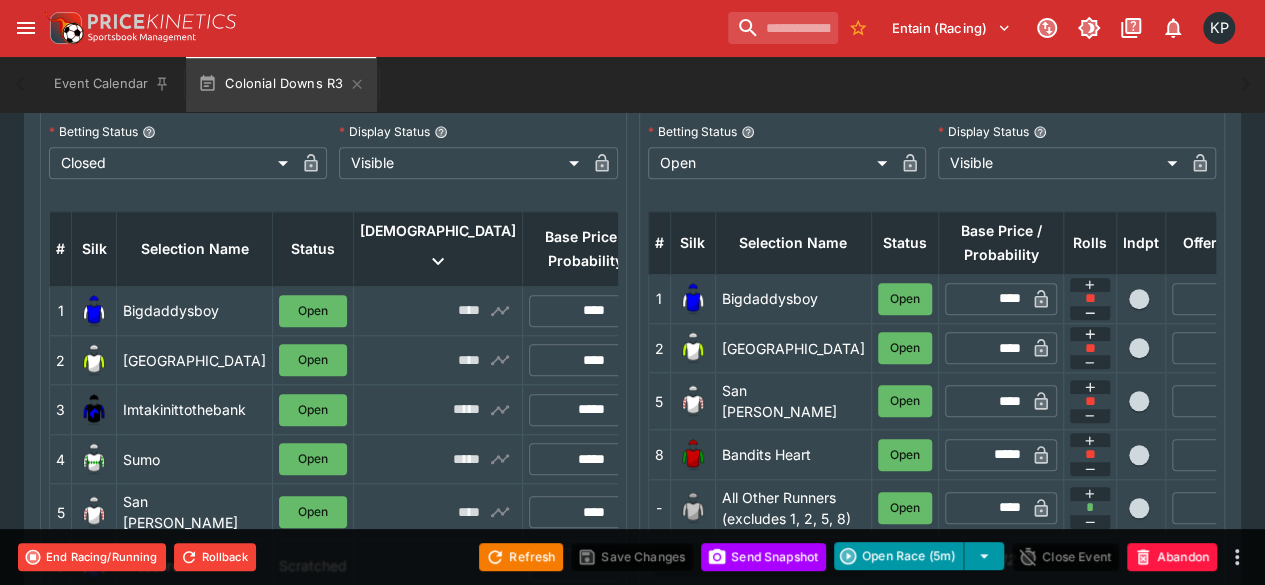 scroll, scrollTop: 750, scrollLeft: 0, axis: vertical 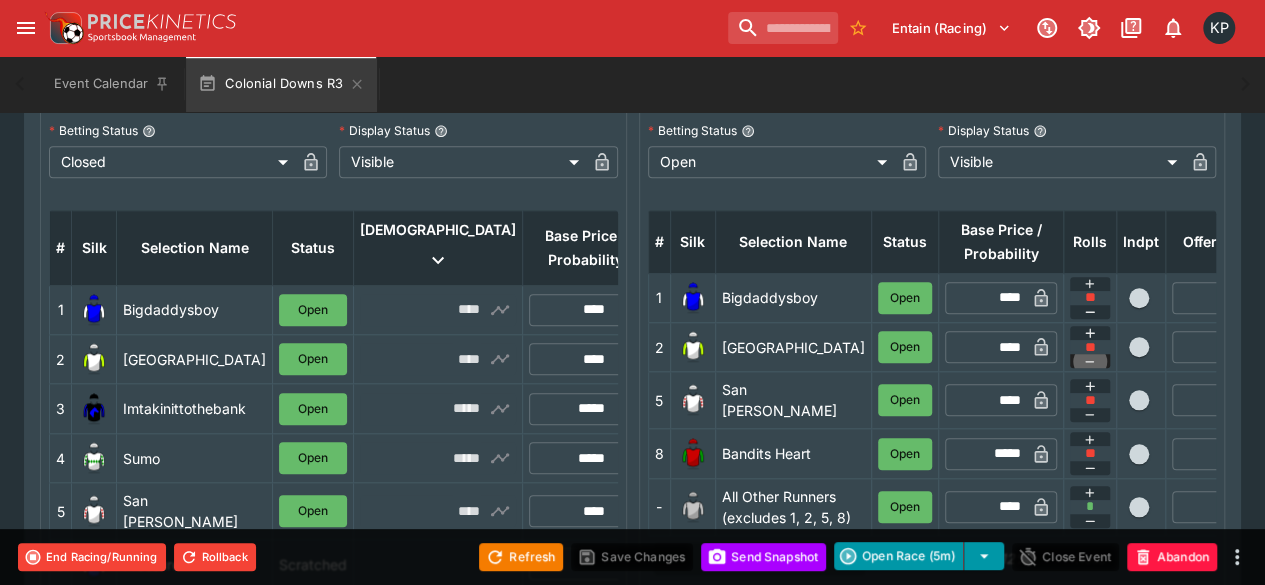 click 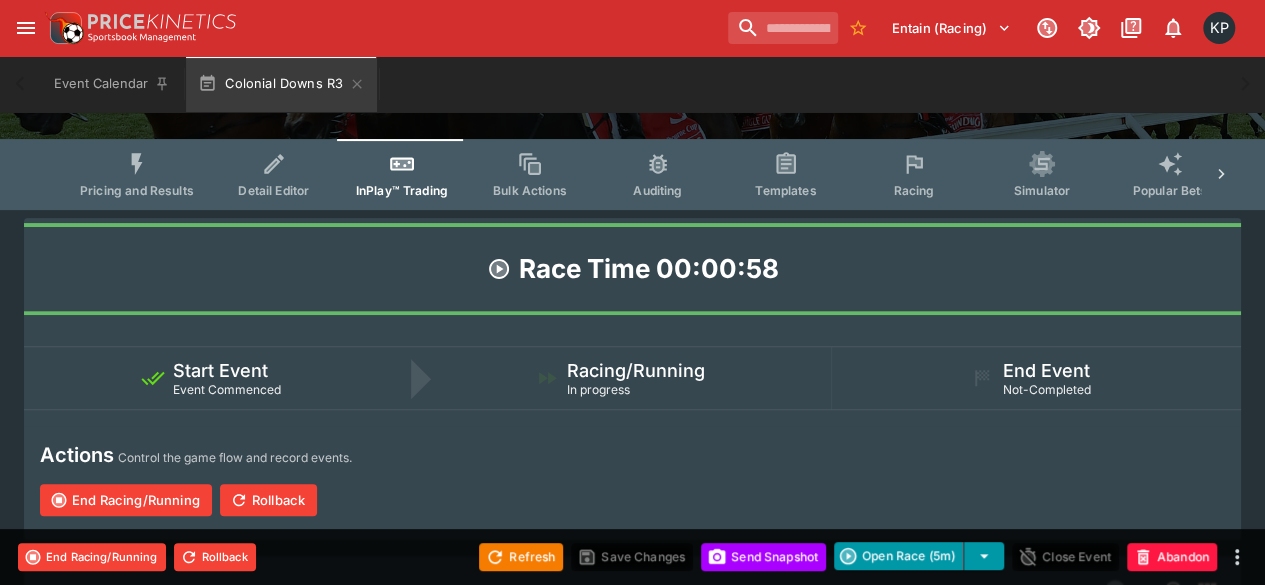 scroll, scrollTop: 0, scrollLeft: 0, axis: both 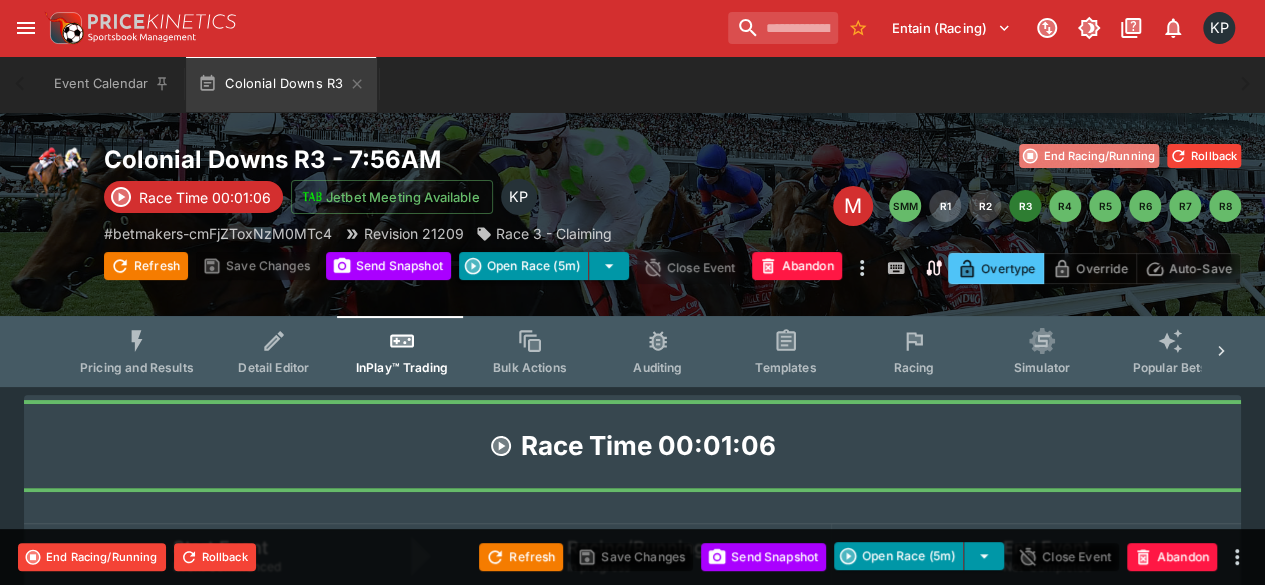 click on "End Racing/Running" at bounding box center [1089, 156] 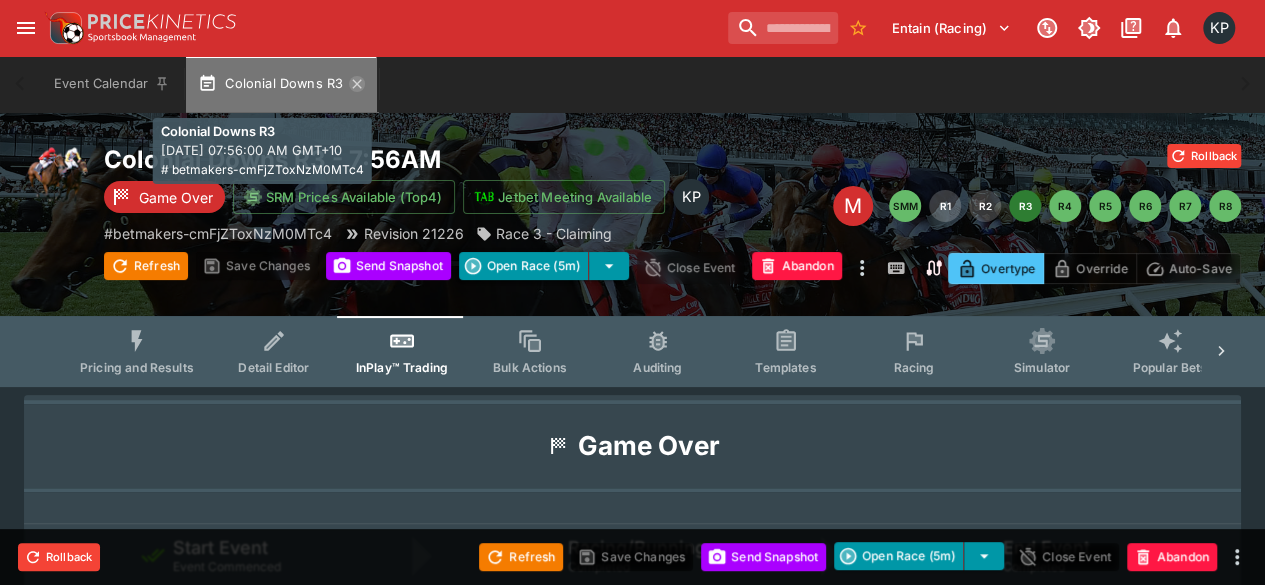 click 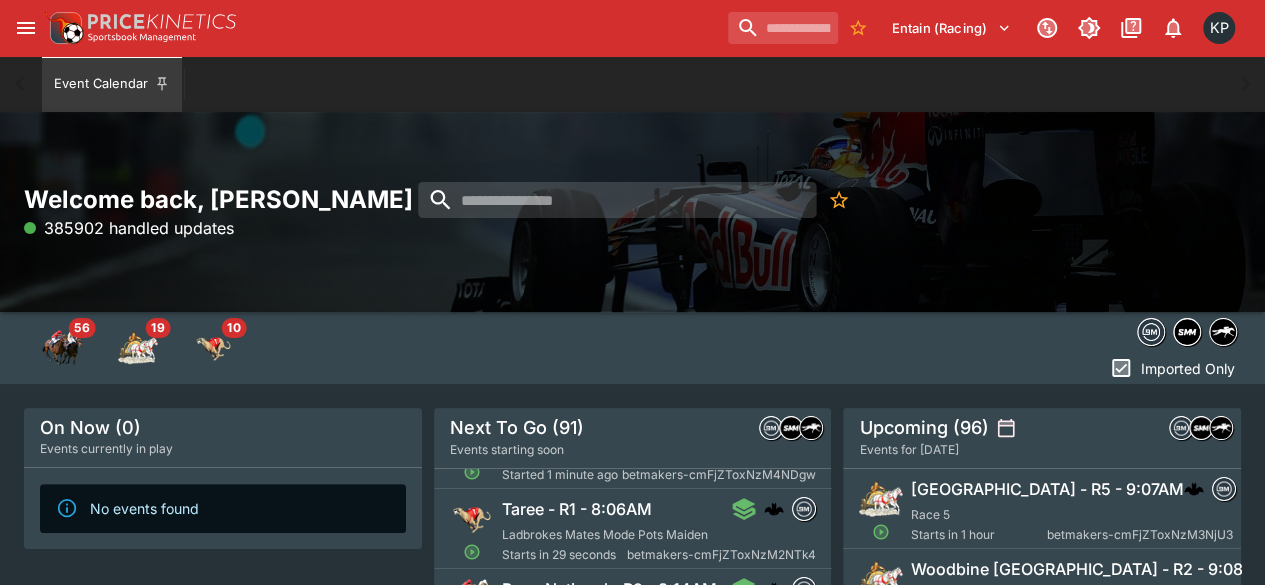 scroll, scrollTop: 221, scrollLeft: 0, axis: vertical 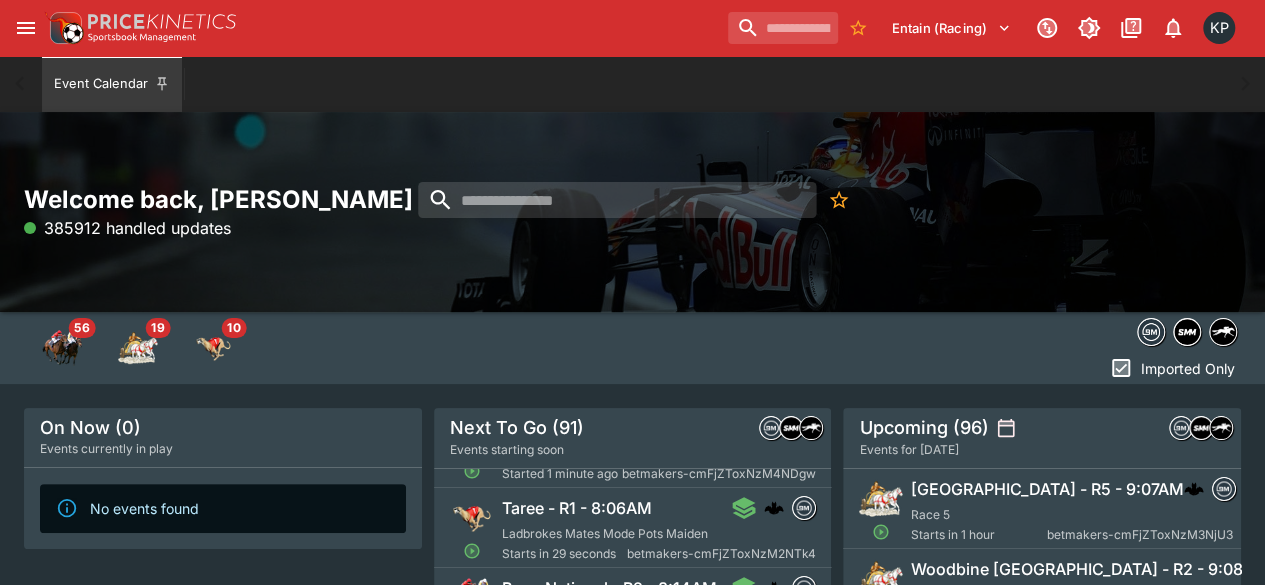 click on "Ladbrokes Mates Mode Pots Maiden" at bounding box center (605, 533) 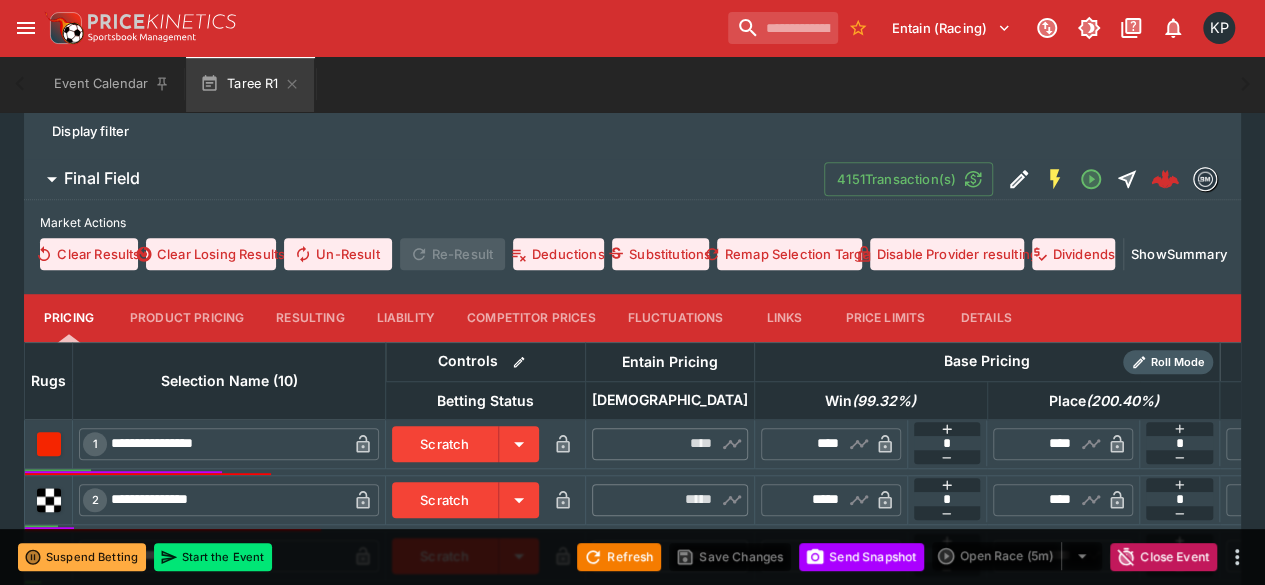 scroll, scrollTop: 573, scrollLeft: 0, axis: vertical 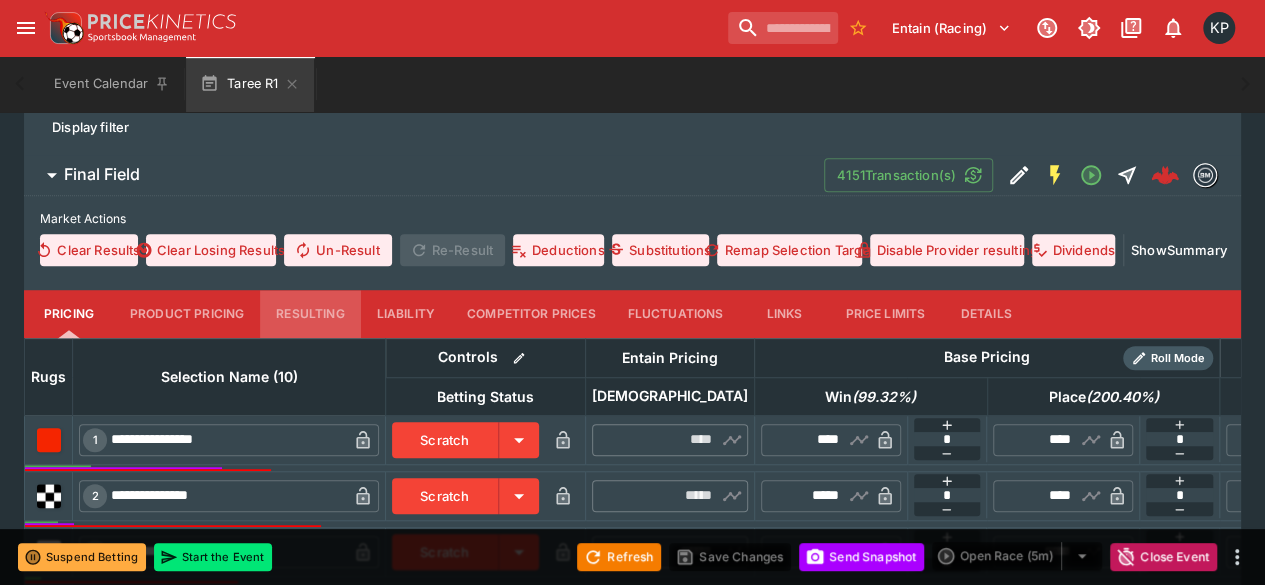 click on "Resulting" at bounding box center (310, 314) 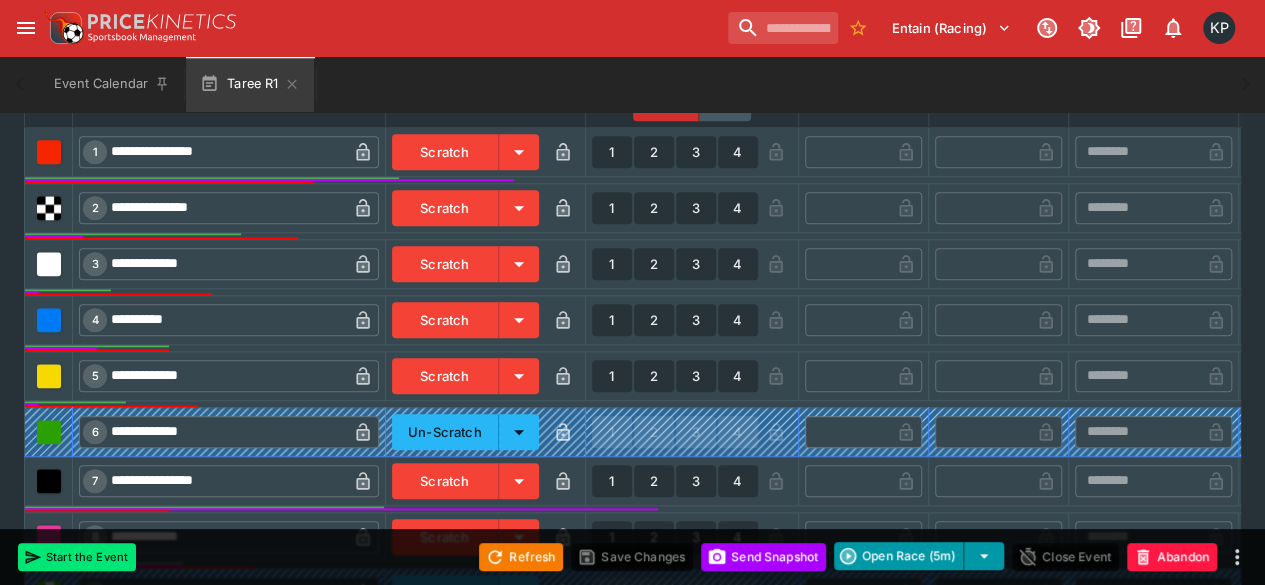 scroll, scrollTop: 901, scrollLeft: 0, axis: vertical 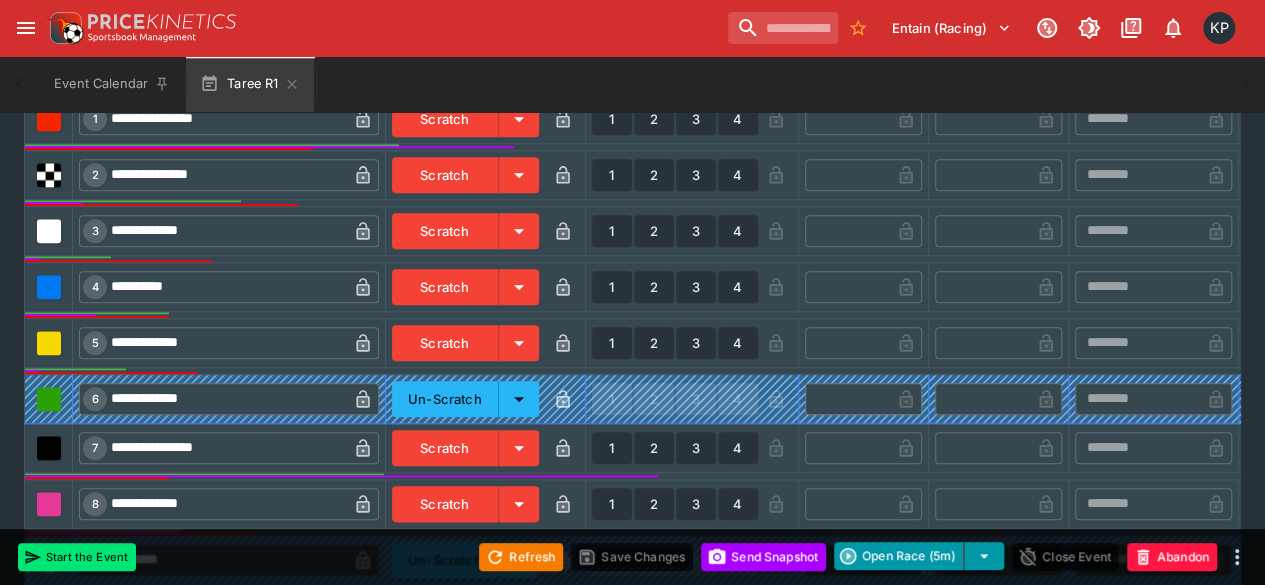click on "1" at bounding box center (612, 448) 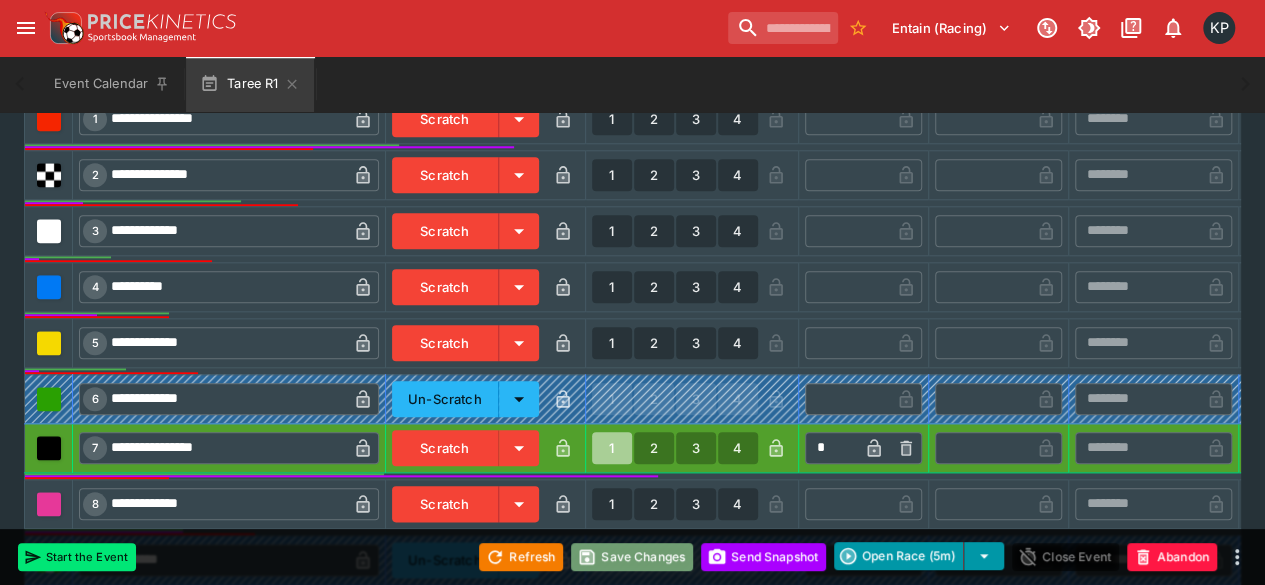 click on "Save Changes" at bounding box center [632, 557] 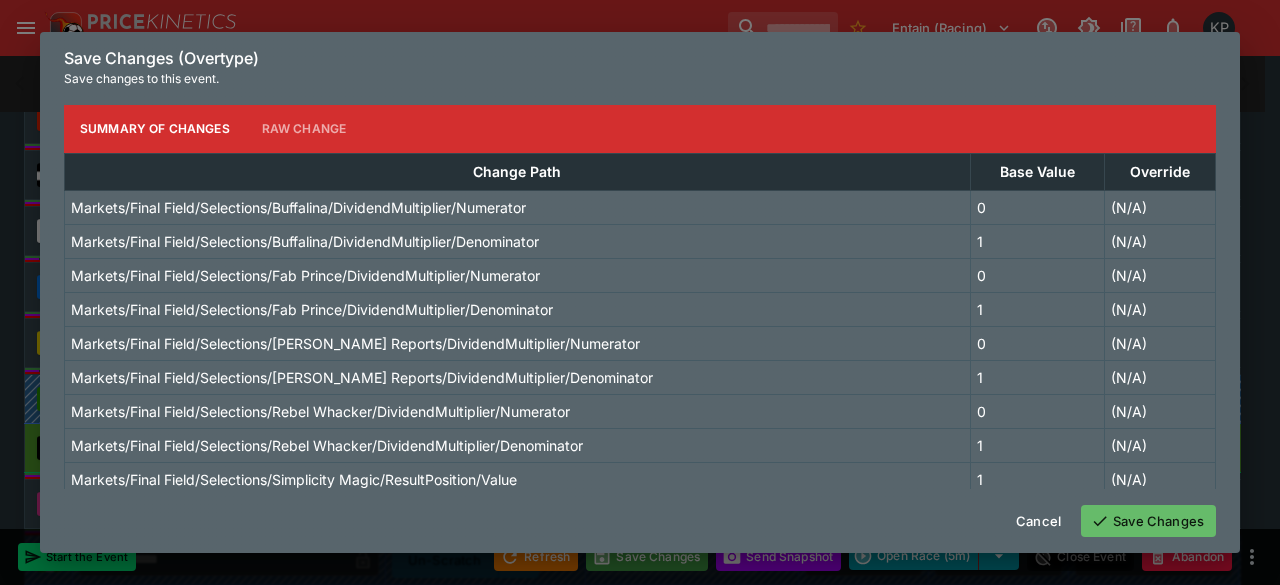 click on "Save Changes" at bounding box center (1148, 521) 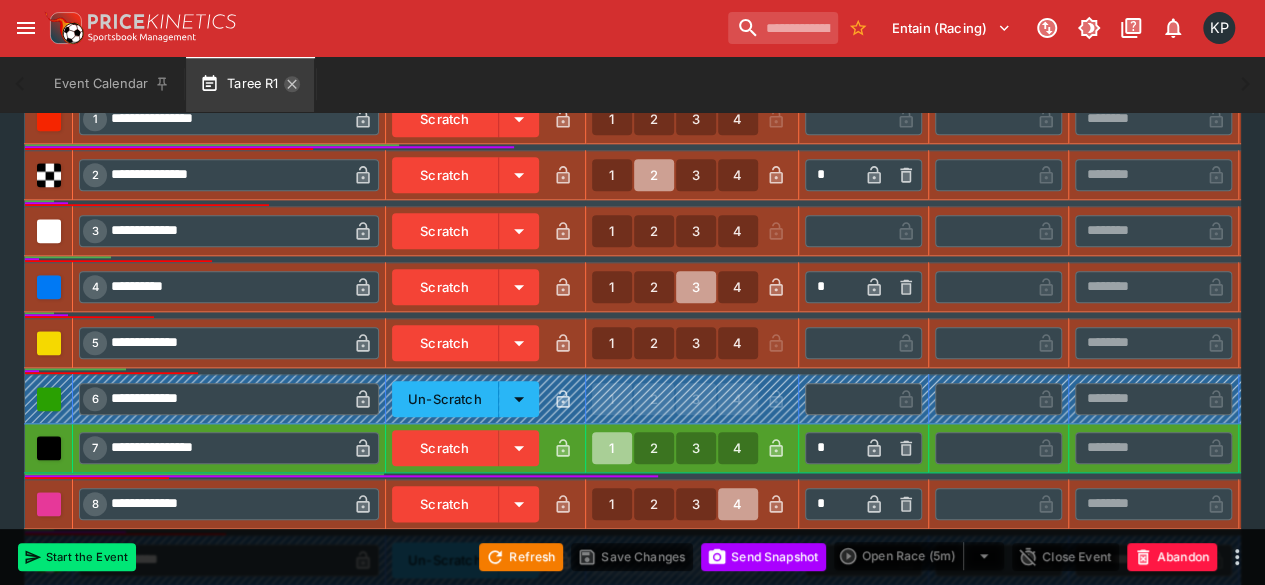 click 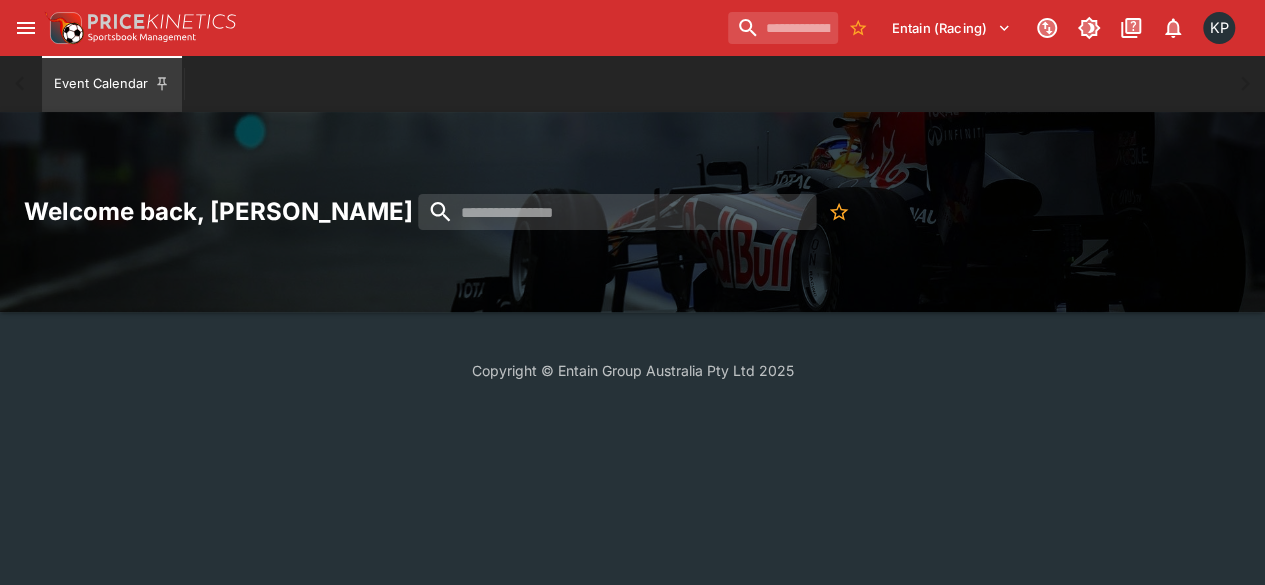 scroll, scrollTop: 0, scrollLeft: 0, axis: both 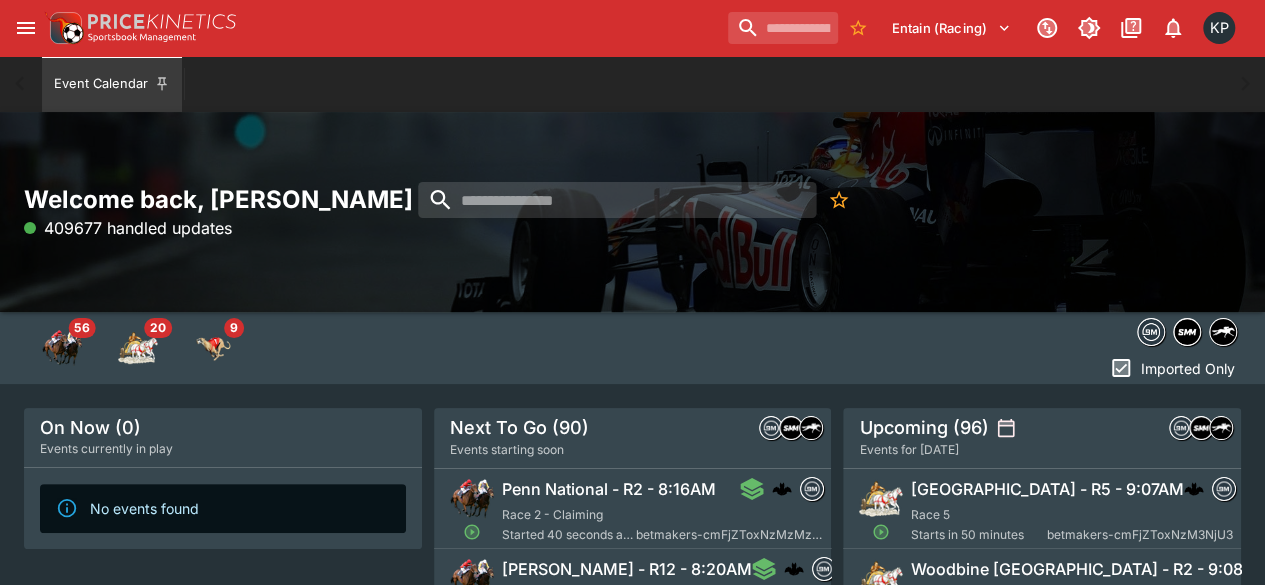 click on "Penn National - R2 - 8:16AM" at bounding box center [609, 489] 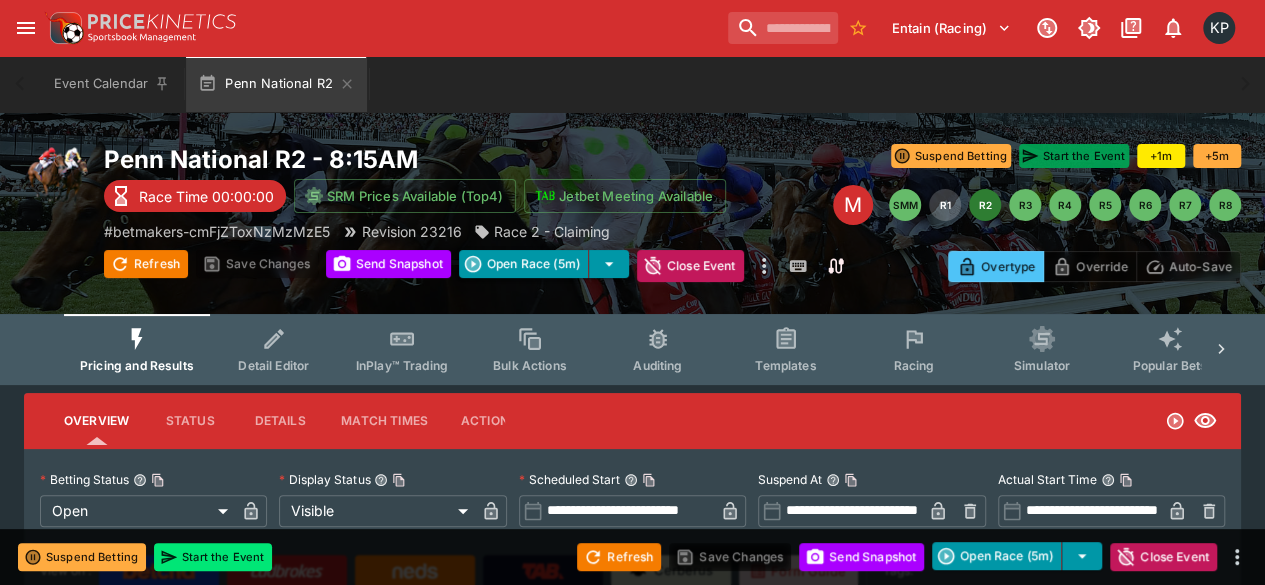 click on "Start the Event" at bounding box center (1074, 156) 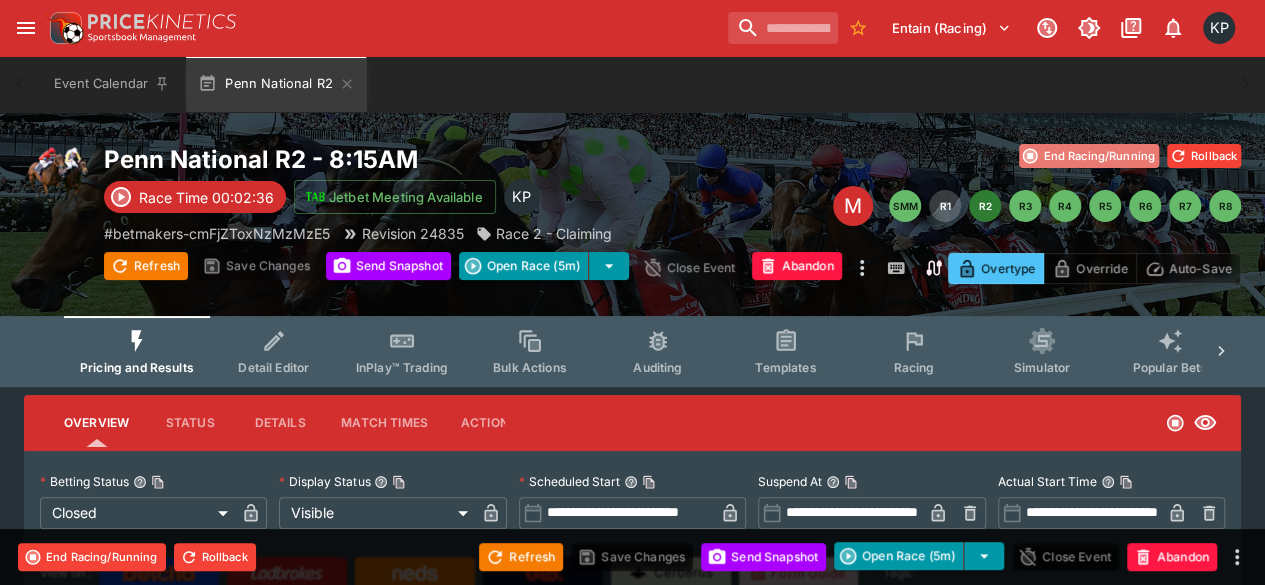 click on "End Racing/Running" at bounding box center [1089, 156] 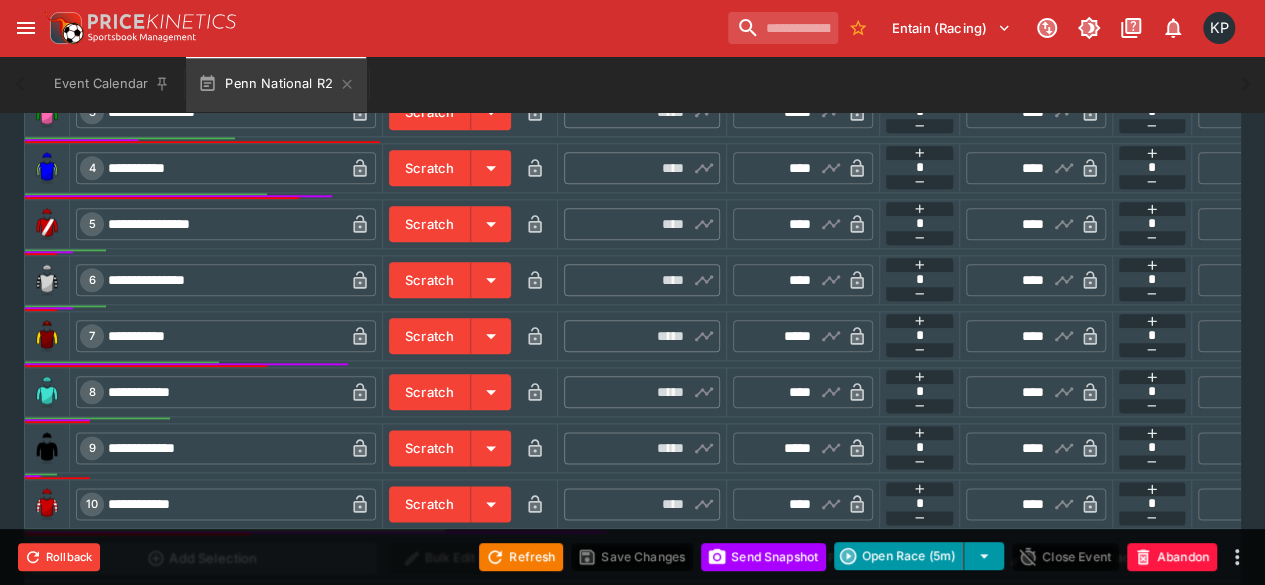 scroll, scrollTop: 1121, scrollLeft: 0, axis: vertical 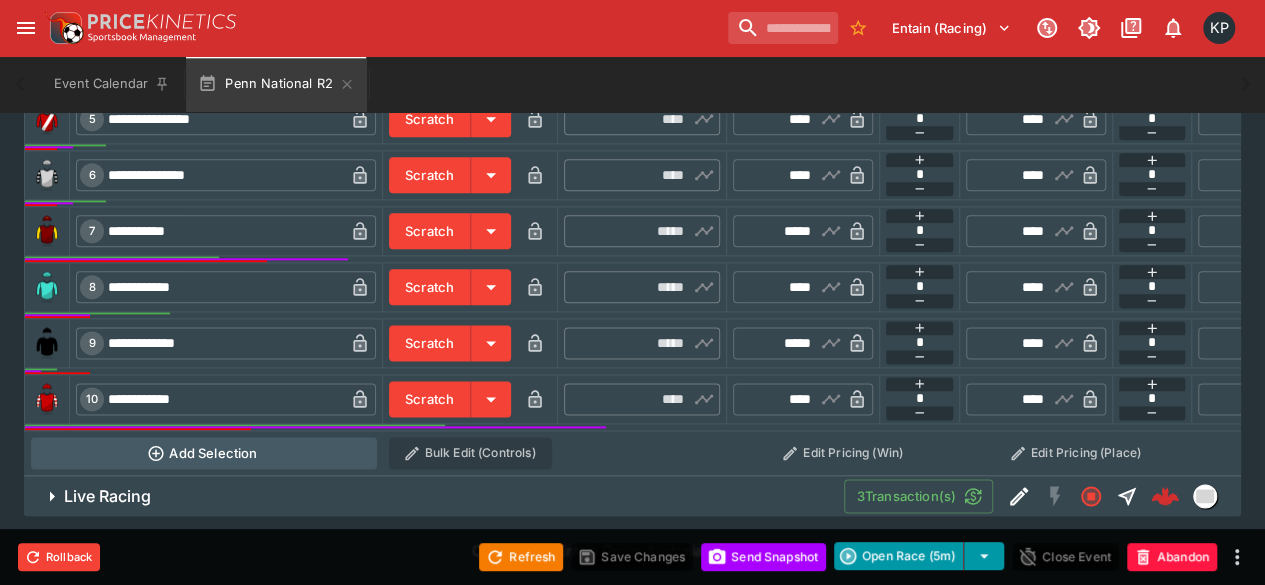 click on "Live Racing 3  Transaction(s)" at bounding box center [632, 496] 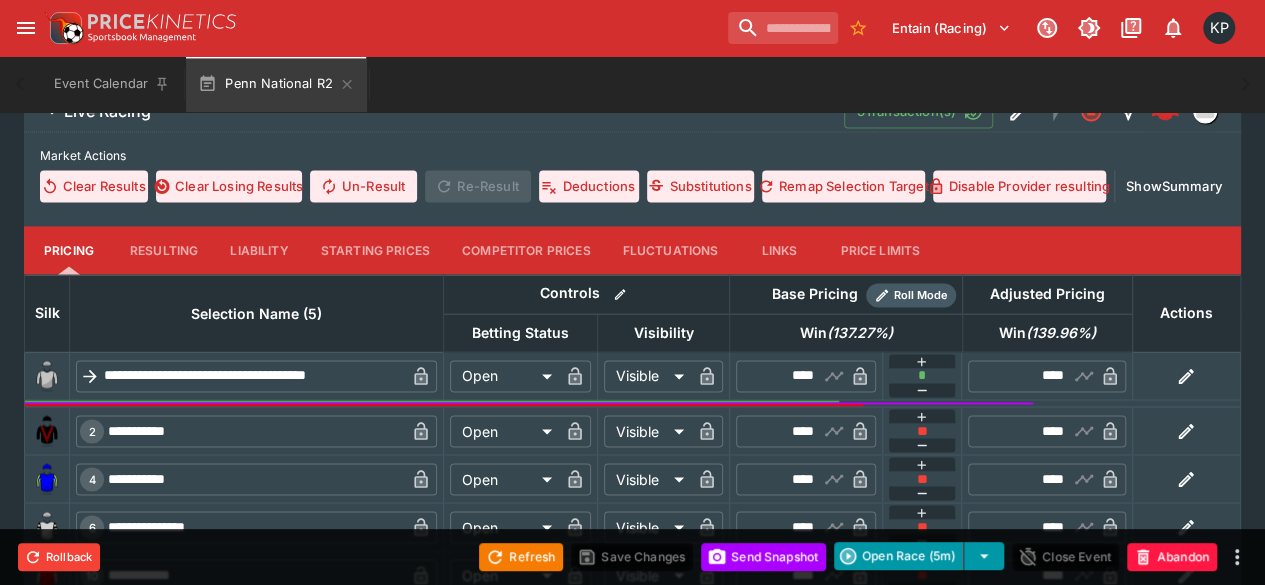 scroll, scrollTop: 1498, scrollLeft: 0, axis: vertical 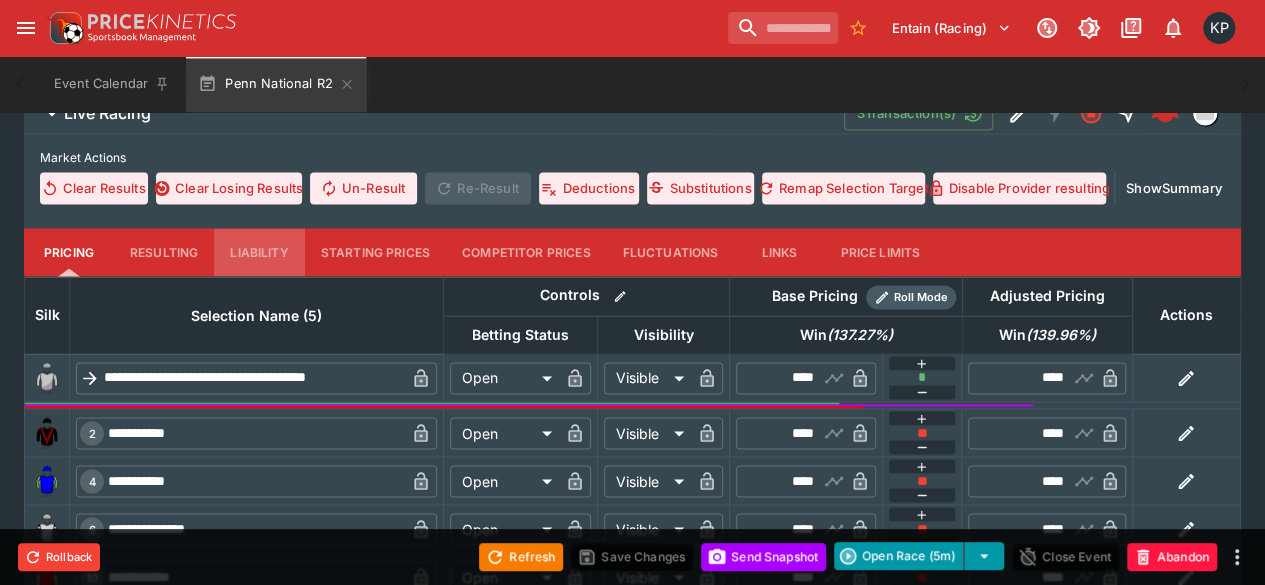 click on "Liability" at bounding box center [259, 252] 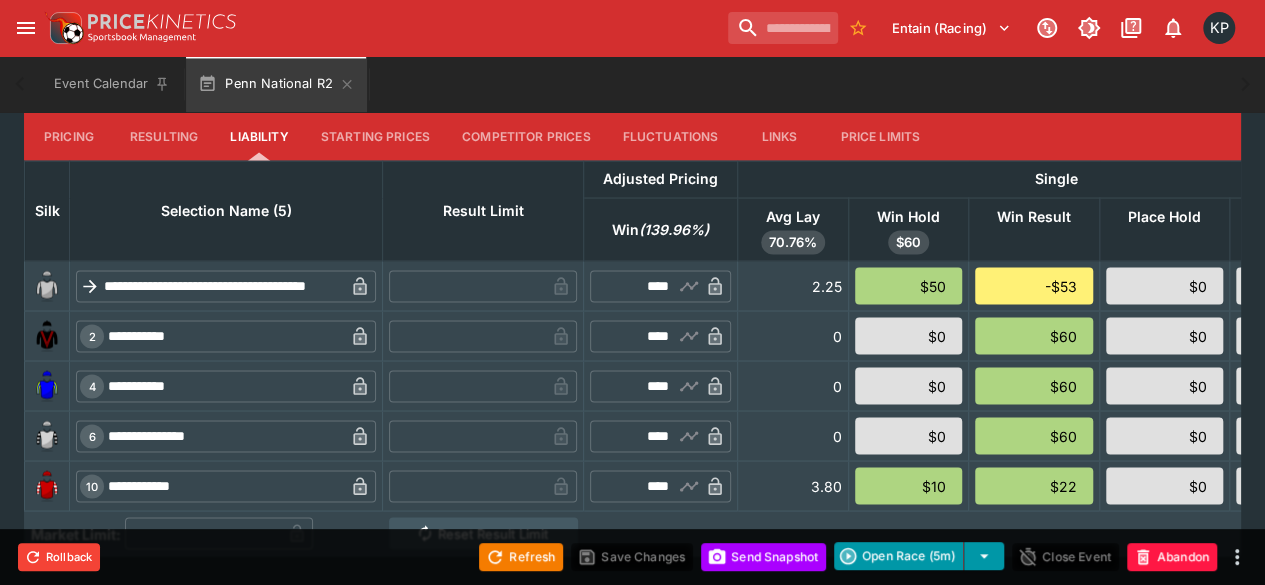 scroll, scrollTop: 1614, scrollLeft: 0, axis: vertical 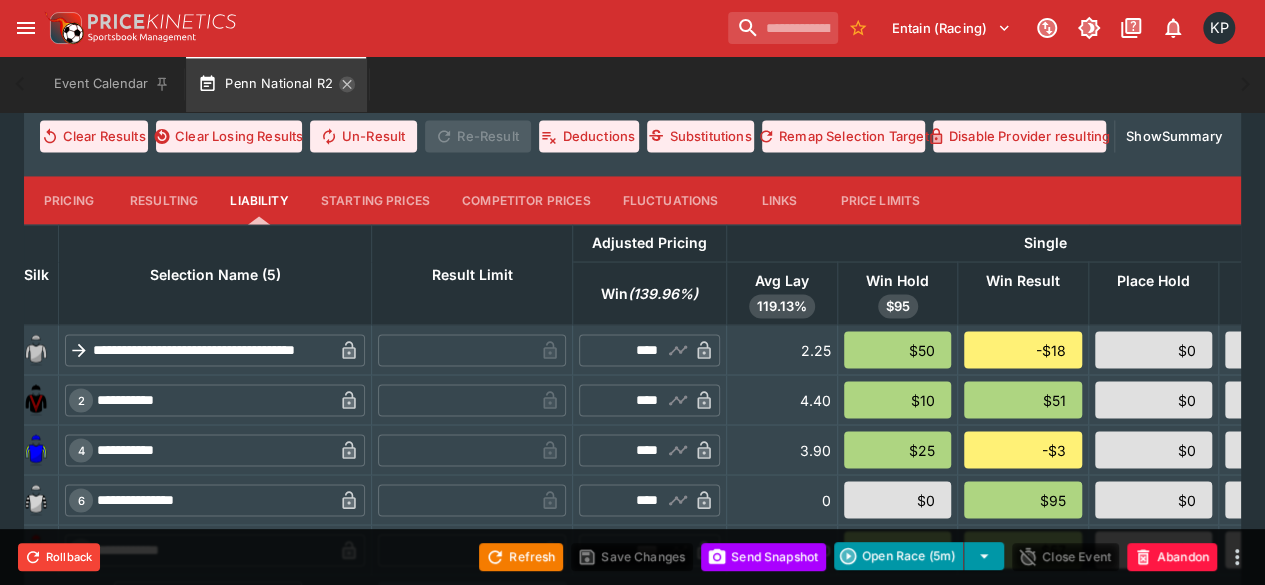 click 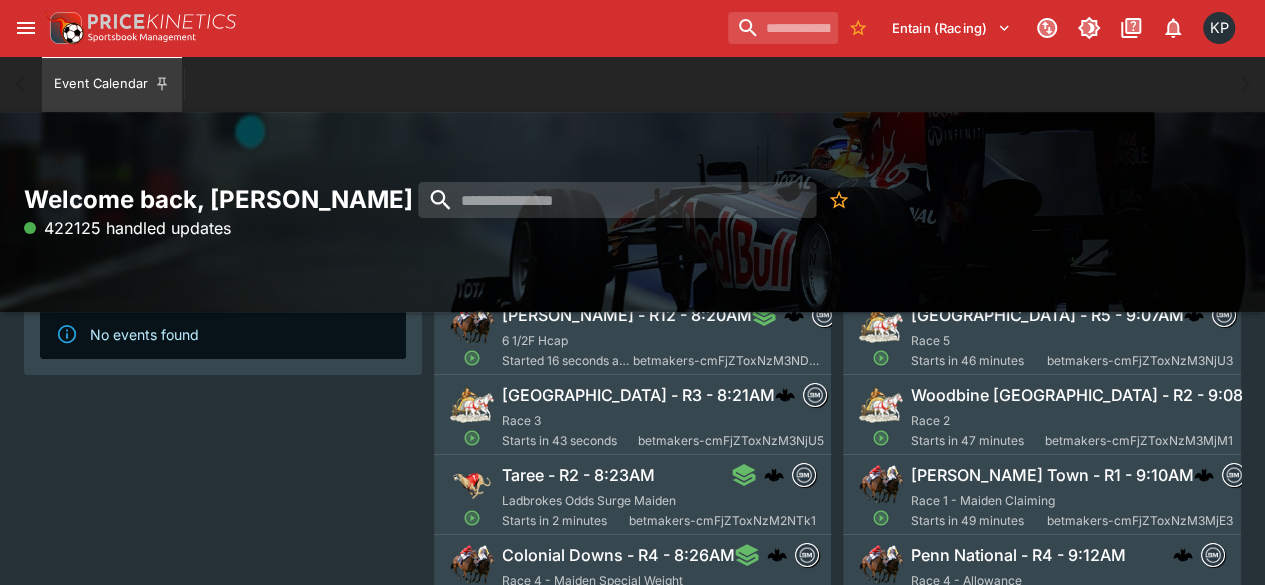 scroll, scrollTop: 200, scrollLeft: 0, axis: vertical 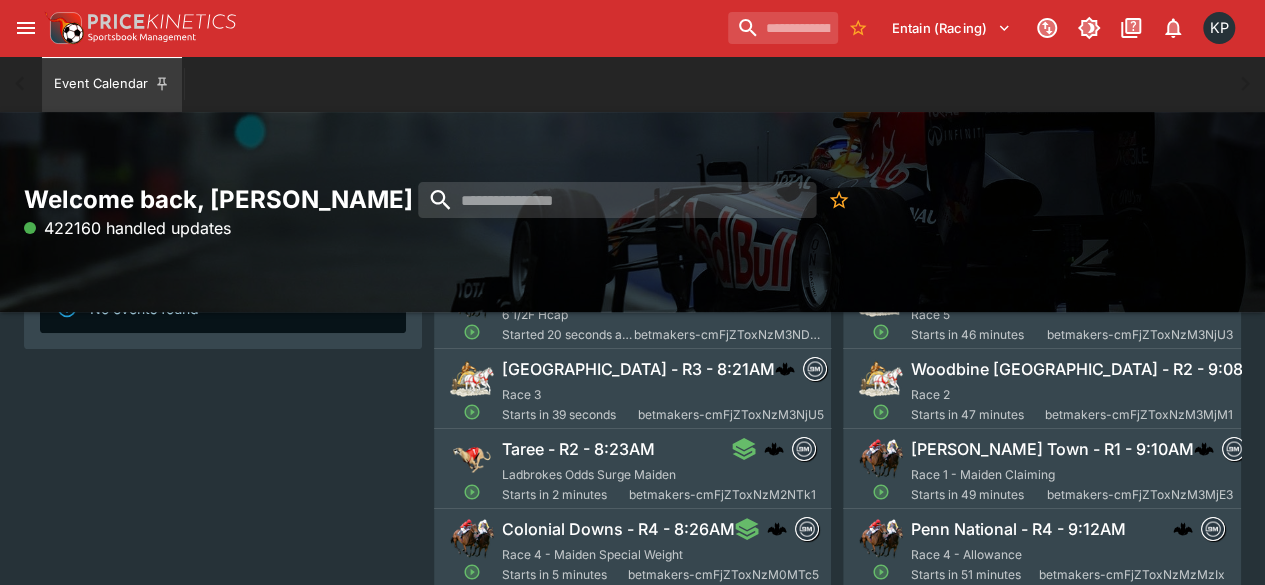click on "Taree - R2 - 8:23AM" at bounding box center [578, 449] 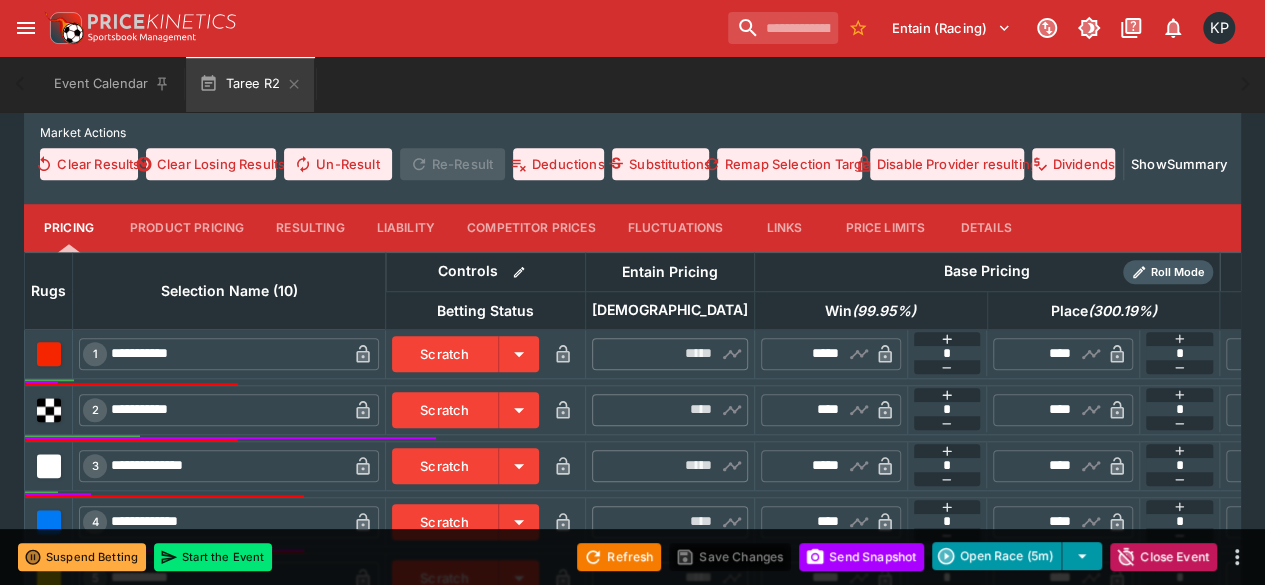 scroll, scrollTop: 656, scrollLeft: 0, axis: vertical 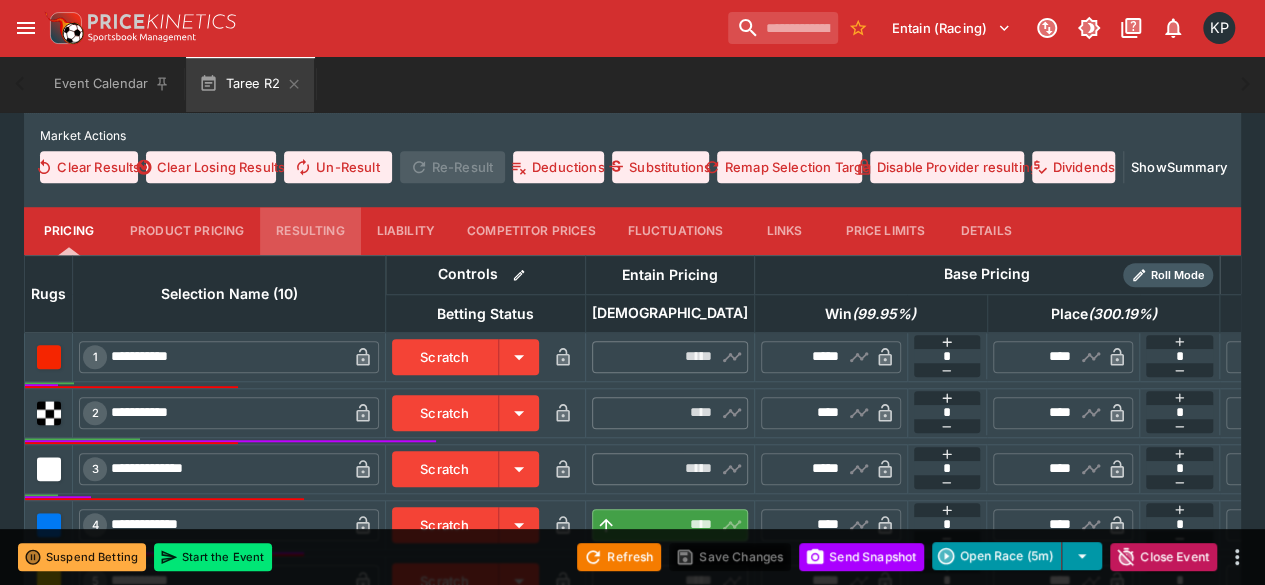 click on "Resulting" at bounding box center (310, 231) 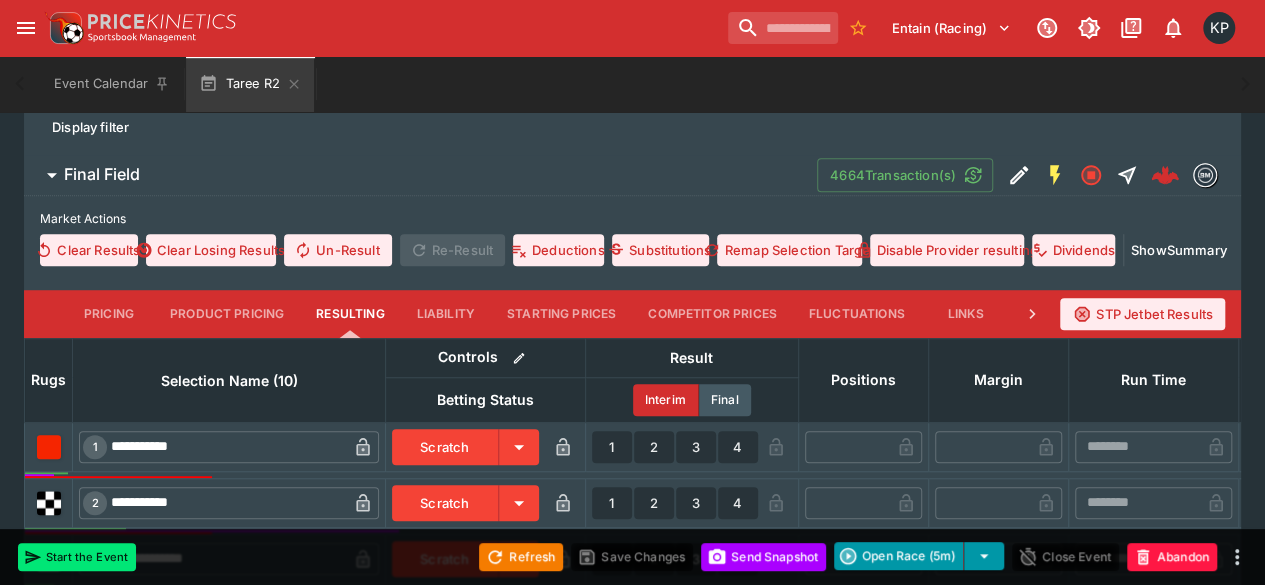 scroll, scrollTop: 578, scrollLeft: 0, axis: vertical 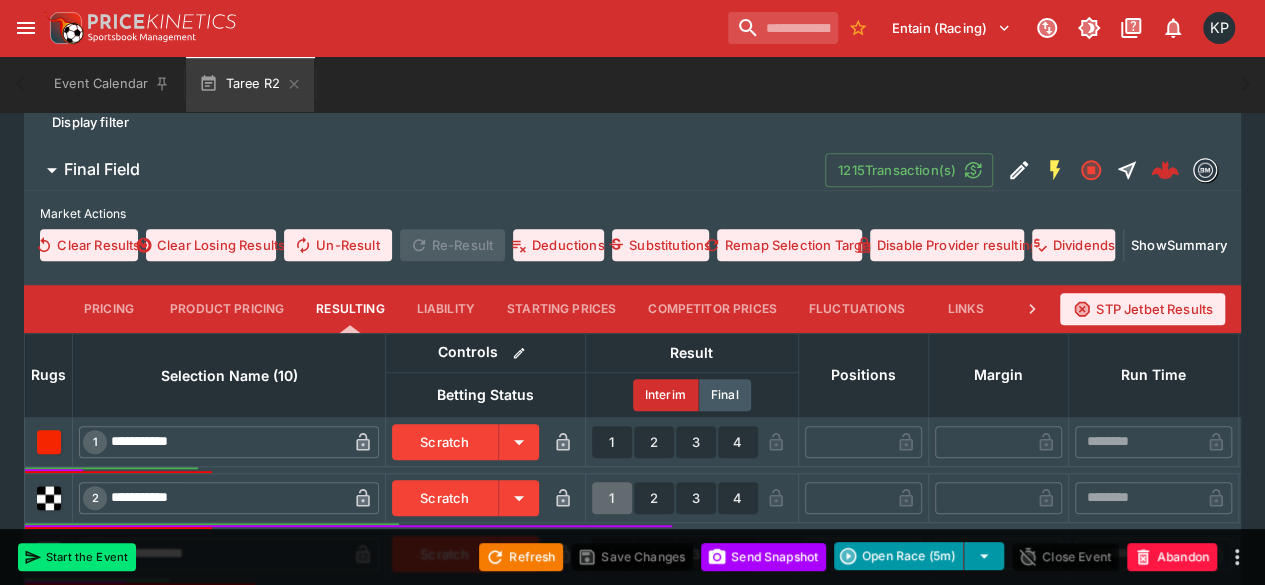 click on "1" at bounding box center [612, 498] 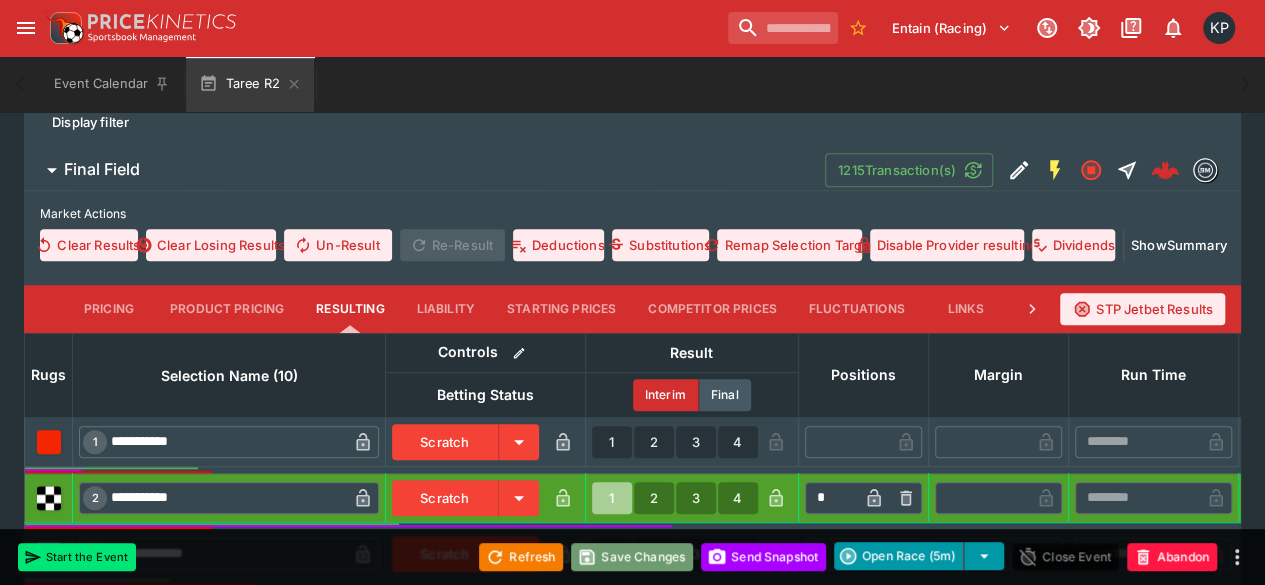click on "Save Changes" at bounding box center [632, 557] 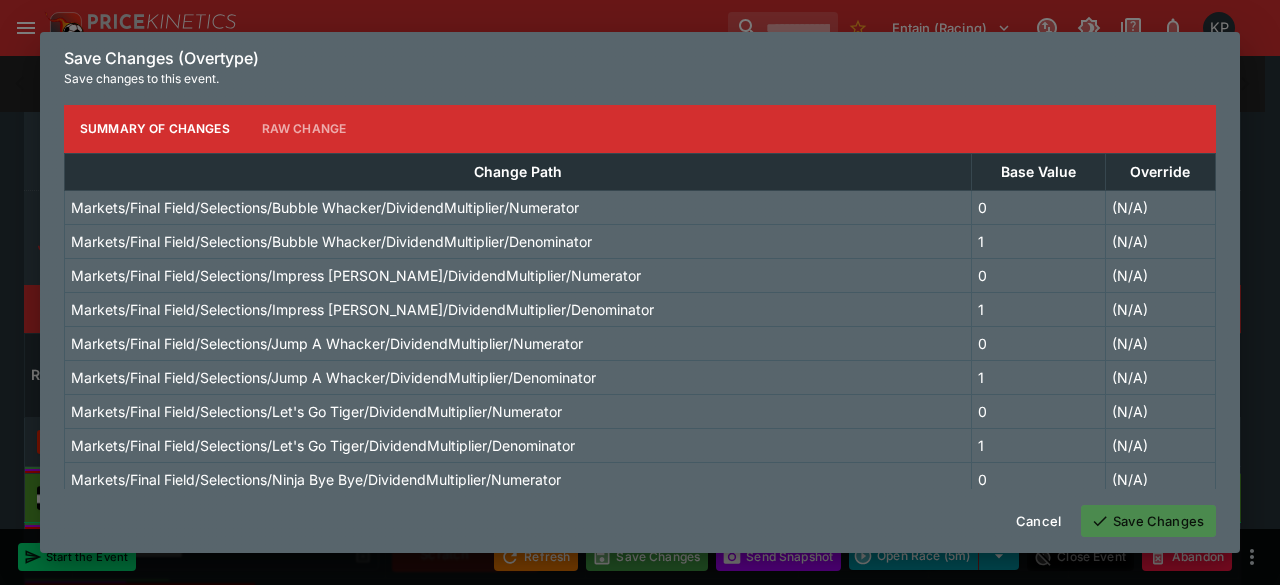 click 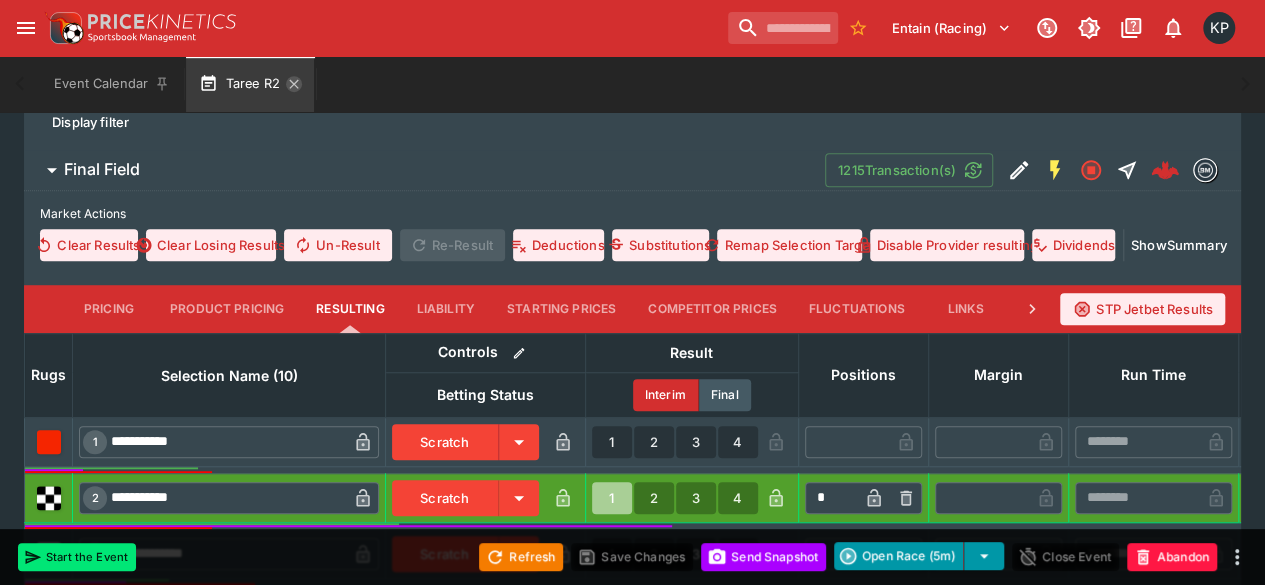 click 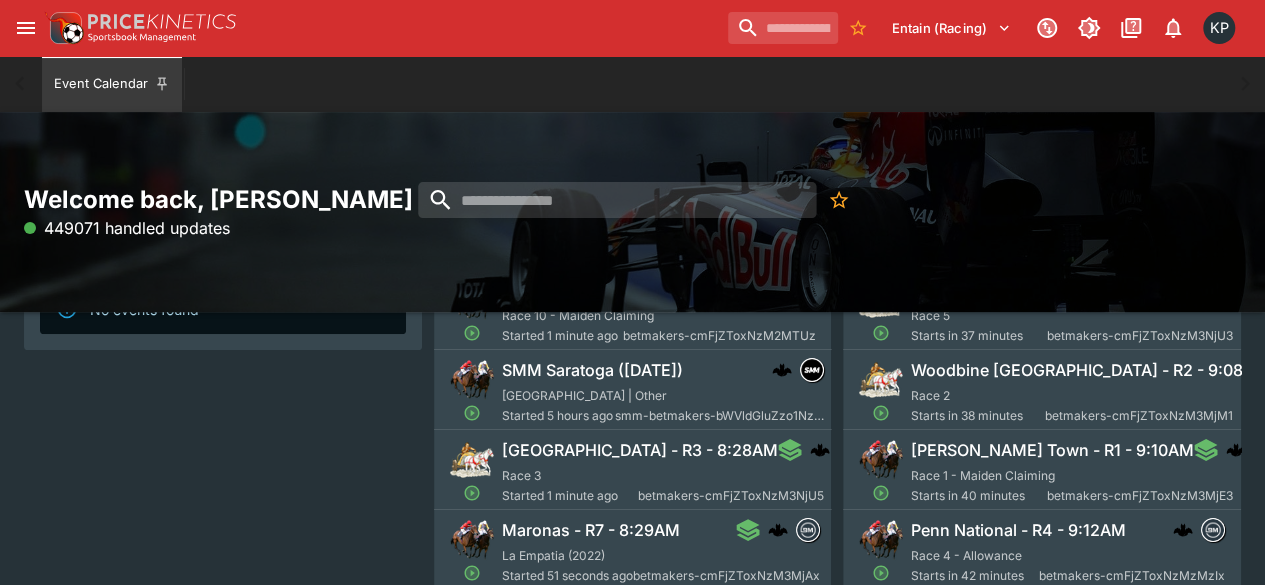 scroll, scrollTop: 217, scrollLeft: 0, axis: vertical 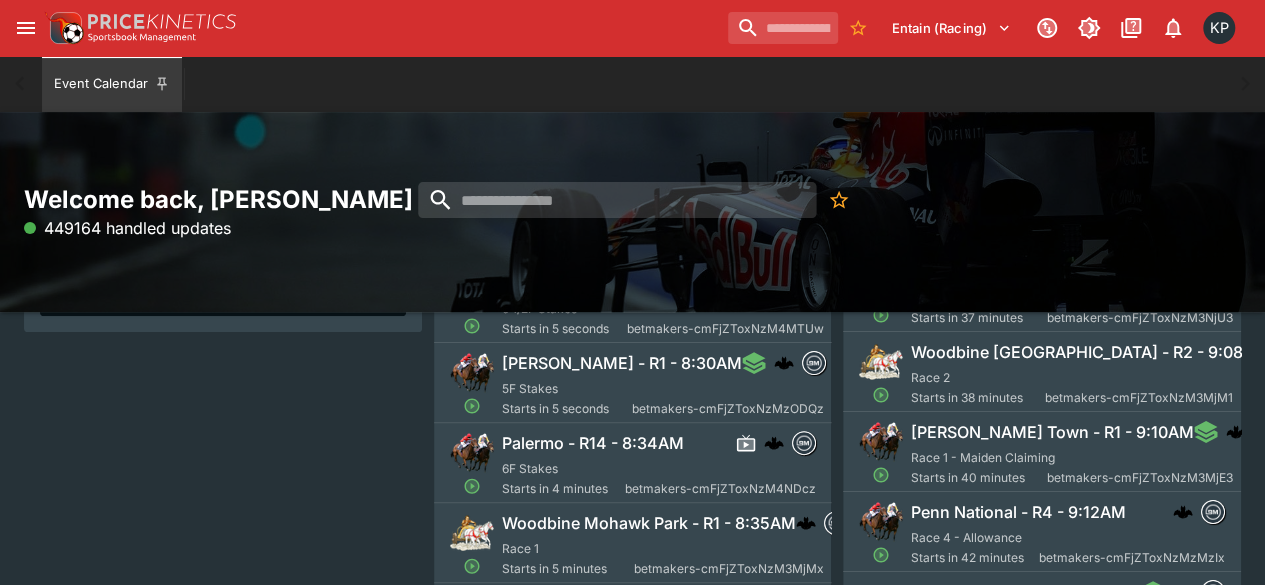 click on "[PERSON_NAME] - R1 - 8:30AM 5F Stakes Starts in 5 seconds betmakers-cmFjZToxNzMzODQz" at bounding box center [663, 385] 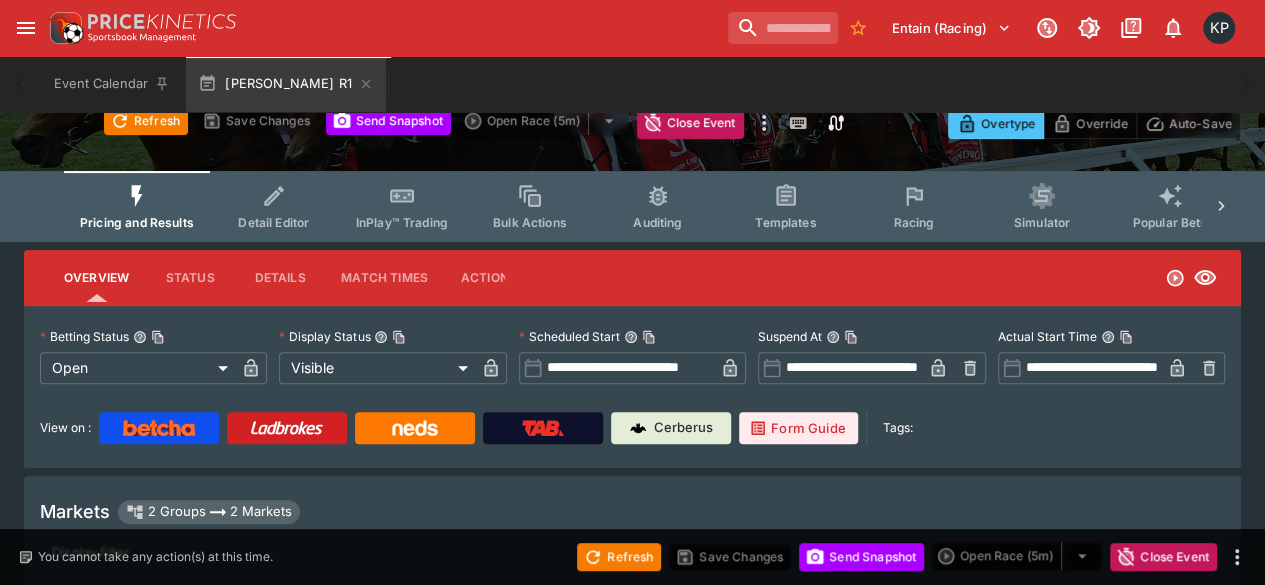 scroll, scrollTop: 217, scrollLeft: 0, axis: vertical 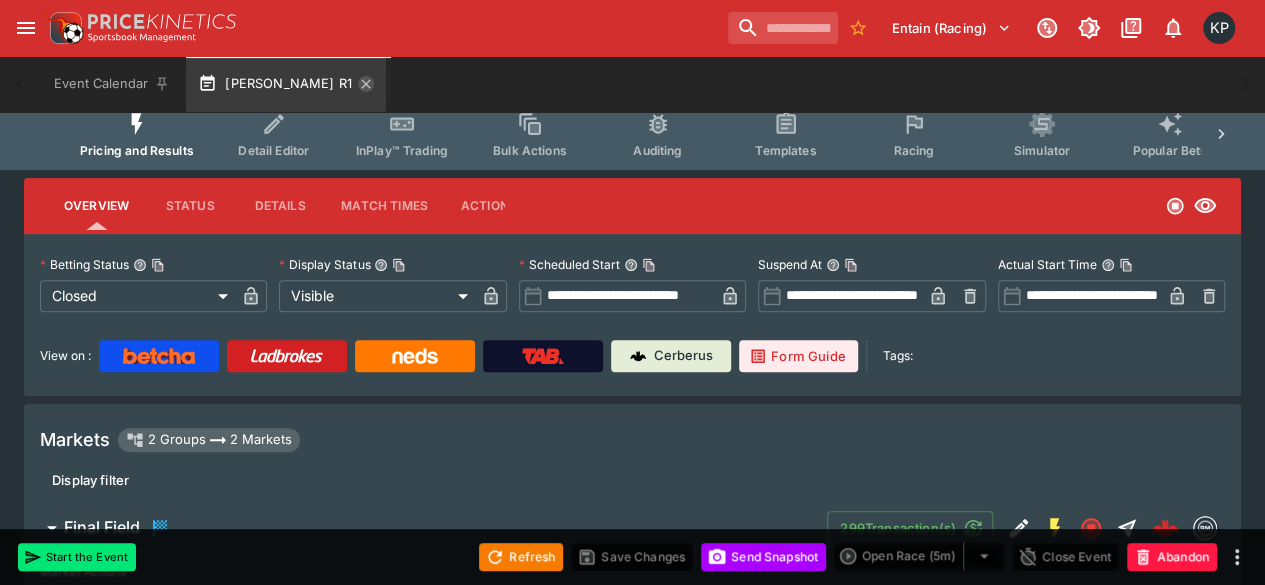 click 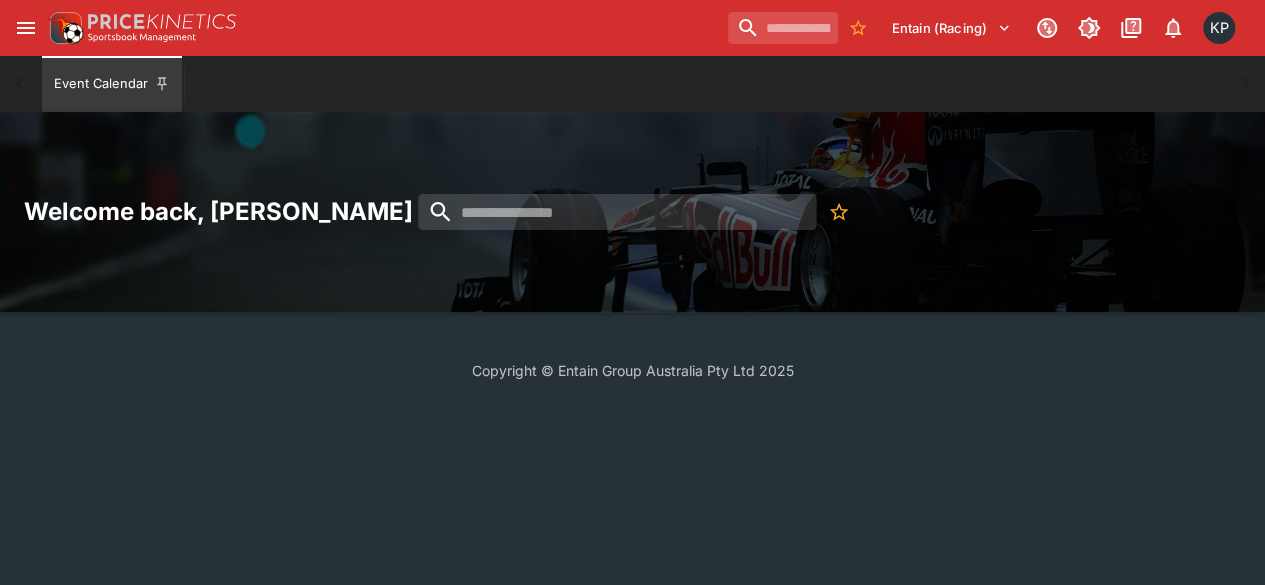scroll, scrollTop: 0, scrollLeft: 0, axis: both 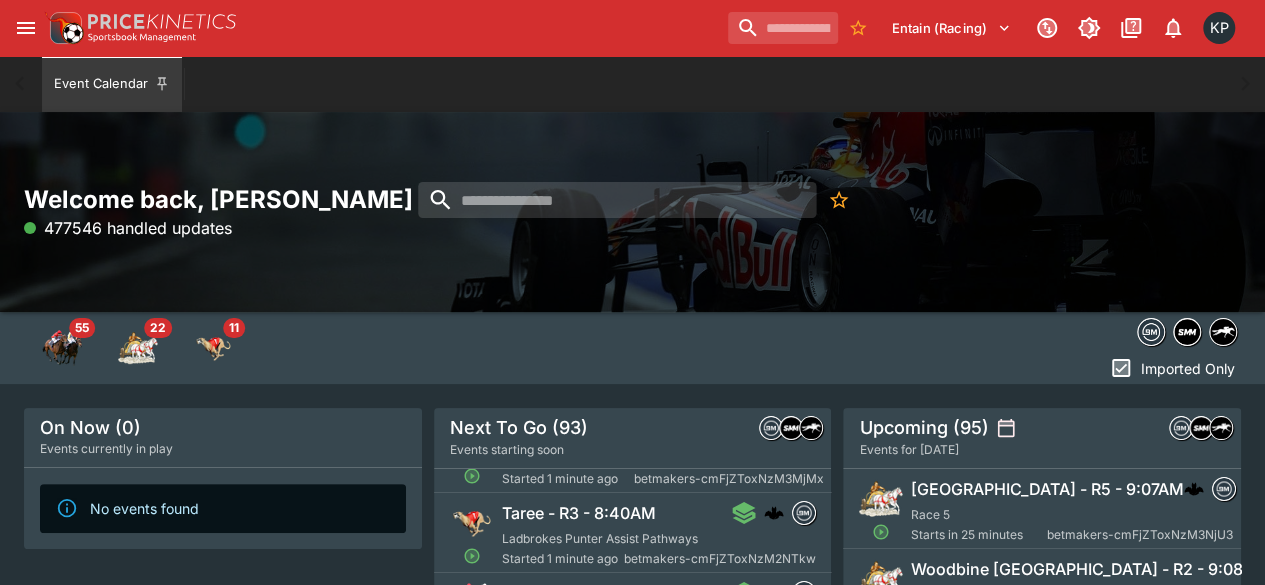 click on "Taree - R3 - 8:40AM" at bounding box center [579, 513] 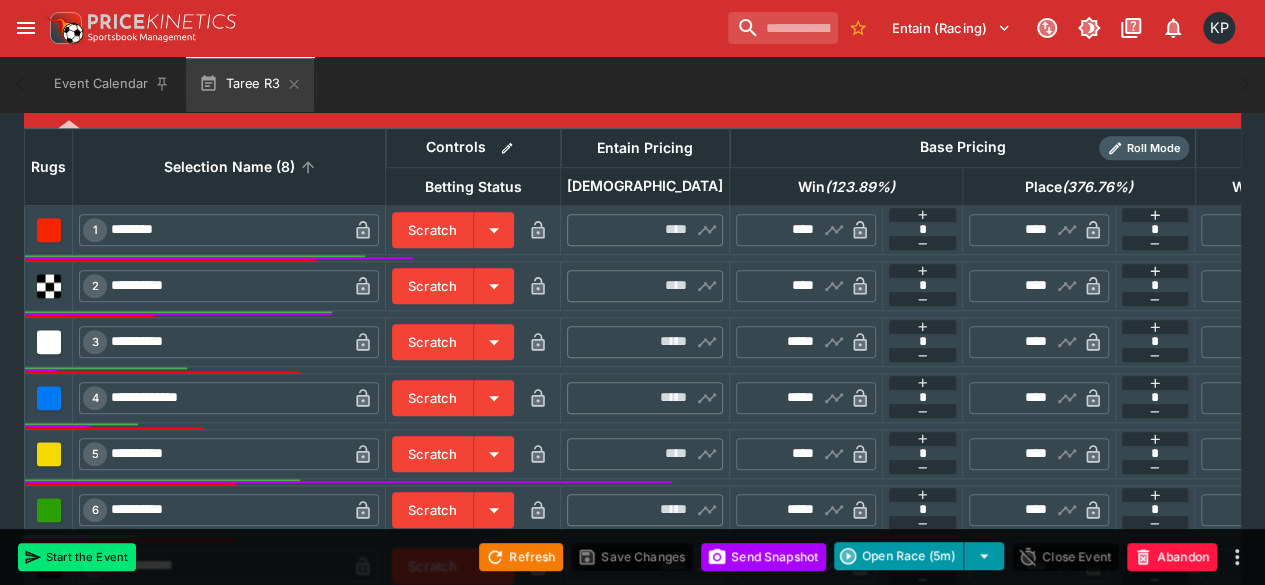 scroll, scrollTop: 792, scrollLeft: 0, axis: vertical 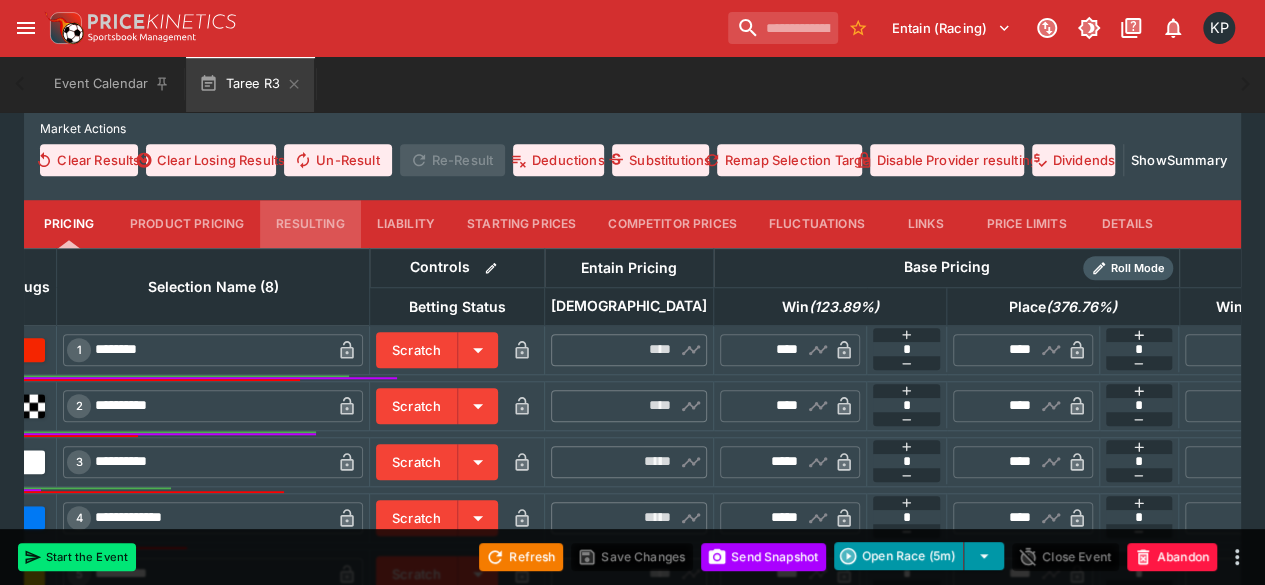click on "Resulting" at bounding box center (310, 224) 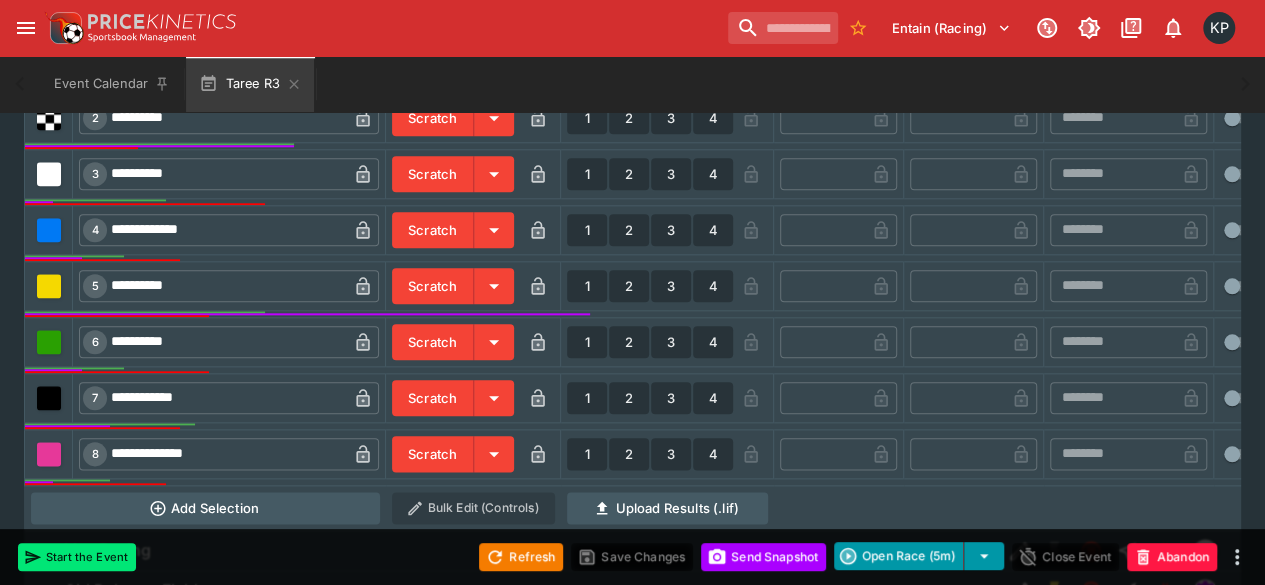 scroll, scrollTop: 975, scrollLeft: 0, axis: vertical 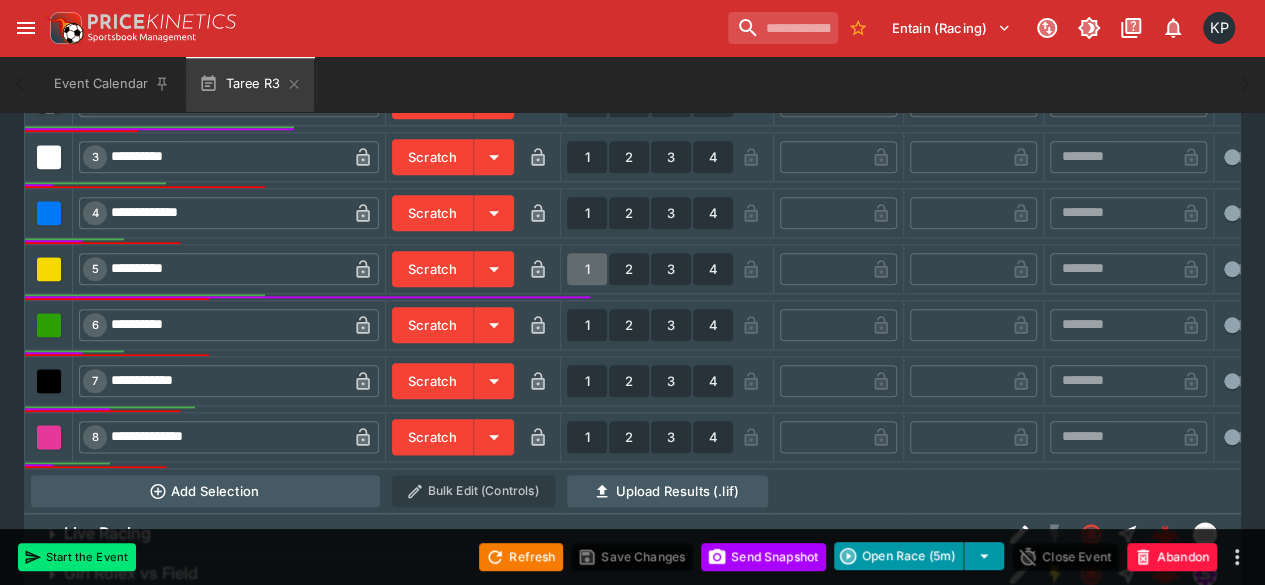 click on "1" at bounding box center (587, 269) 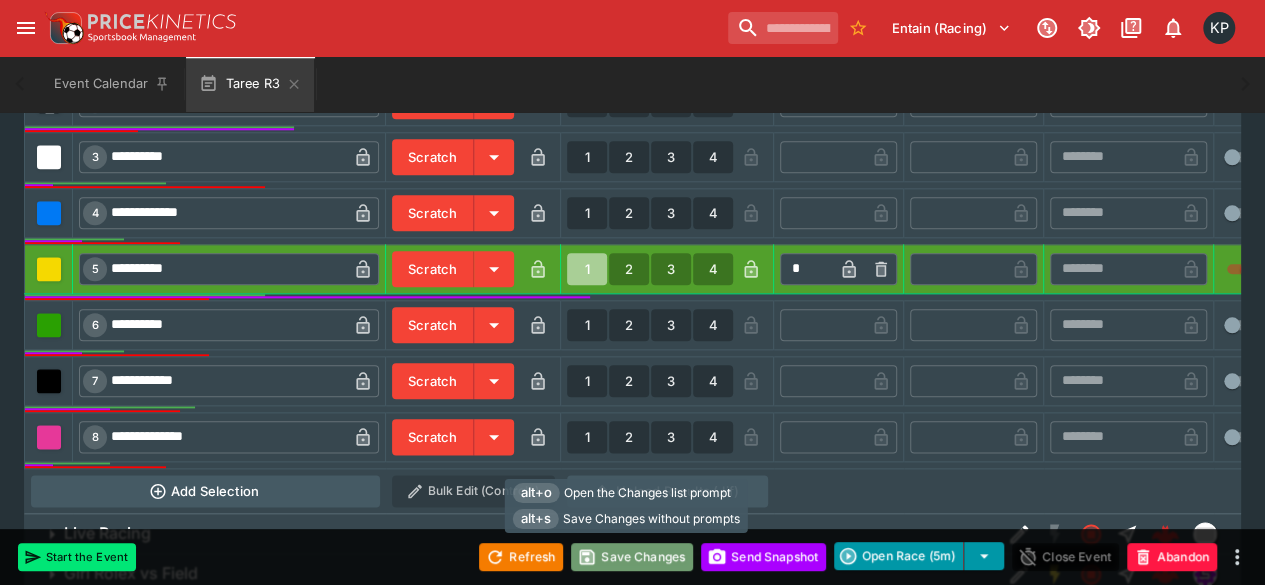 click on "Save Changes" at bounding box center (632, 557) 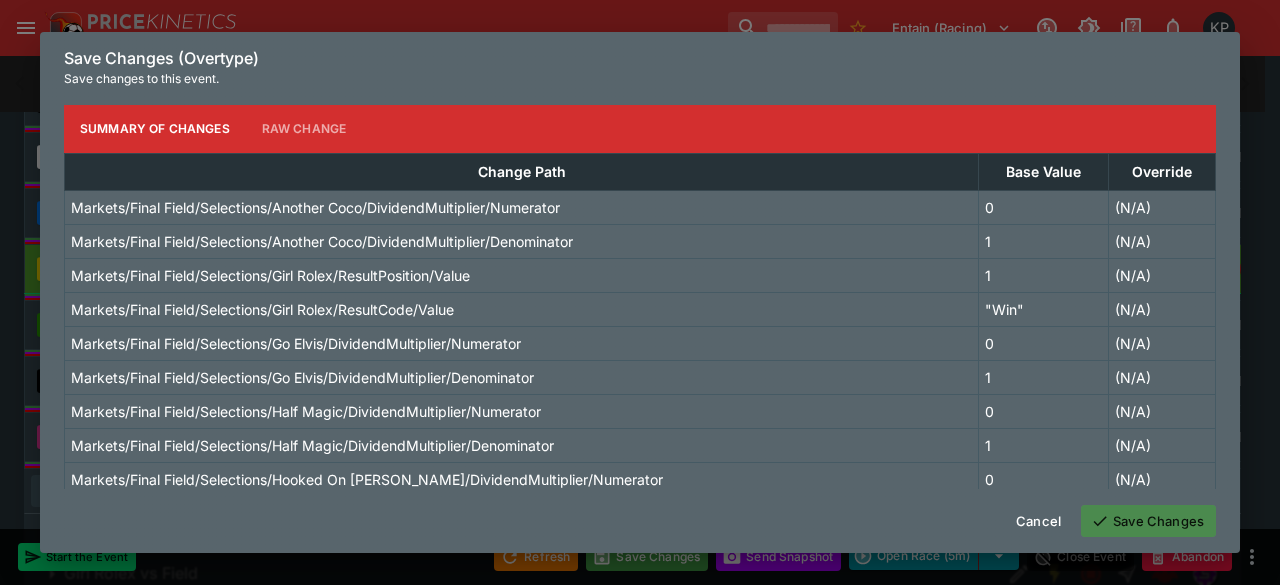 click on "Save Changes" at bounding box center [1148, 521] 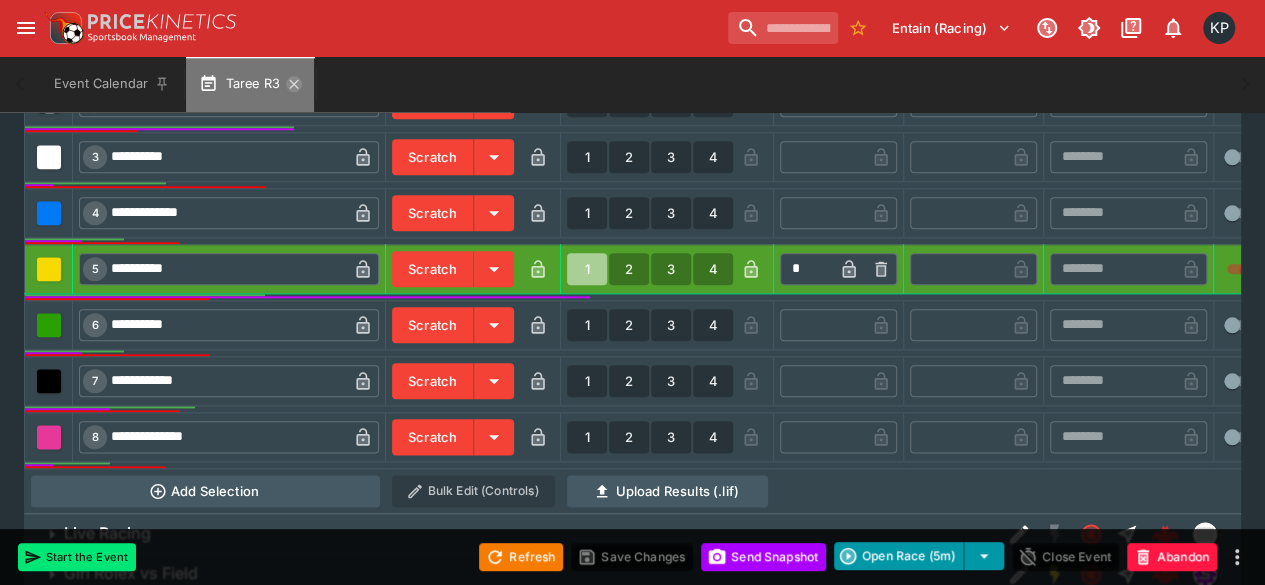 click 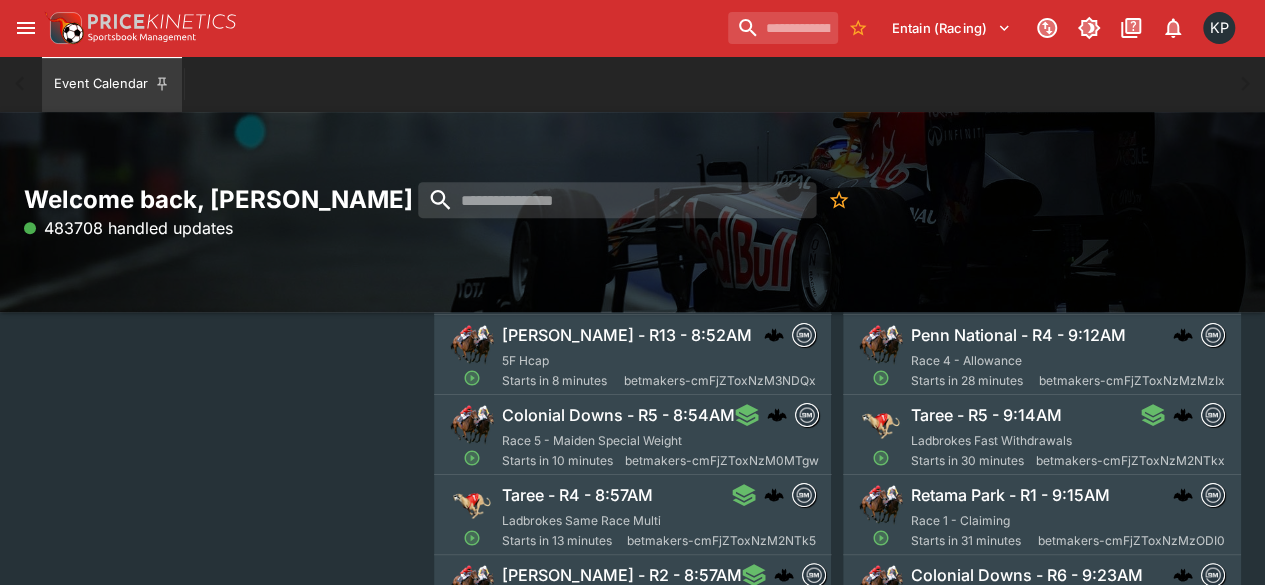 scroll, scrollTop: 0, scrollLeft: 0, axis: both 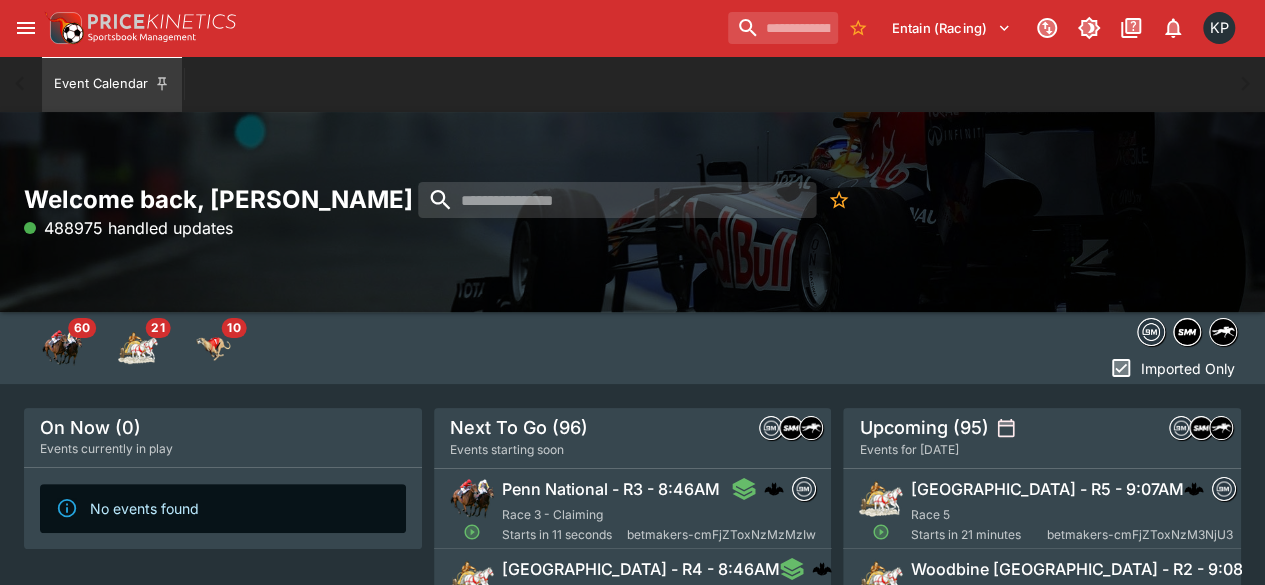 click on "Penn National - R3 - 8:46AM Race 3 - Claiming Starts in 11 seconds betmakers-cmFjZToxNzMzMzIw" at bounding box center [659, 511] 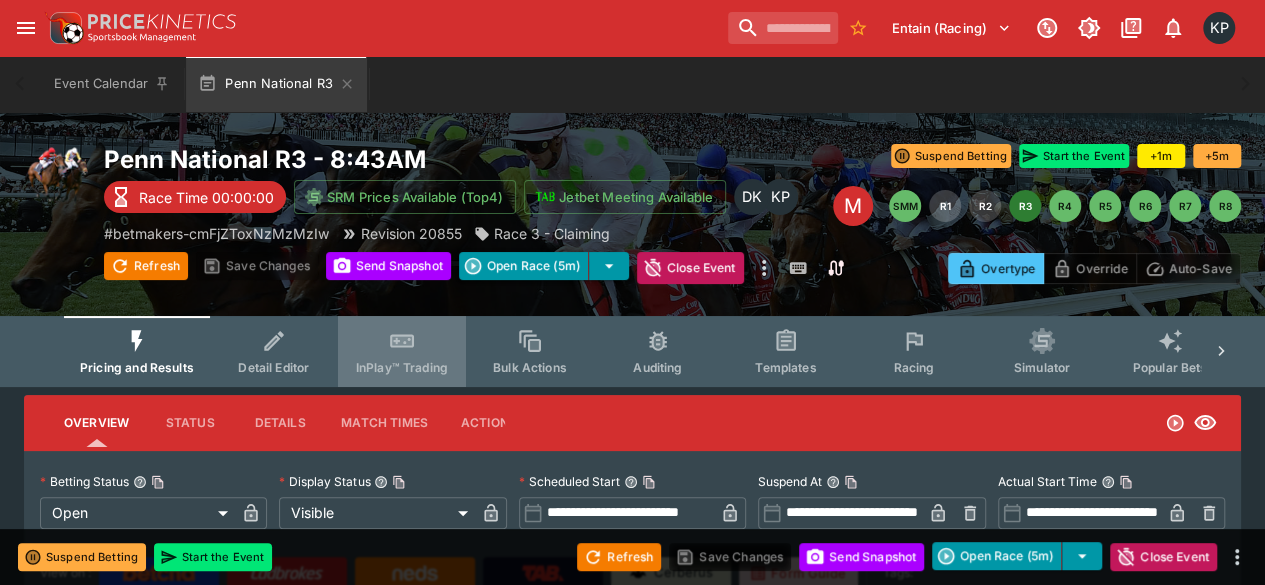 click on "InPlay™ Trading" at bounding box center [402, 351] 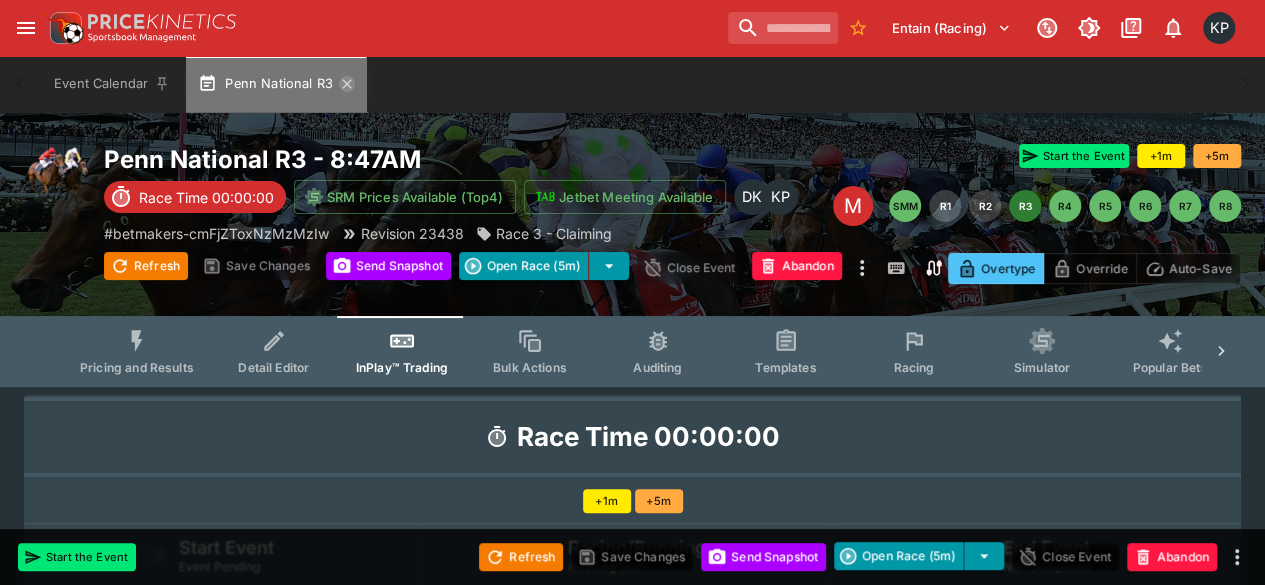 click 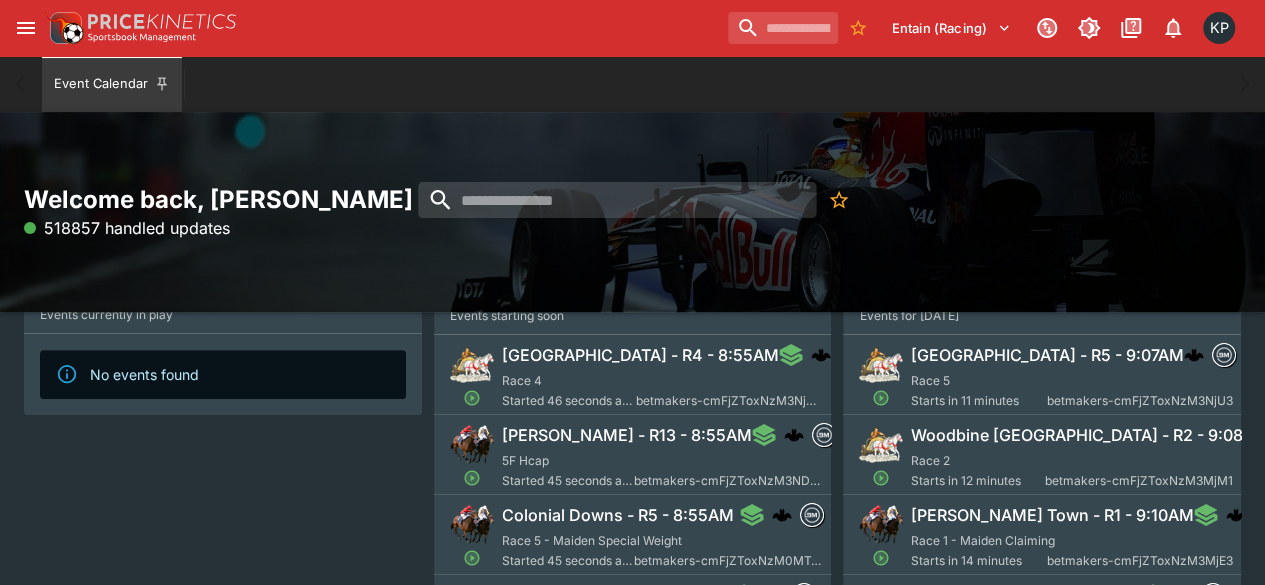 scroll, scrollTop: 151, scrollLeft: 0, axis: vertical 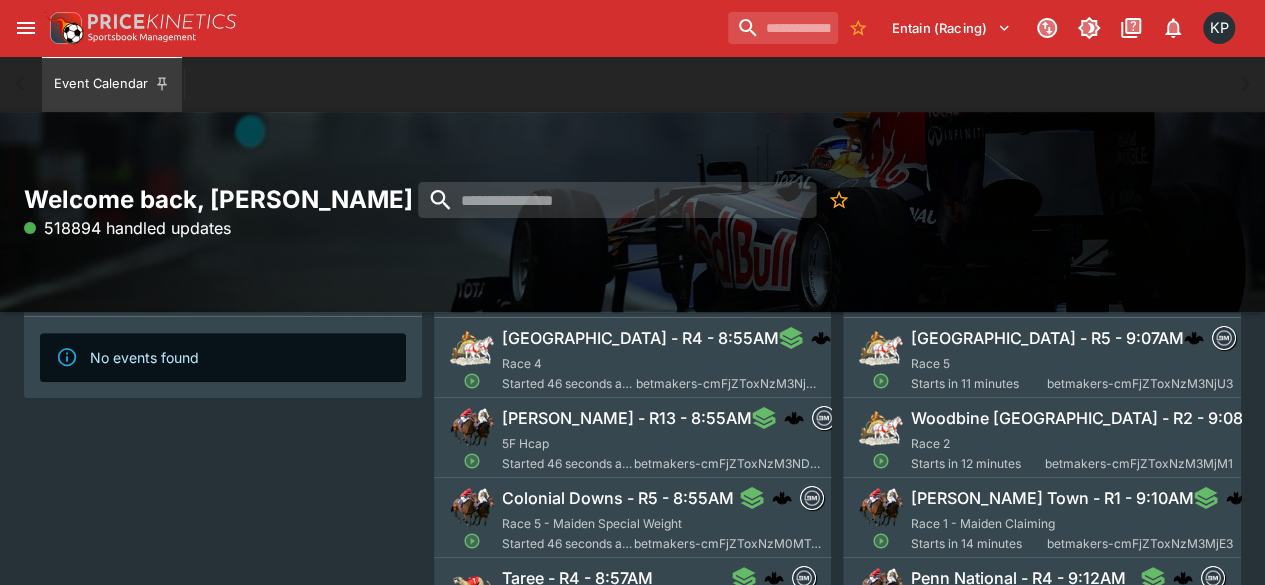 click on "Colonial Downs - R5 - 8:55AM" at bounding box center (618, 498) 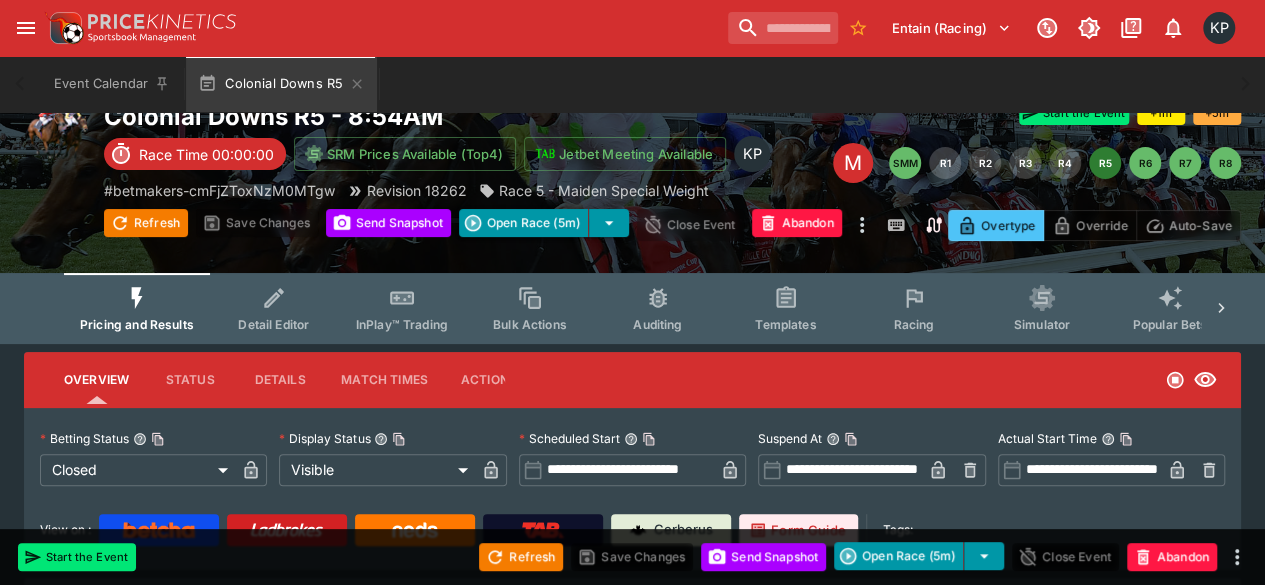 scroll, scrollTop: 0, scrollLeft: 0, axis: both 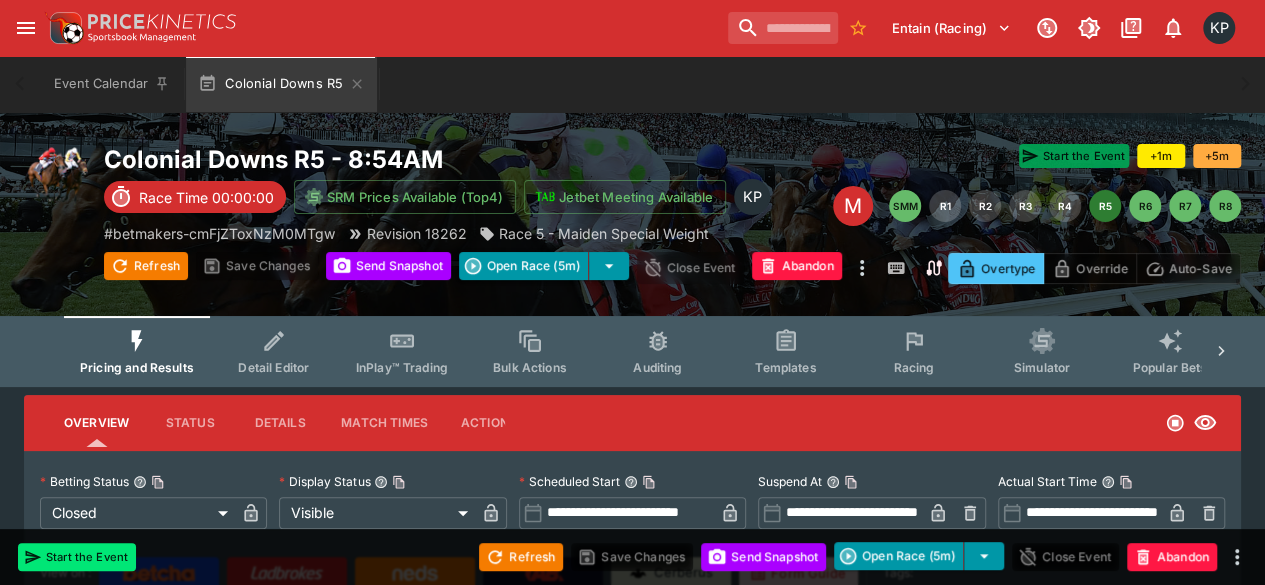 click on "Start the Event" at bounding box center (1074, 156) 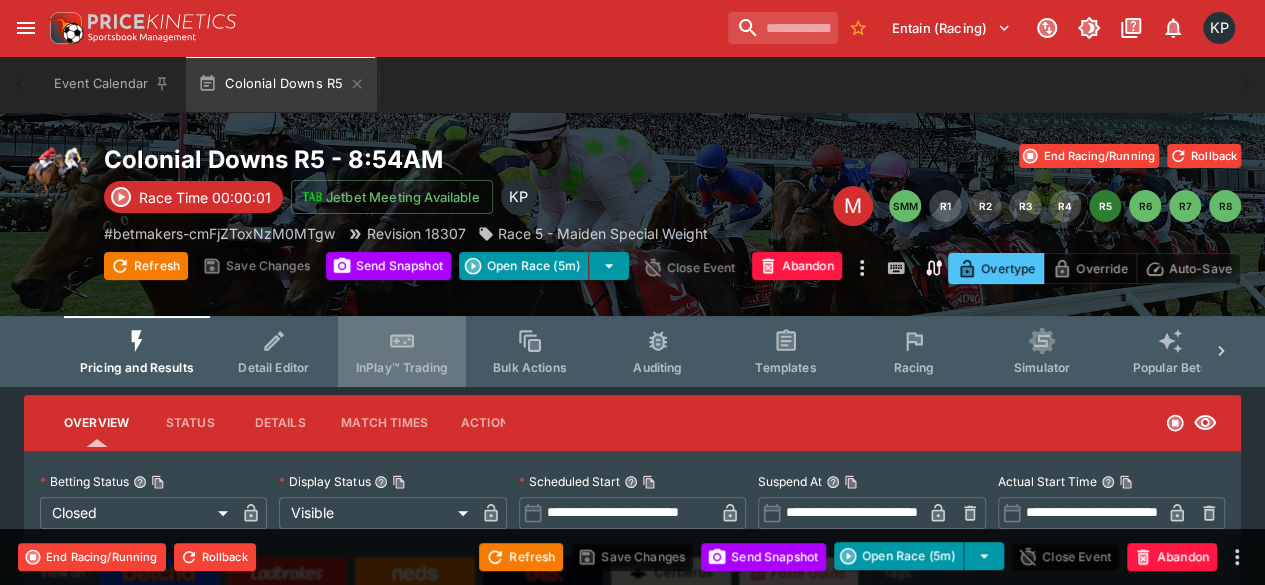 click on "InPlay™ Trading" at bounding box center [402, 367] 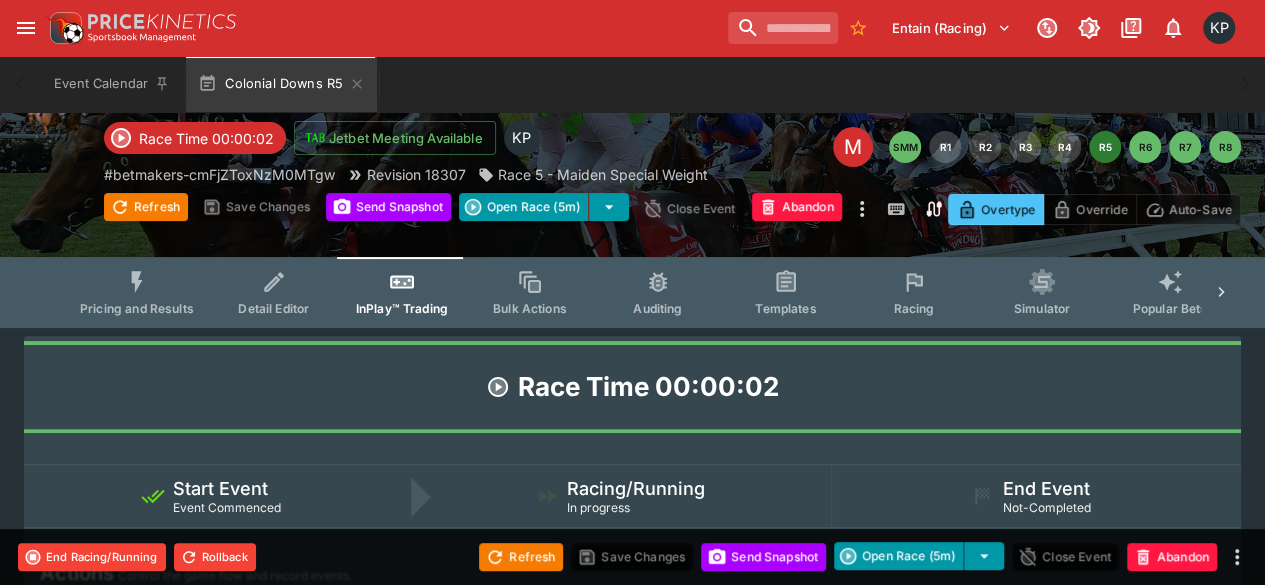 scroll, scrollTop: 60, scrollLeft: 0, axis: vertical 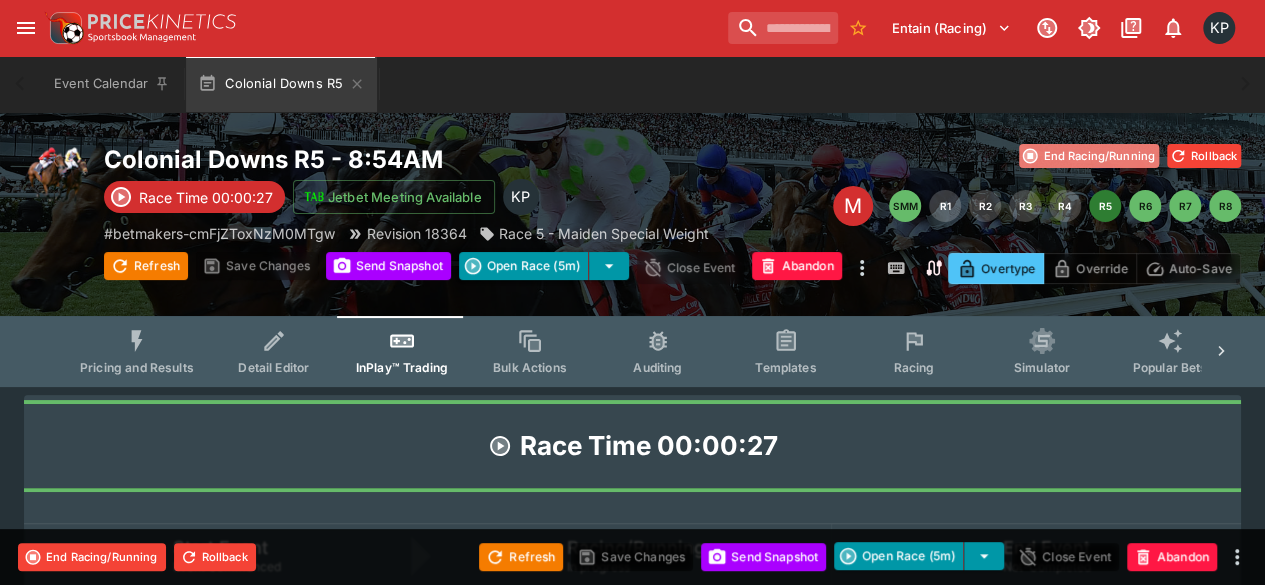 click on "End Racing/Running" at bounding box center [1089, 156] 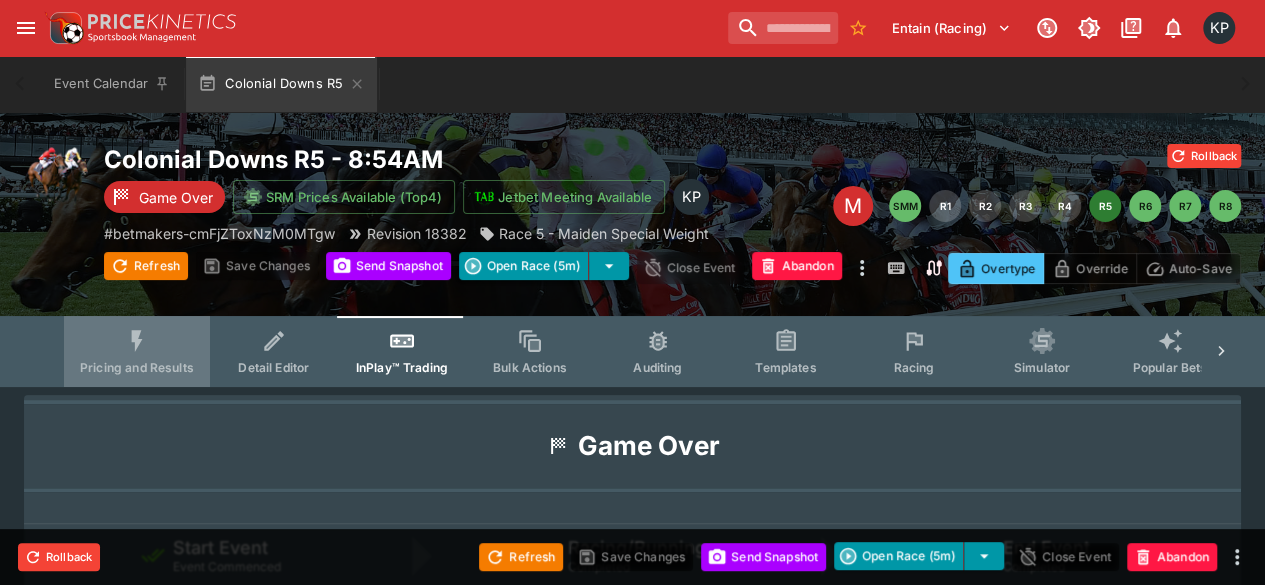 click on "Pricing and Results" at bounding box center (137, 351) 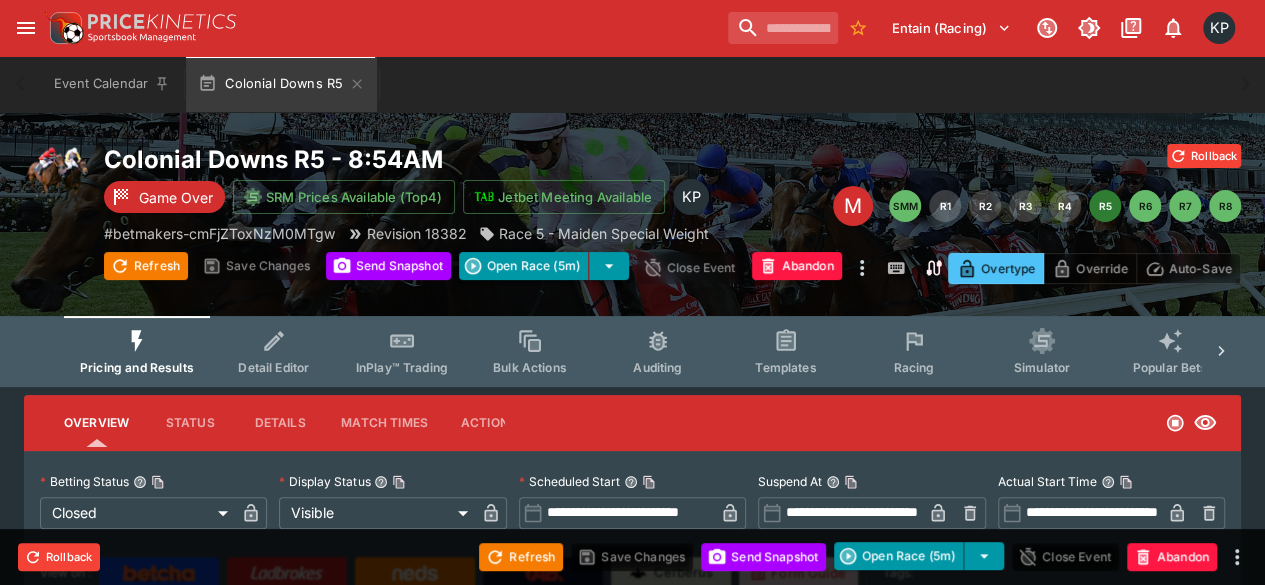 scroll, scrollTop: 1, scrollLeft: 0, axis: vertical 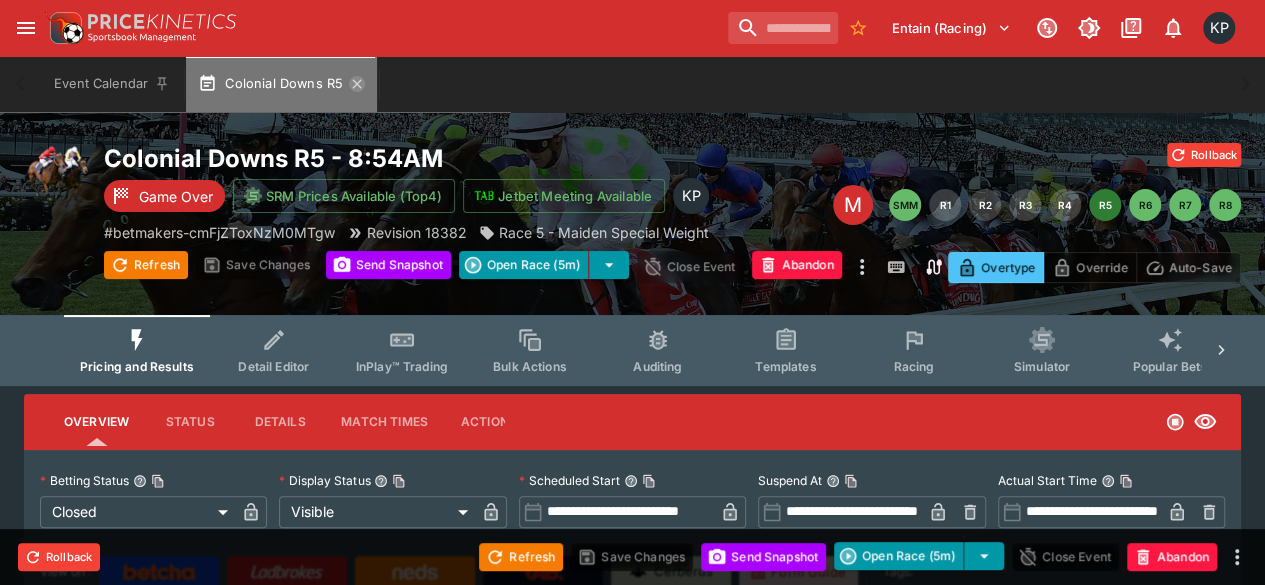click 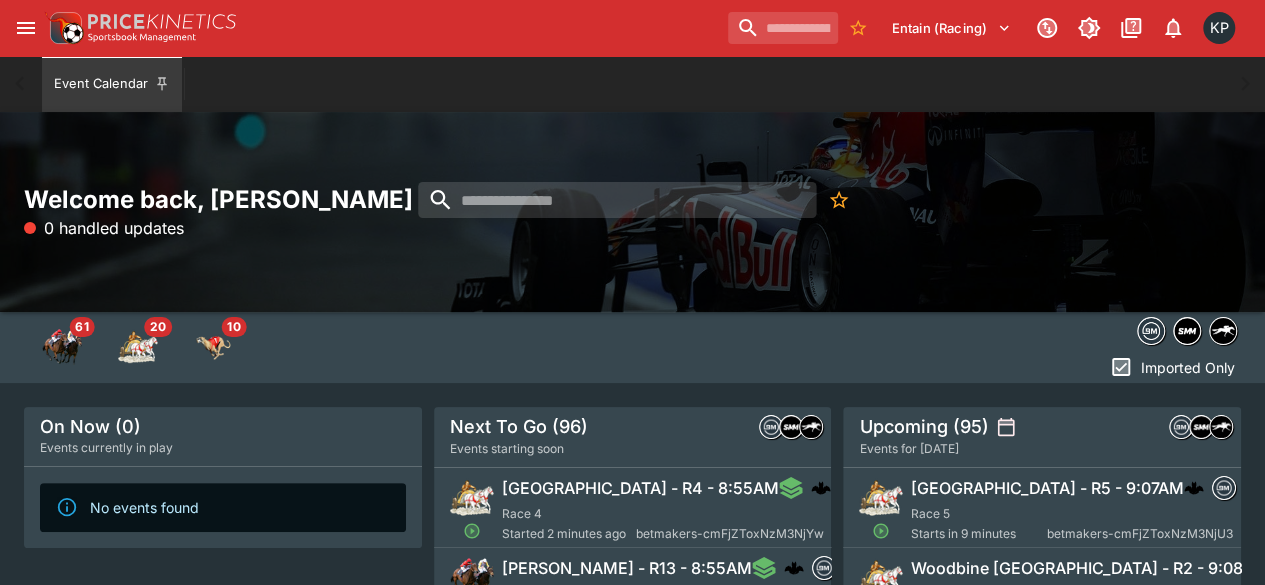 scroll, scrollTop: 0, scrollLeft: 0, axis: both 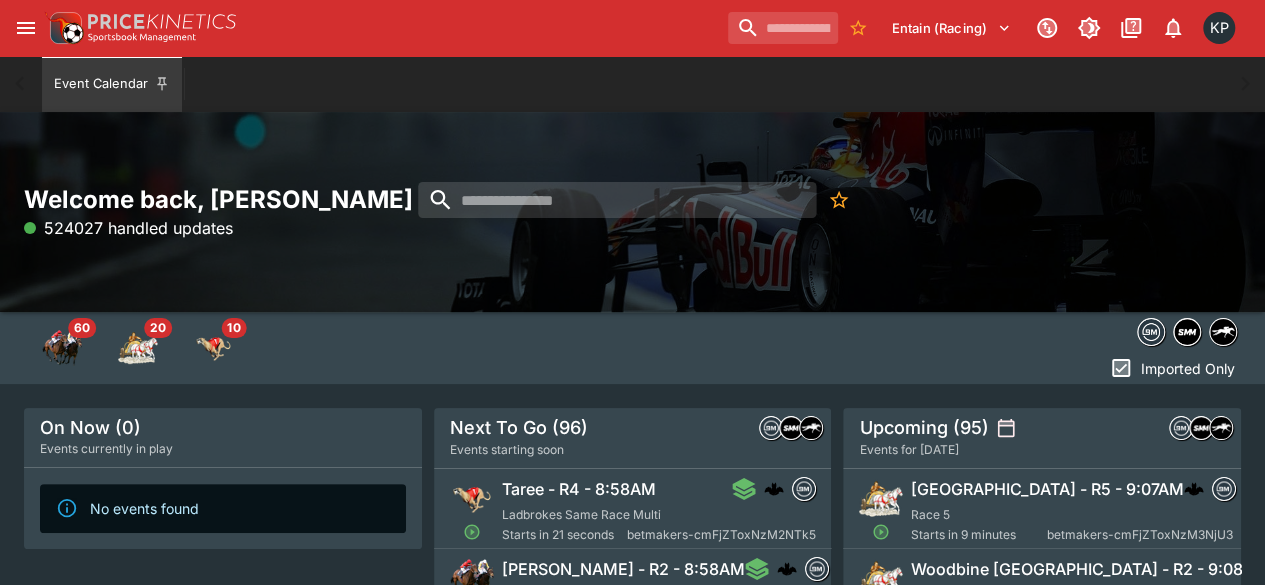 click on "Taree - R4 - 8:58AM Ladbrokes Same Race Multi Starts in 21 seconds betmakers-cmFjZToxNzM2NTk5" at bounding box center [659, 511] 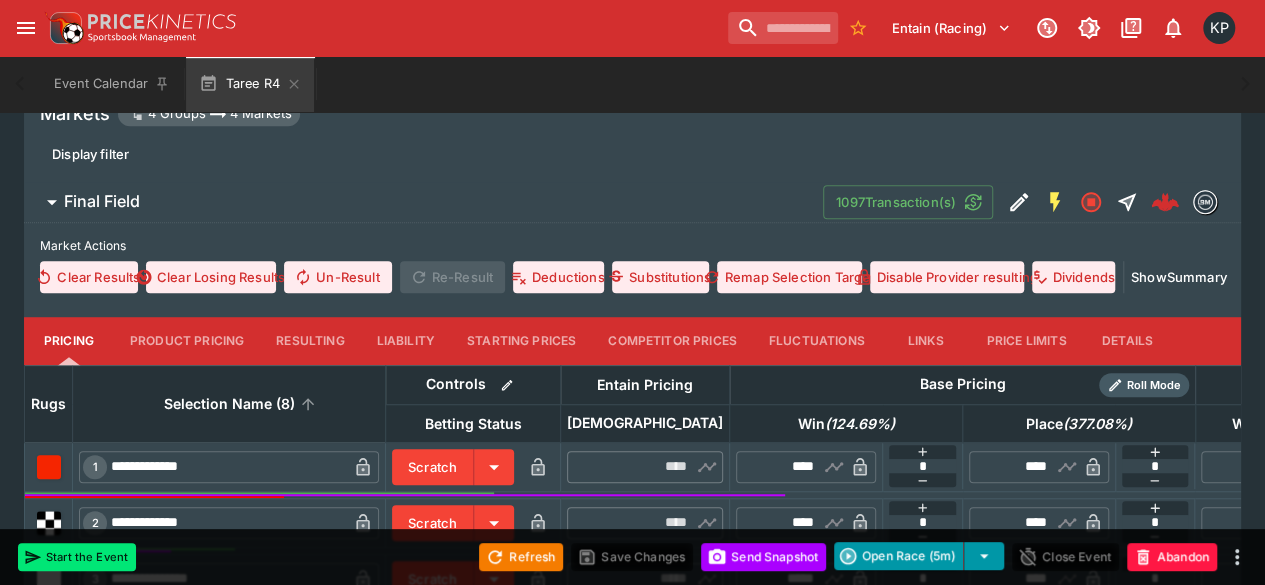 scroll, scrollTop: 548, scrollLeft: 0, axis: vertical 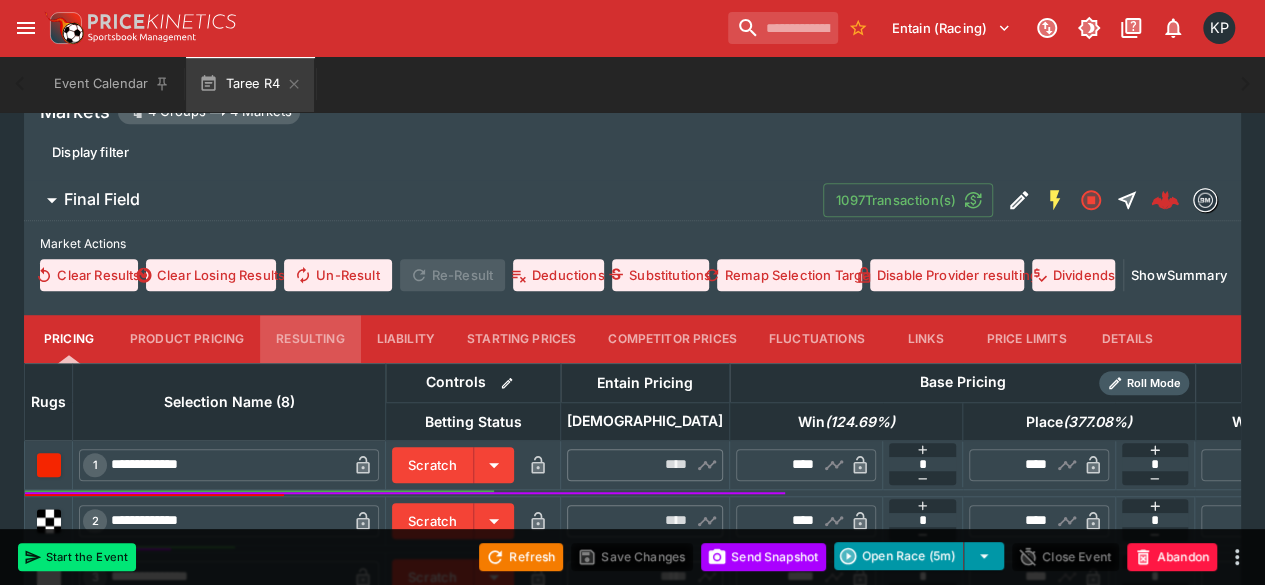 click on "Resulting" at bounding box center (310, 339) 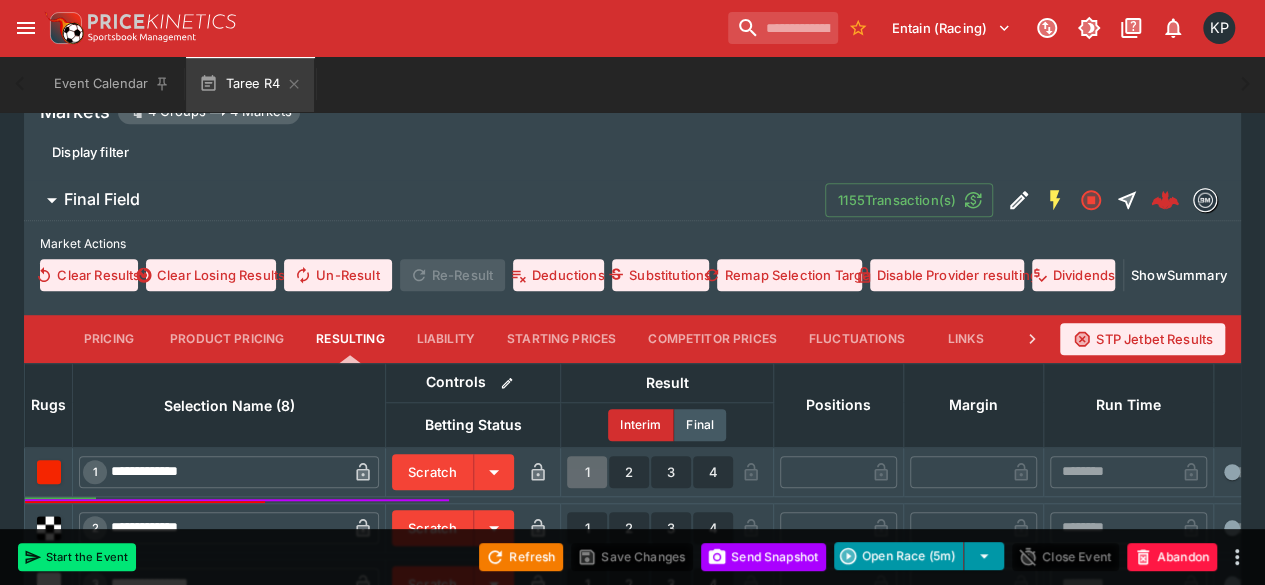 click on "1" at bounding box center [587, 472] 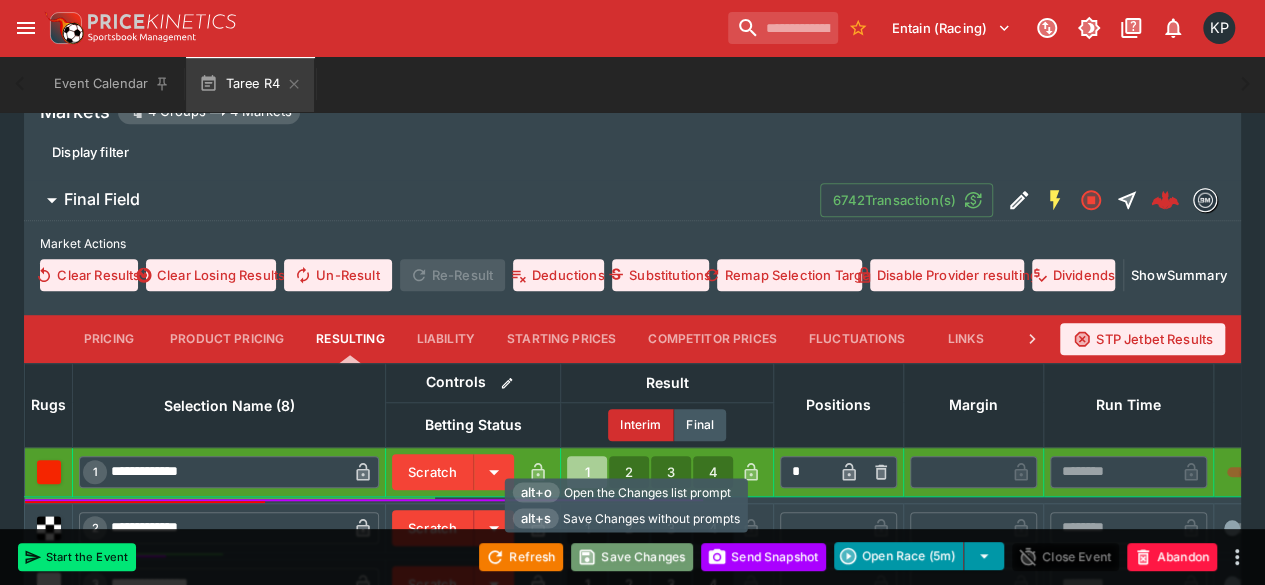 click on "Save Changes" at bounding box center (632, 557) 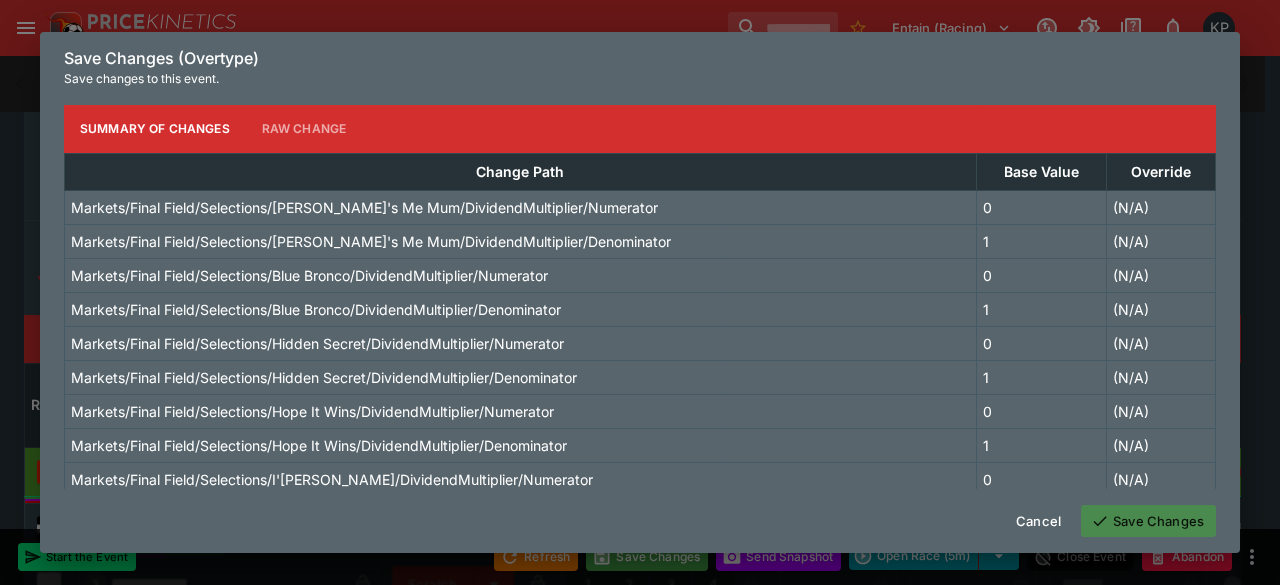 click on "Save Changes" at bounding box center (1148, 521) 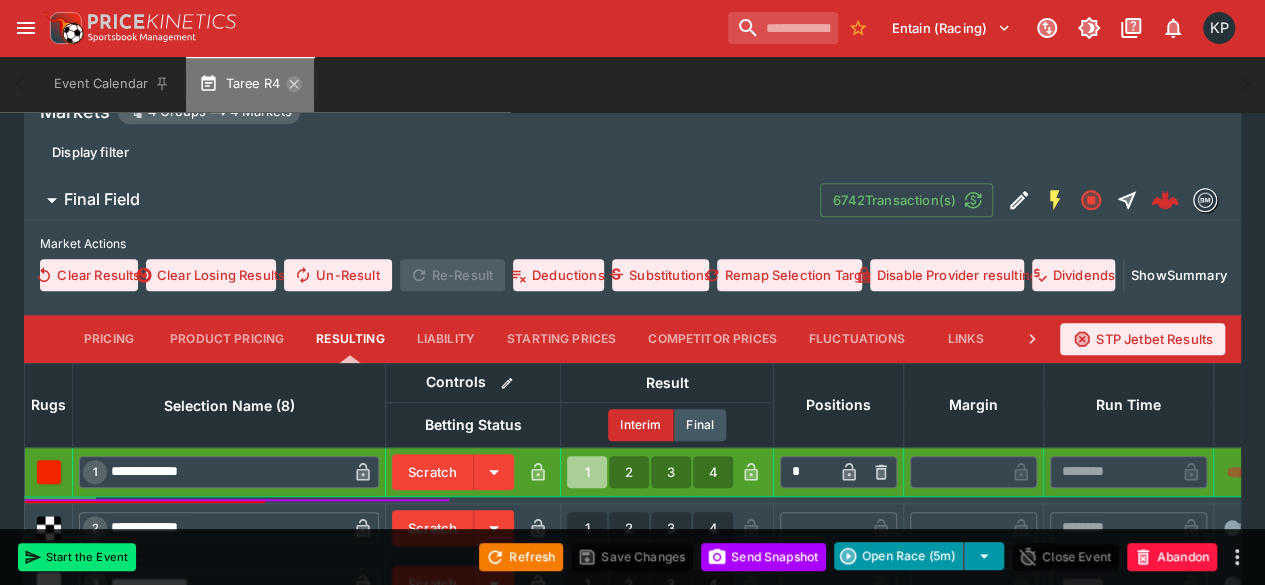 click 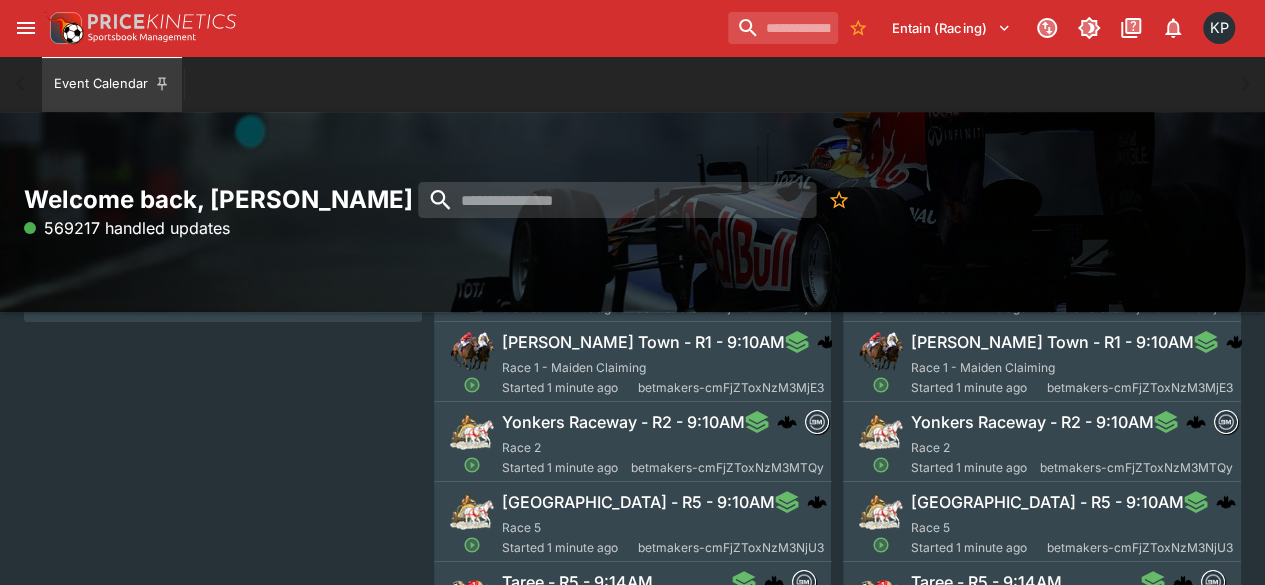 scroll, scrollTop: 228, scrollLeft: 0, axis: vertical 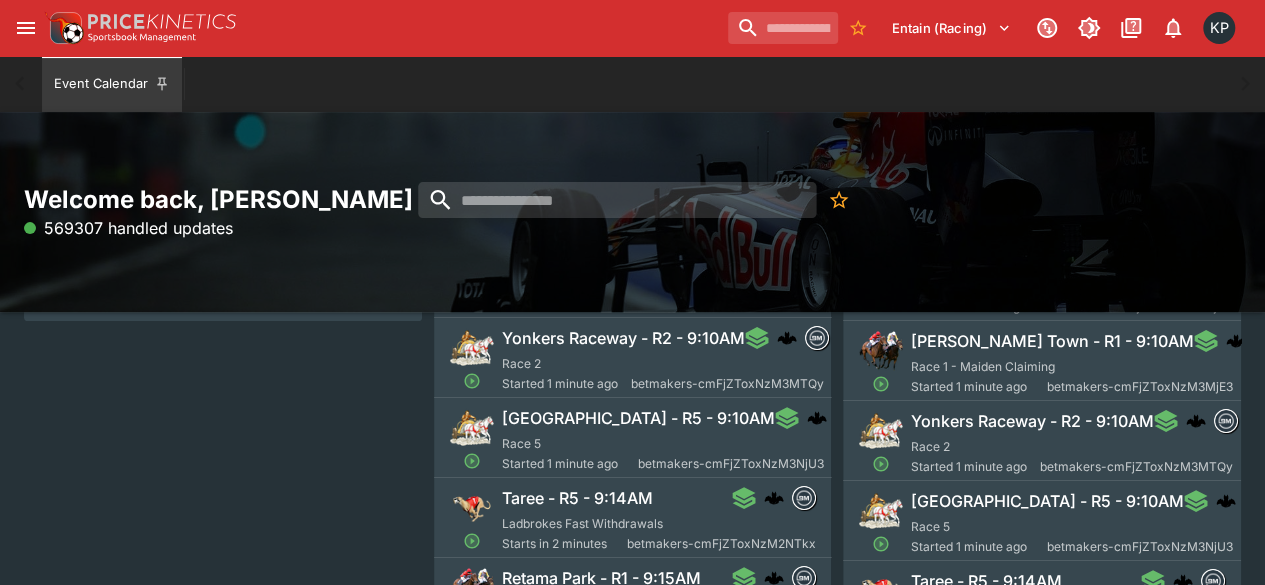 click on "Ladbrokes Fast Withdrawals" at bounding box center [582, 523] 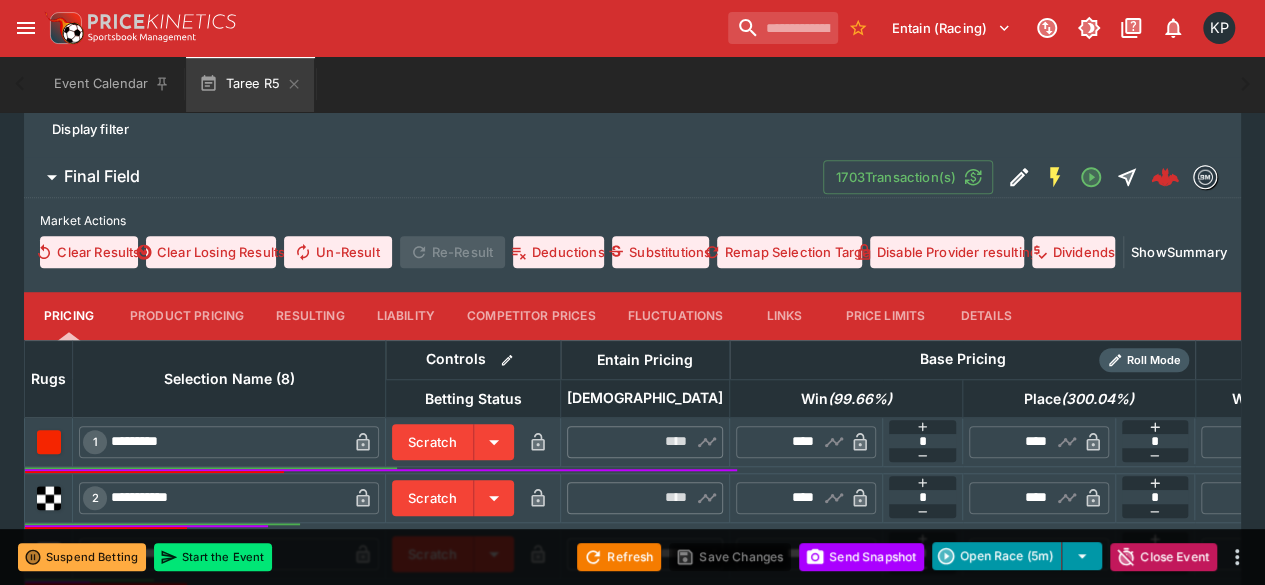 scroll, scrollTop: 579, scrollLeft: 0, axis: vertical 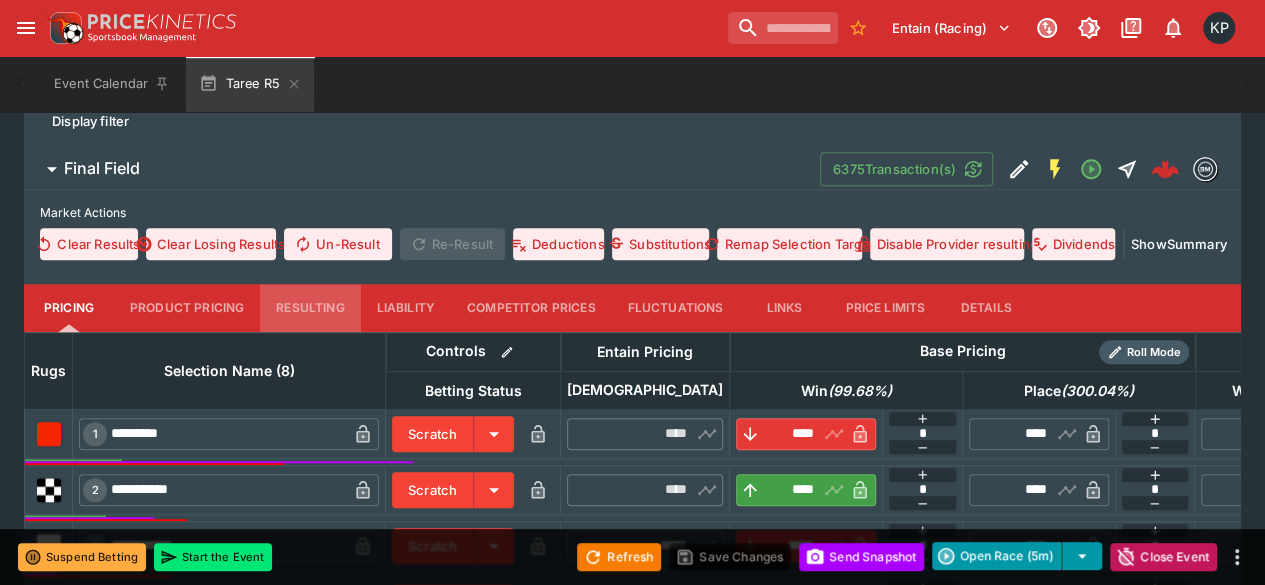 click on "Resulting" at bounding box center (310, 308) 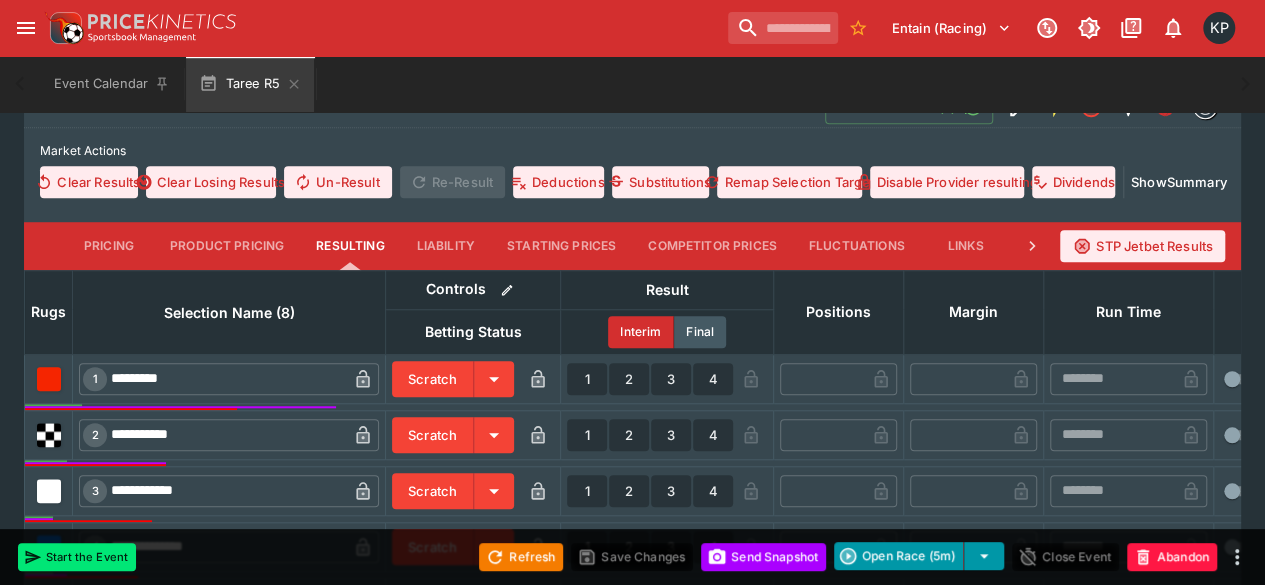 scroll, scrollTop: 649, scrollLeft: 0, axis: vertical 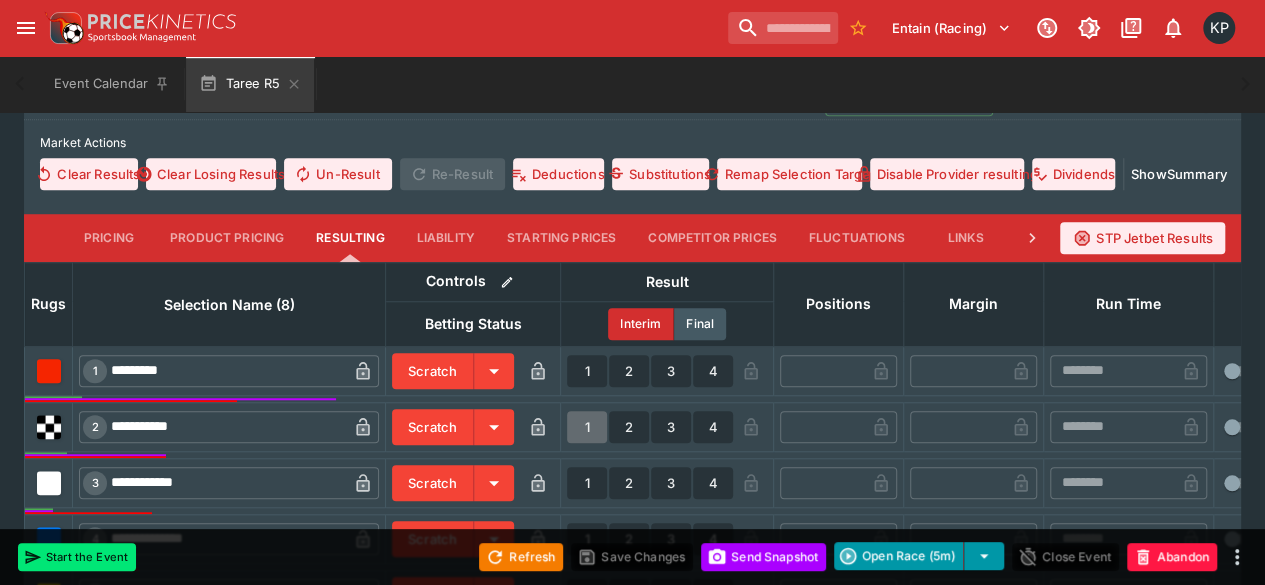 click on "1" at bounding box center (587, 427) 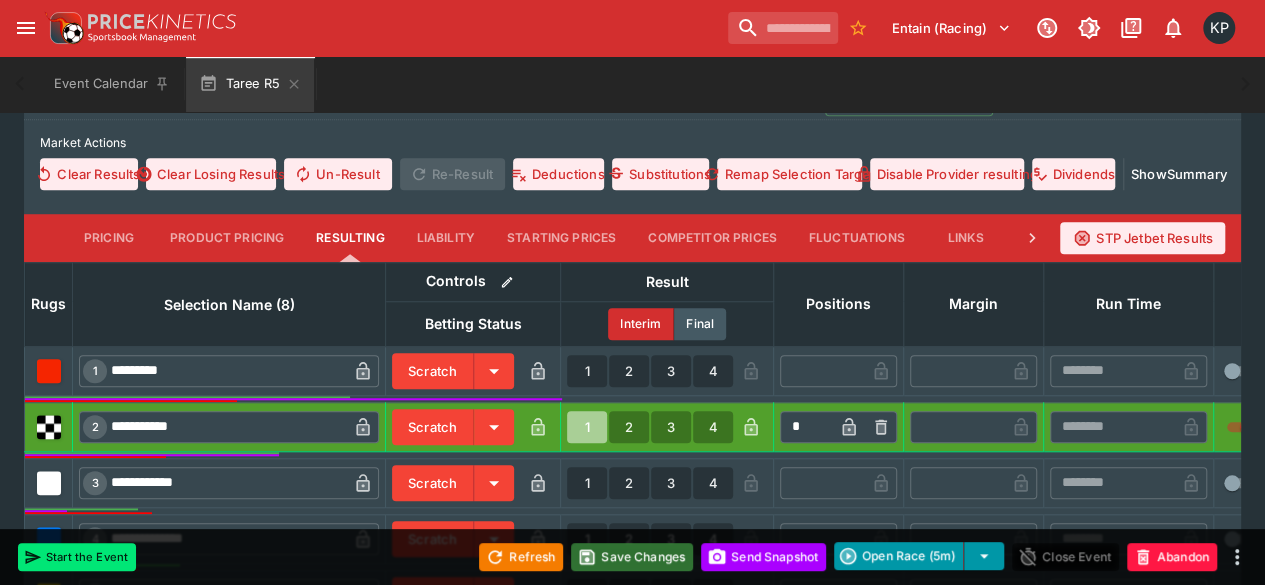 click on "Save Changes" at bounding box center [632, 557] 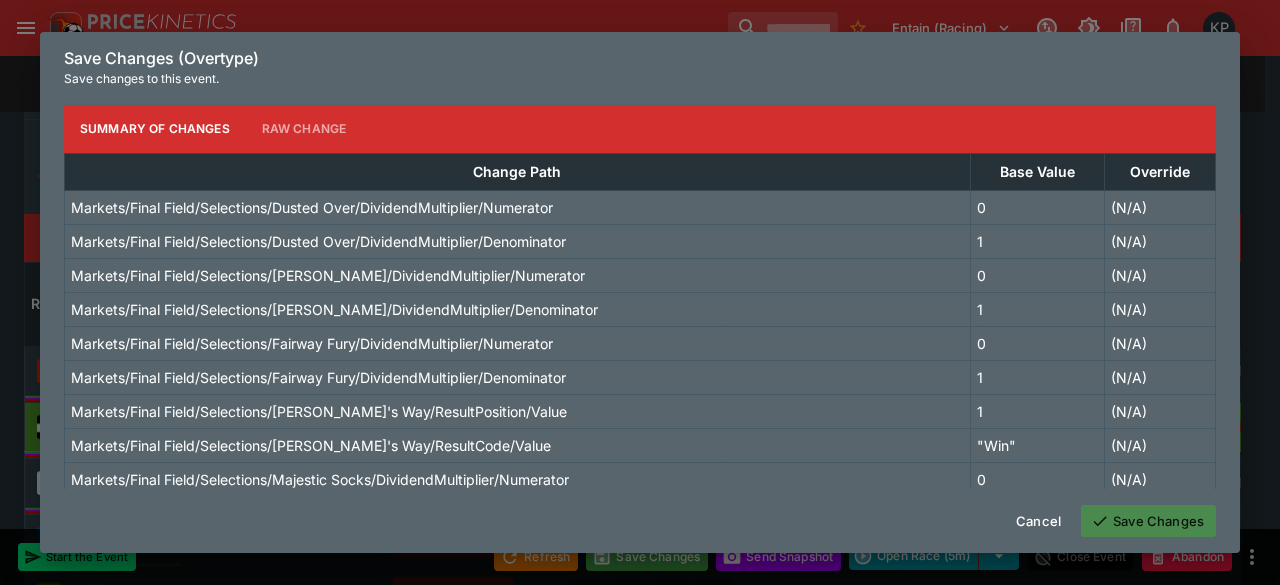 click on "Save Changes" at bounding box center [1148, 521] 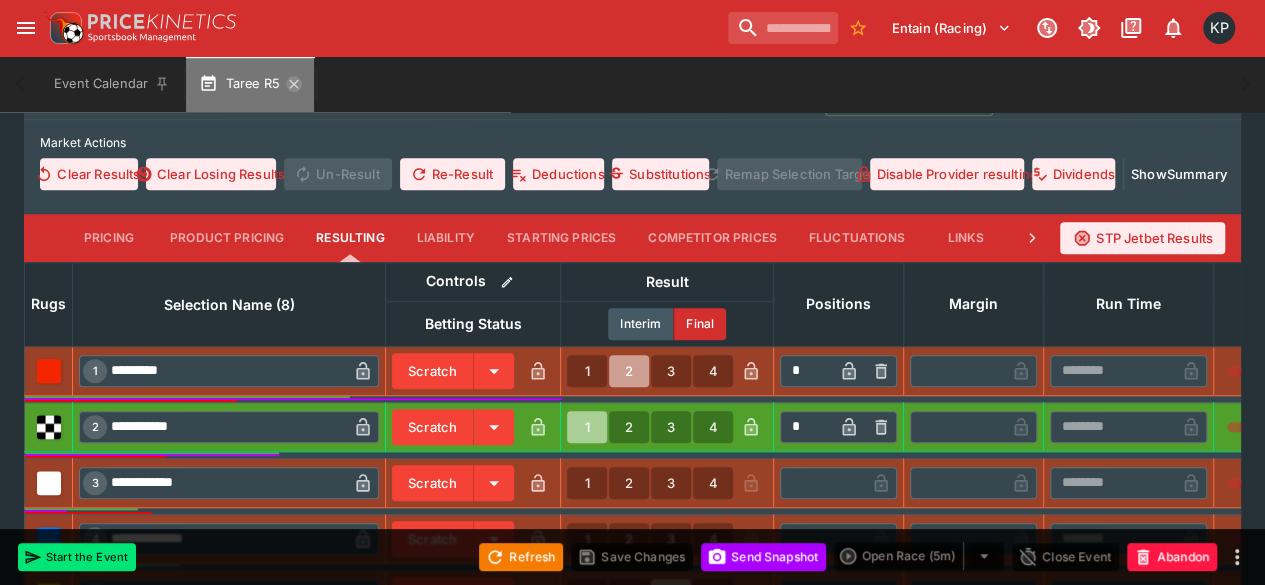 click 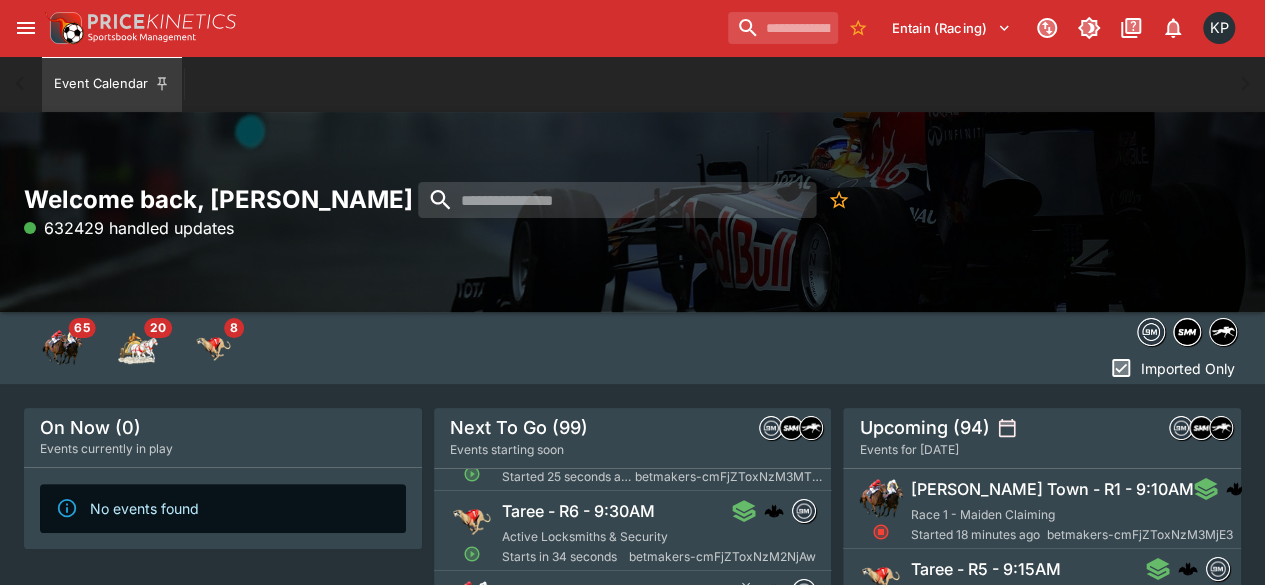 scroll, scrollTop: 299, scrollLeft: 0, axis: vertical 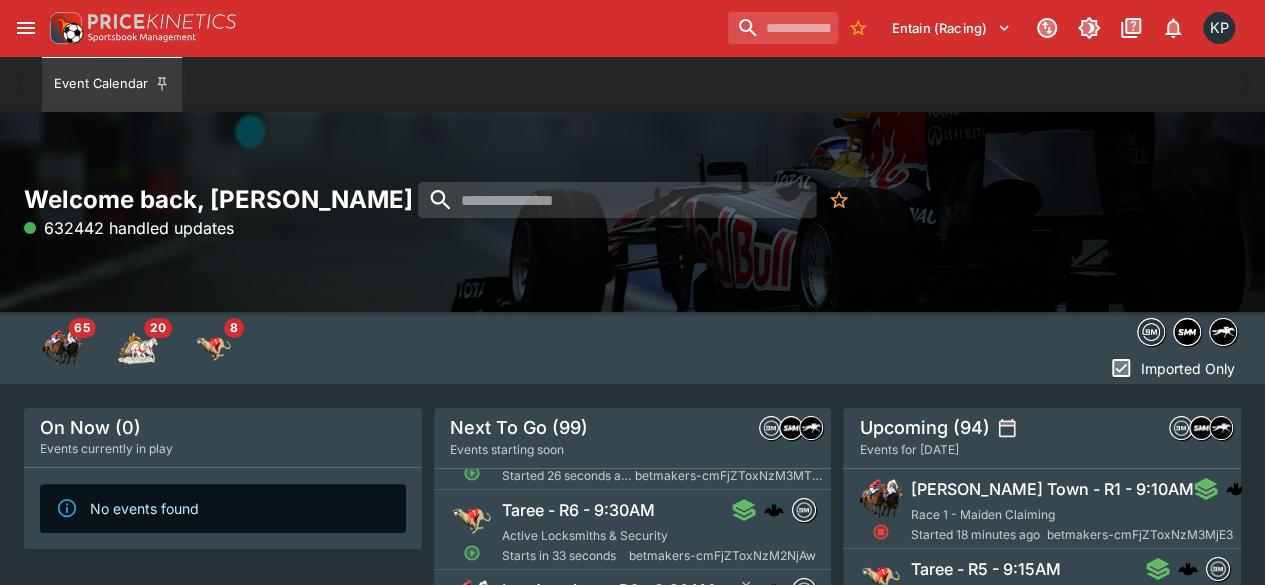 click on "Active Locksmiths & Security" at bounding box center [585, 535] 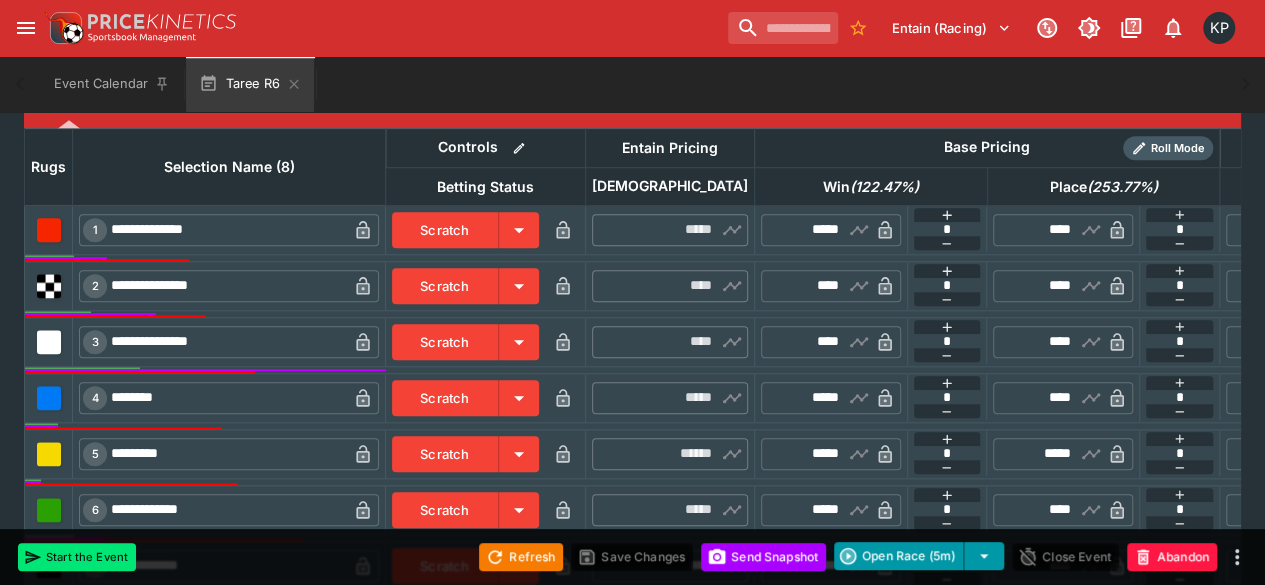 scroll, scrollTop: 790, scrollLeft: 0, axis: vertical 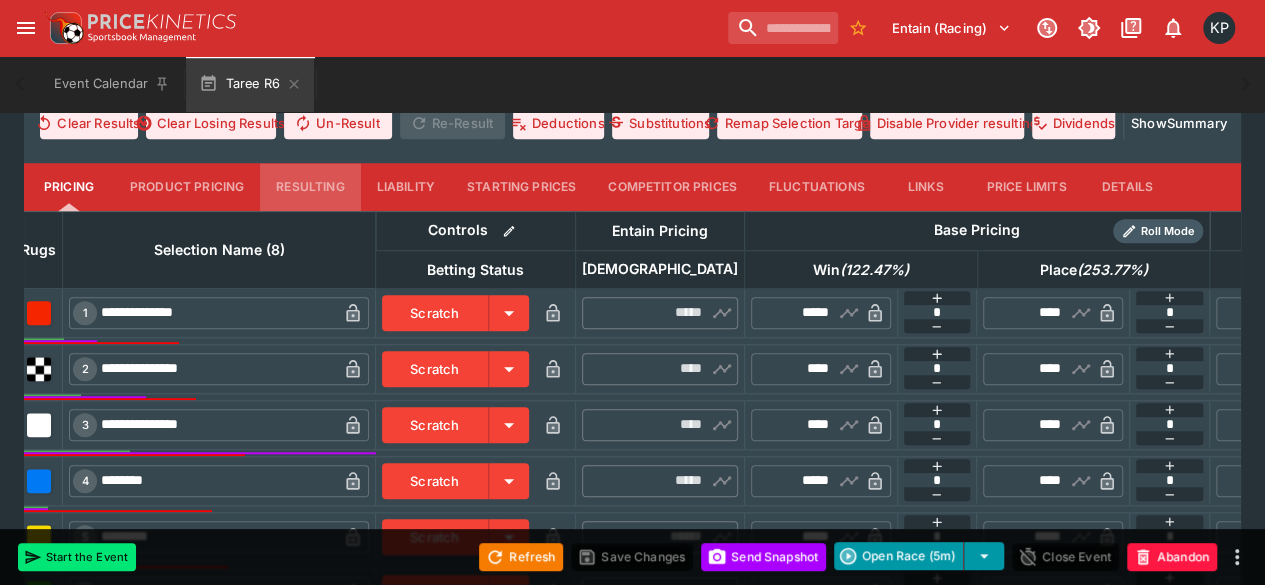 click on "Resulting" at bounding box center [310, 187] 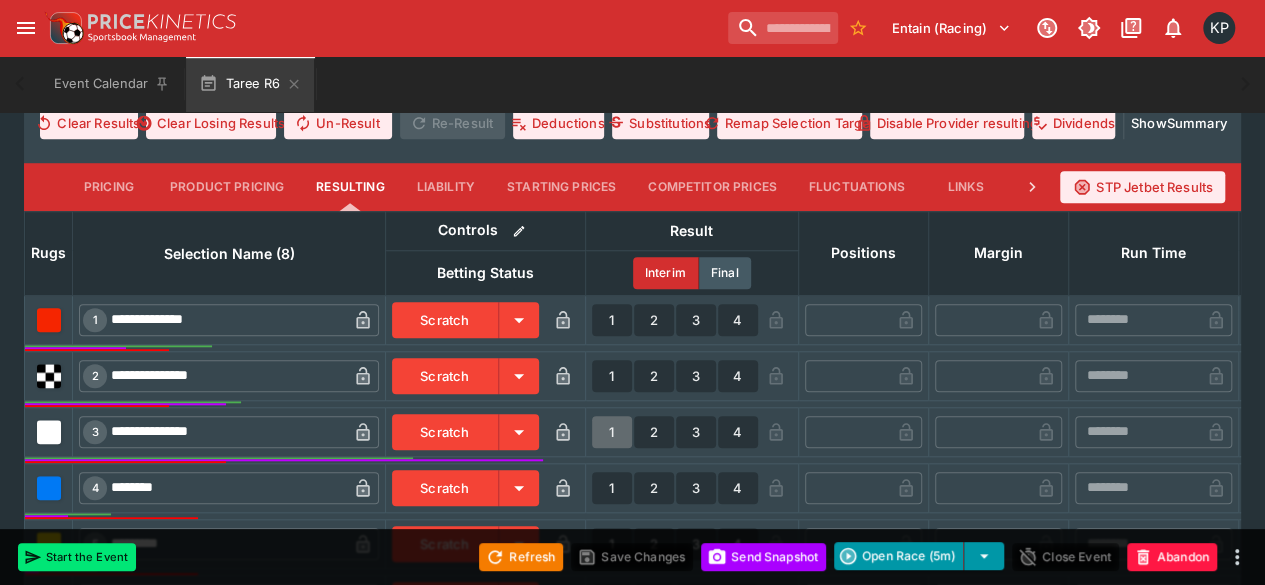 click on "1" at bounding box center (612, 432) 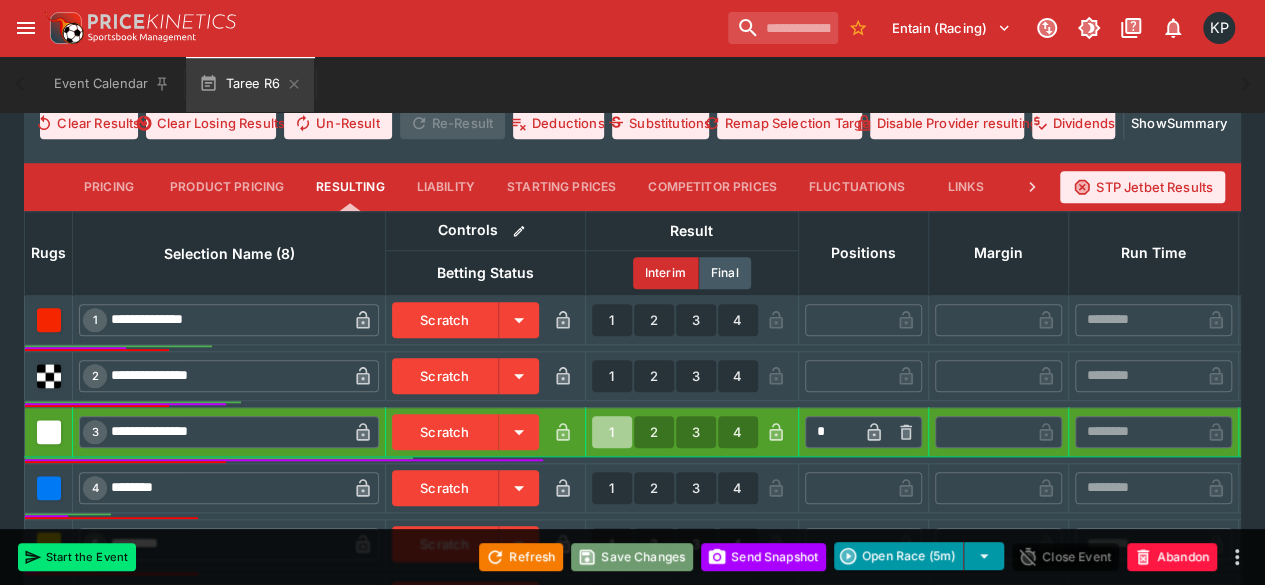 click on "Save Changes" at bounding box center (632, 557) 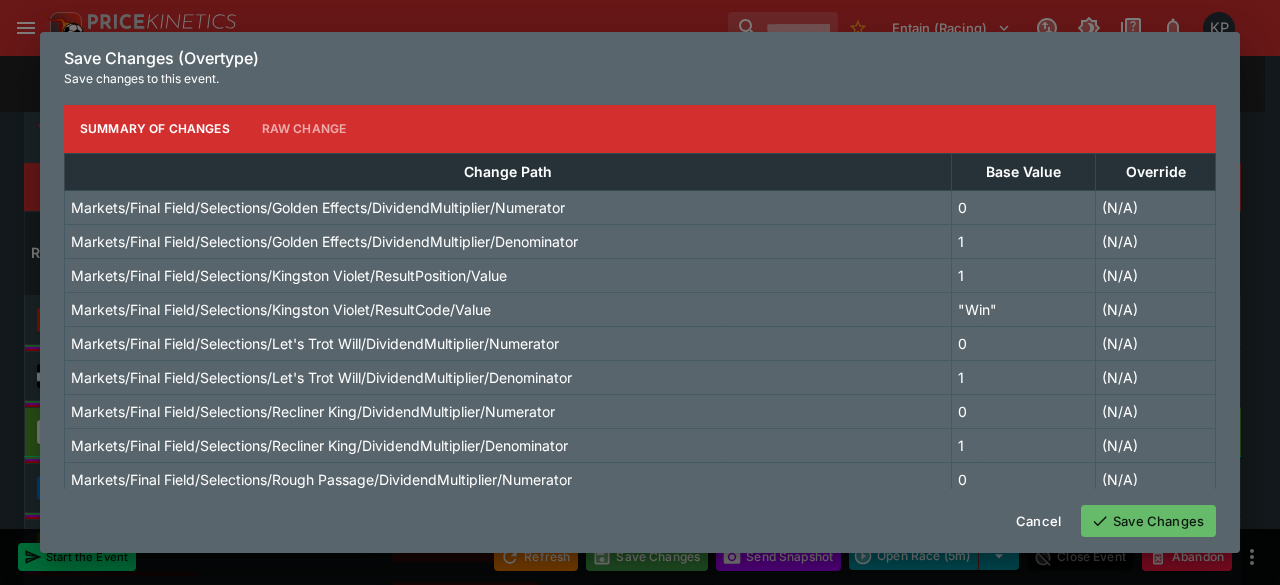 click on "Save Changes" at bounding box center (1148, 521) 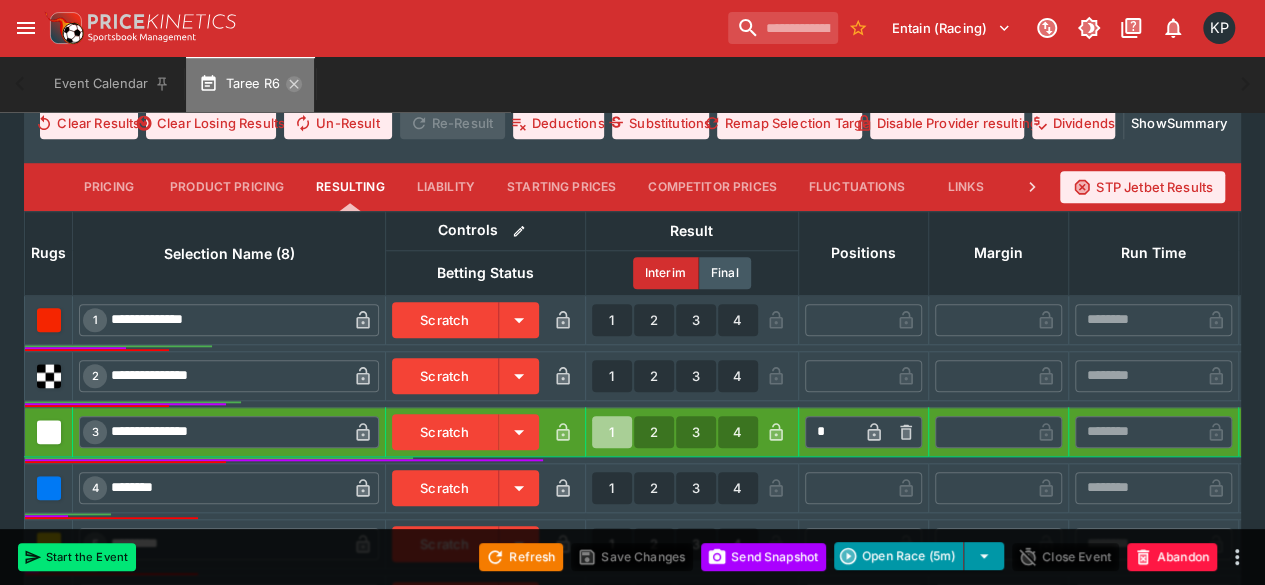 click 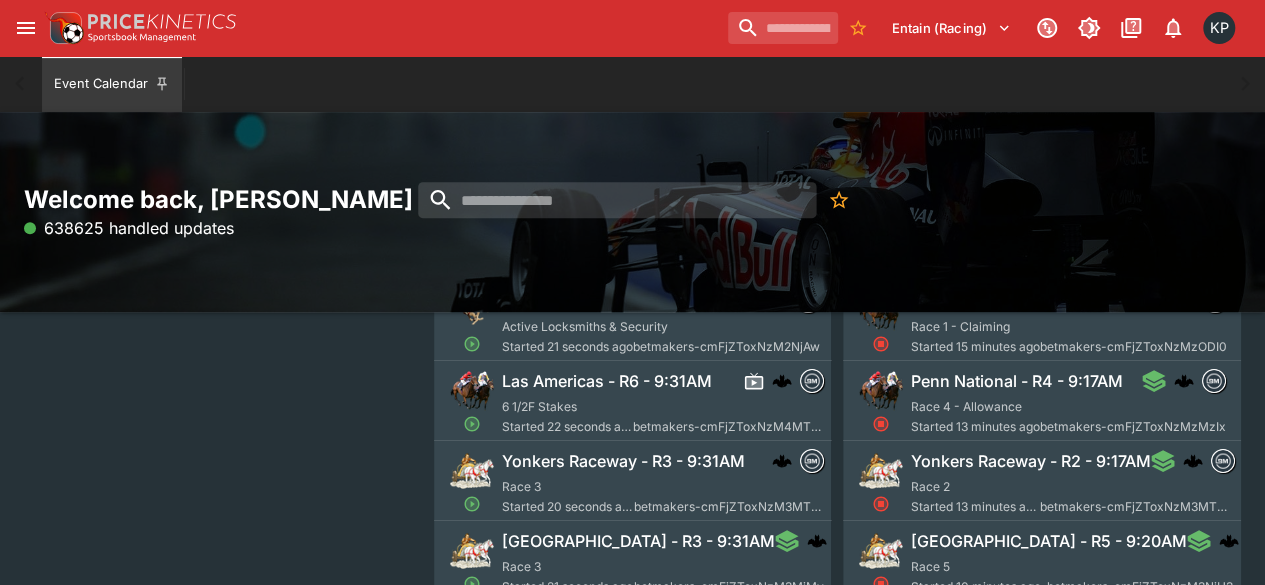 scroll, scrollTop: 350, scrollLeft: 0, axis: vertical 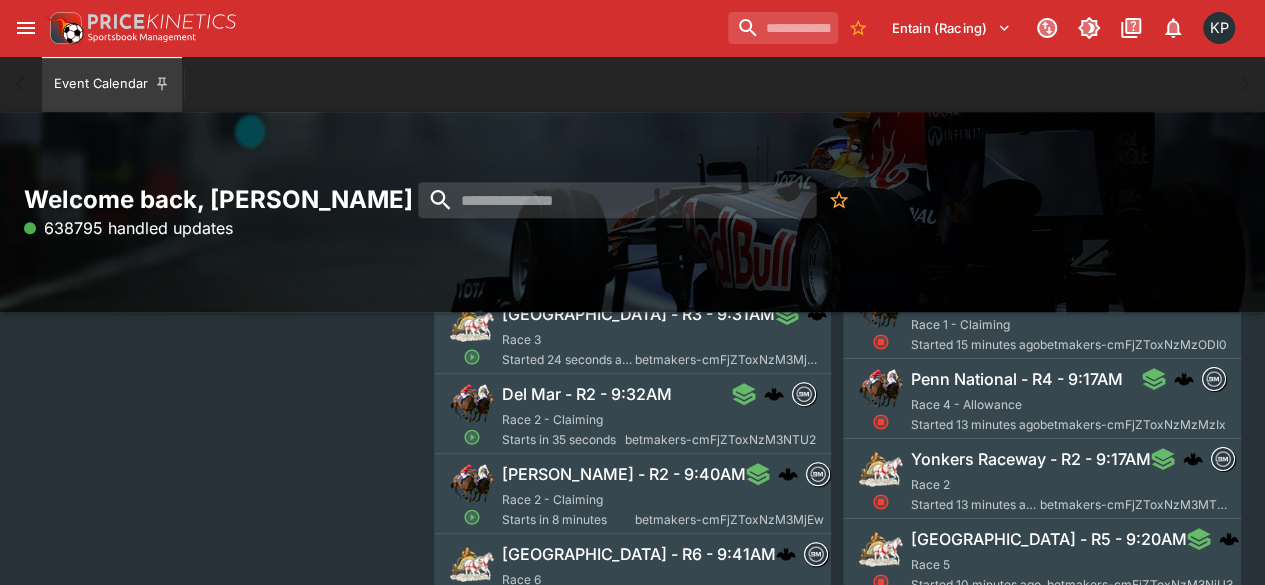 click on "Del Mar - R2 - 9:32AM" at bounding box center [587, 394] 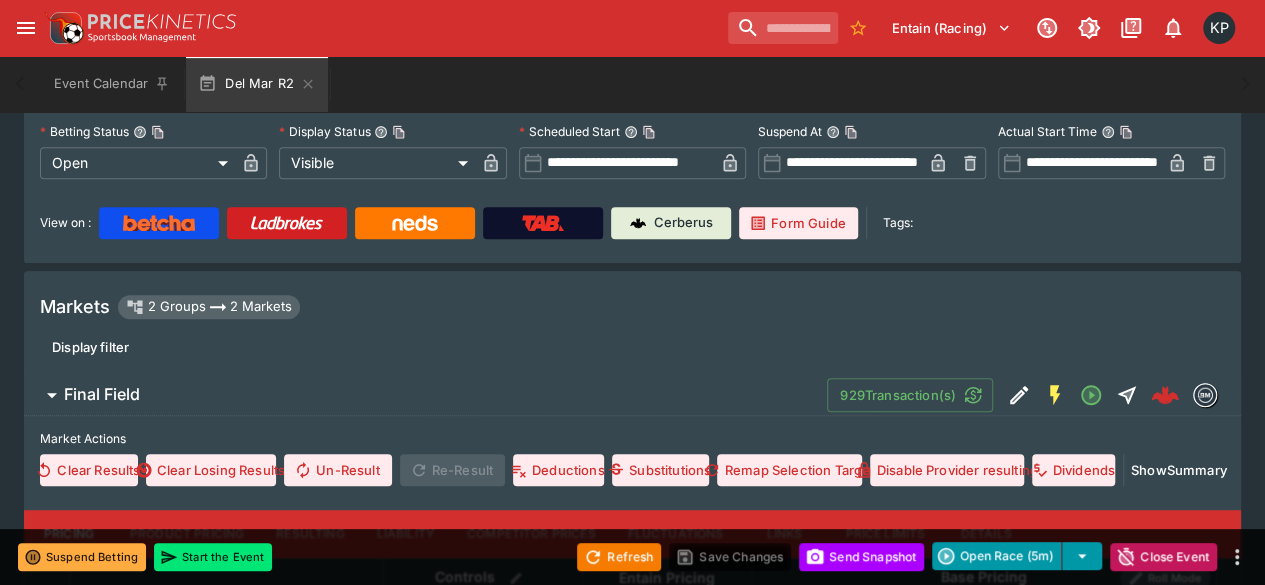scroll, scrollTop: 0, scrollLeft: 0, axis: both 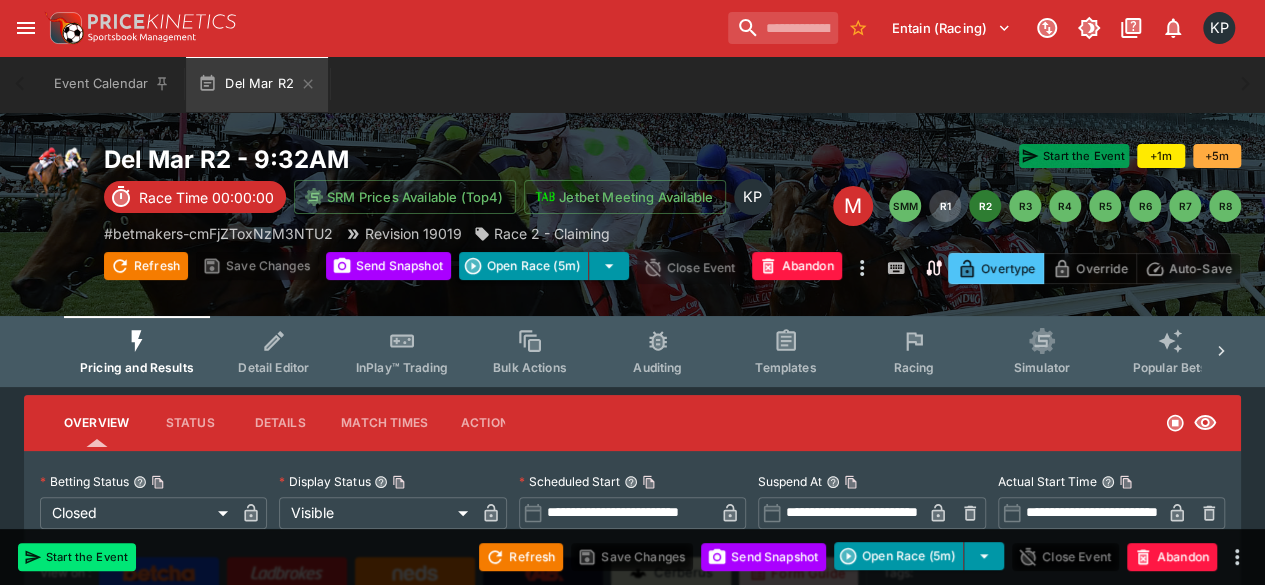 click on "Start the Event" at bounding box center (1074, 156) 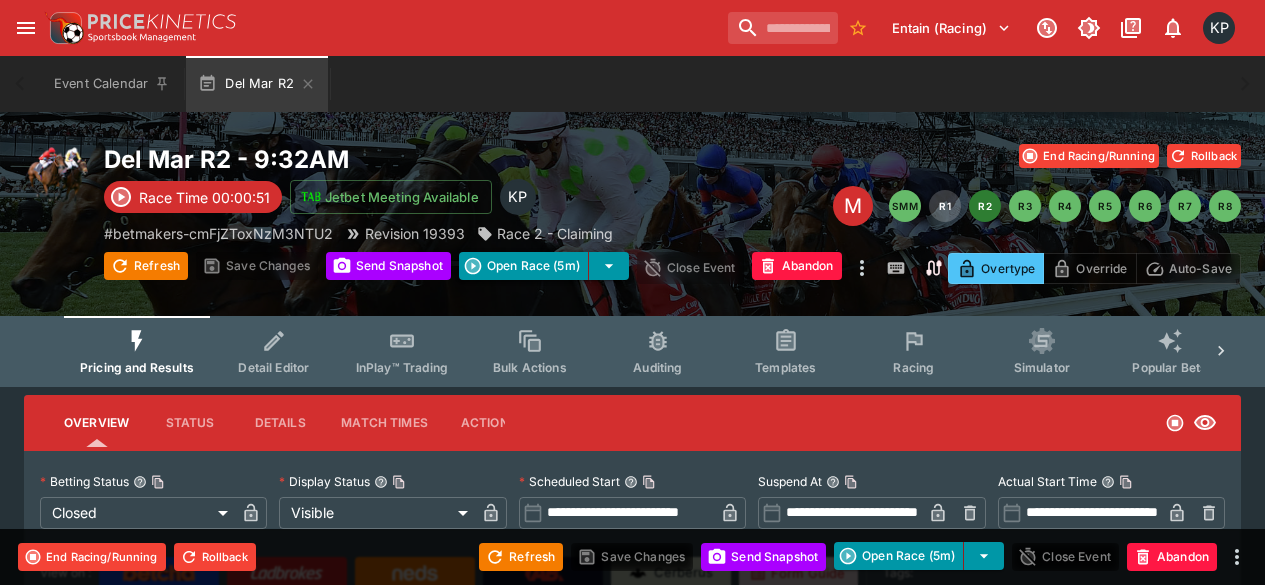 scroll, scrollTop: 0, scrollLeft: 0, axis: both 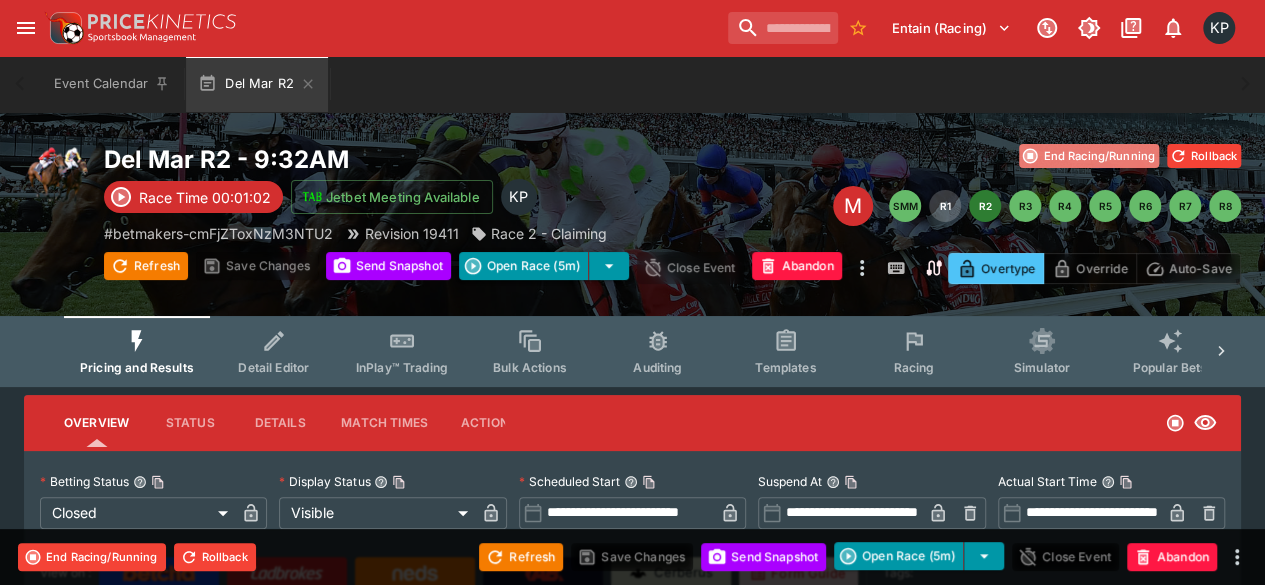 click on "End Racing/Running" at bounding box center (1089, 156) 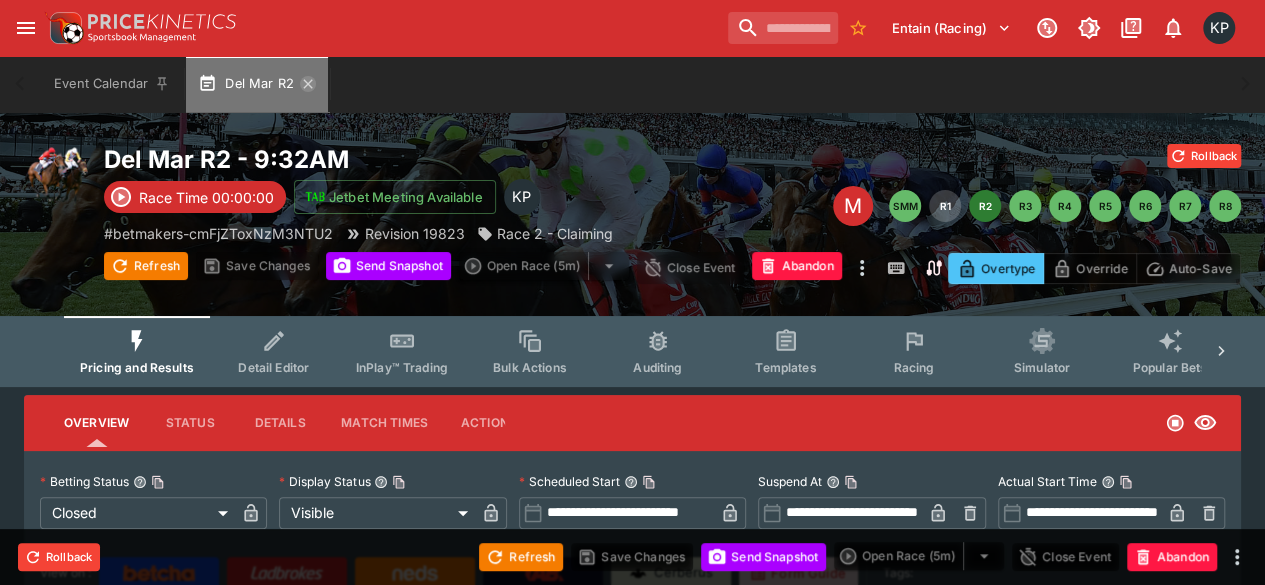click 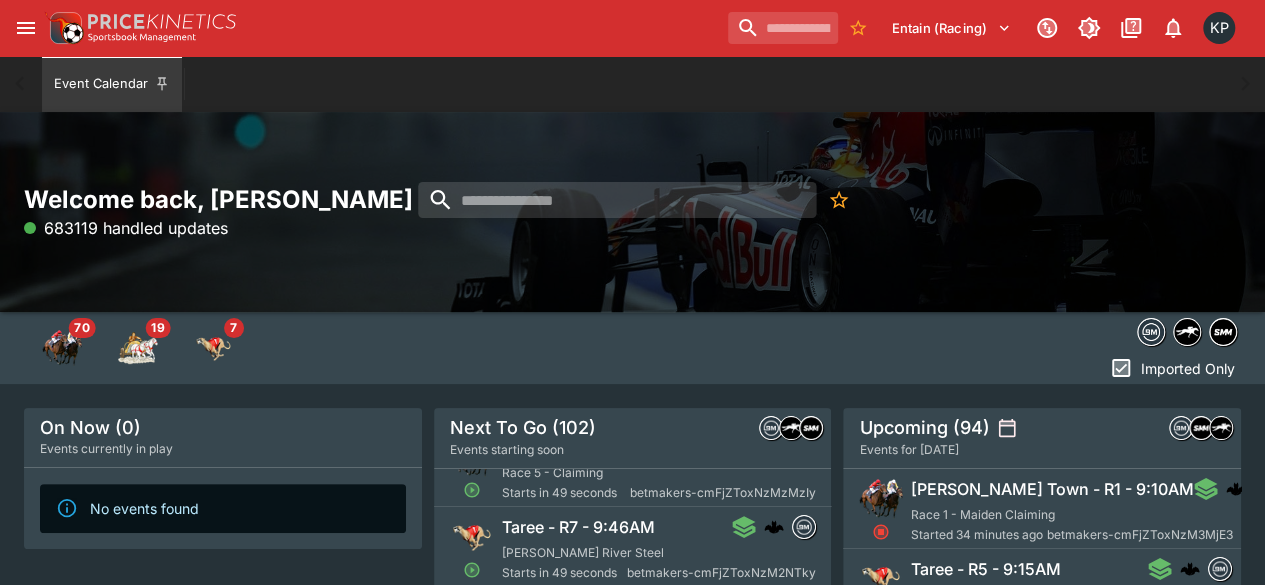 scroll, scrollTop: 203, scrollLeft: 0, axis: vertical 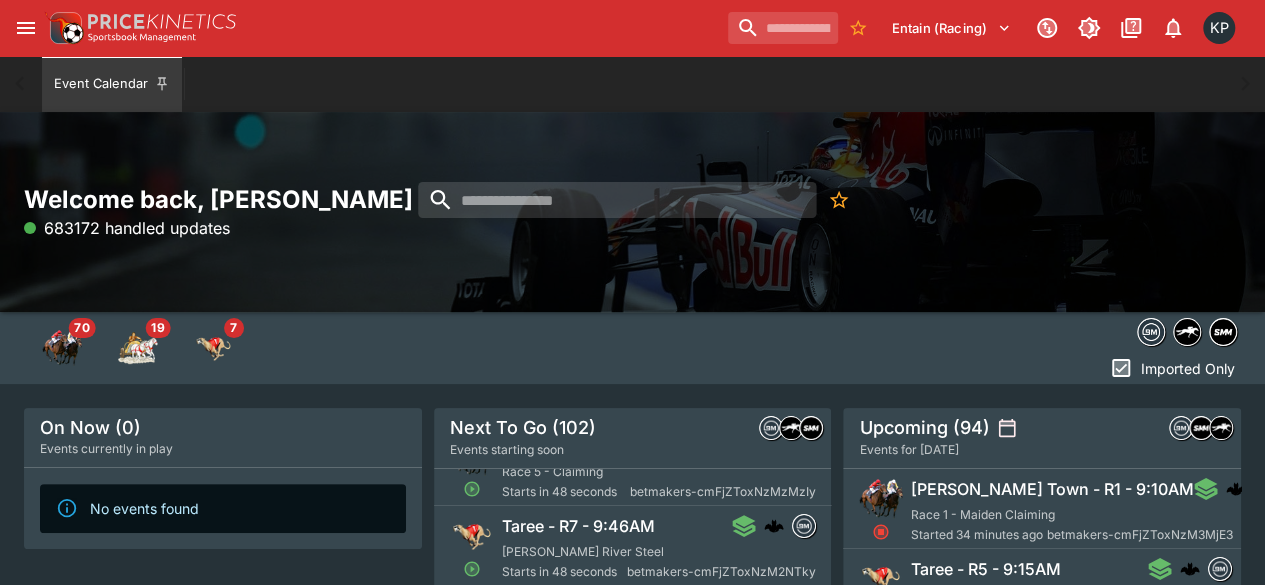 click on "Taree - R7 - 9:46AM Manning River Steel Starts in 48 seconds betmakers-cmFjZToxNzM2NTky" at bounding box center [659, 548] 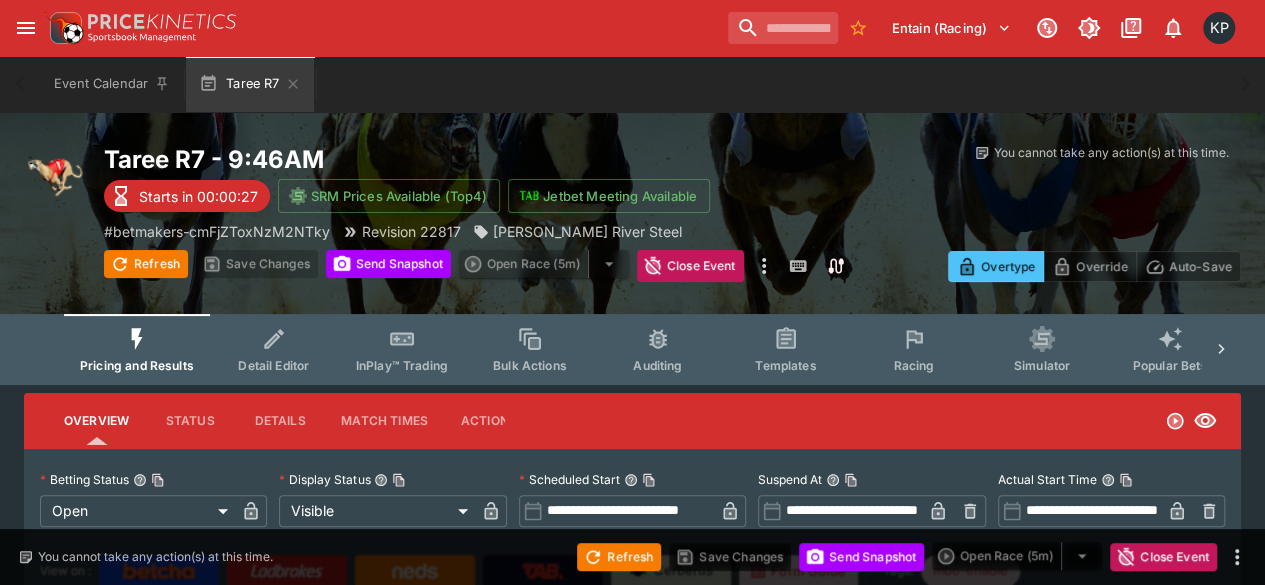type on "**********" 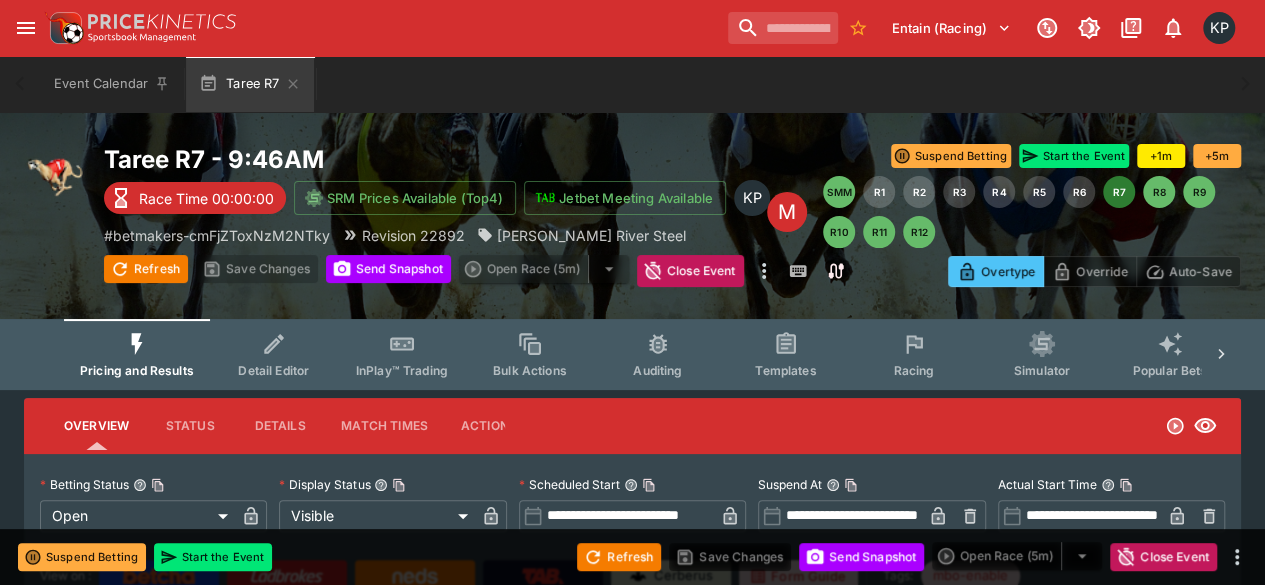 type on "*****" 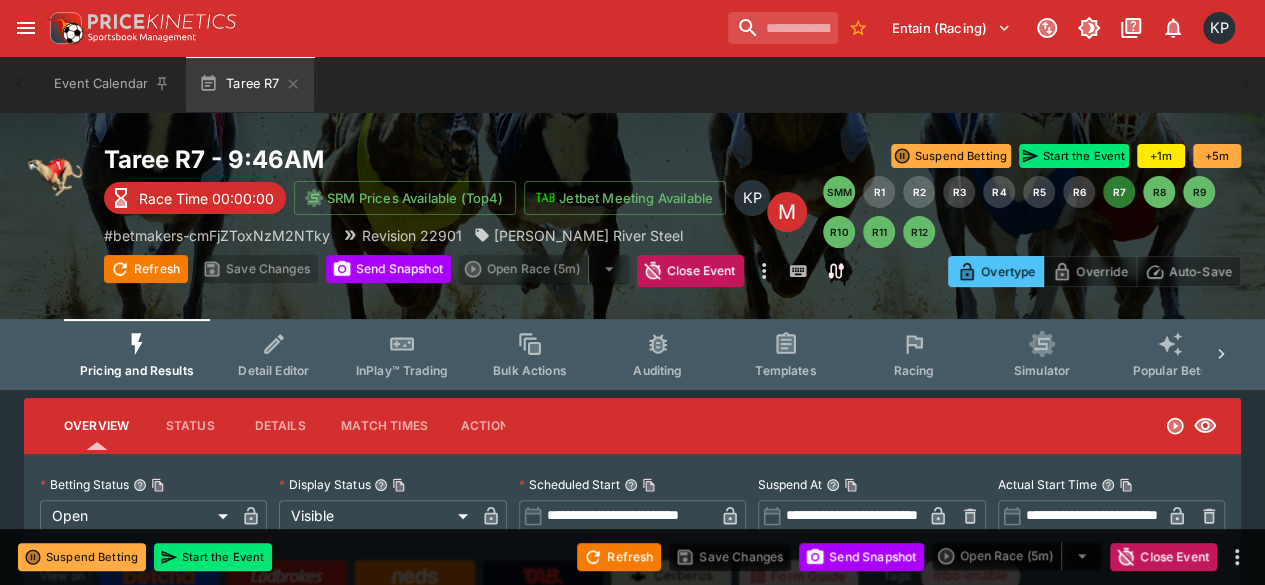 type on "*****" 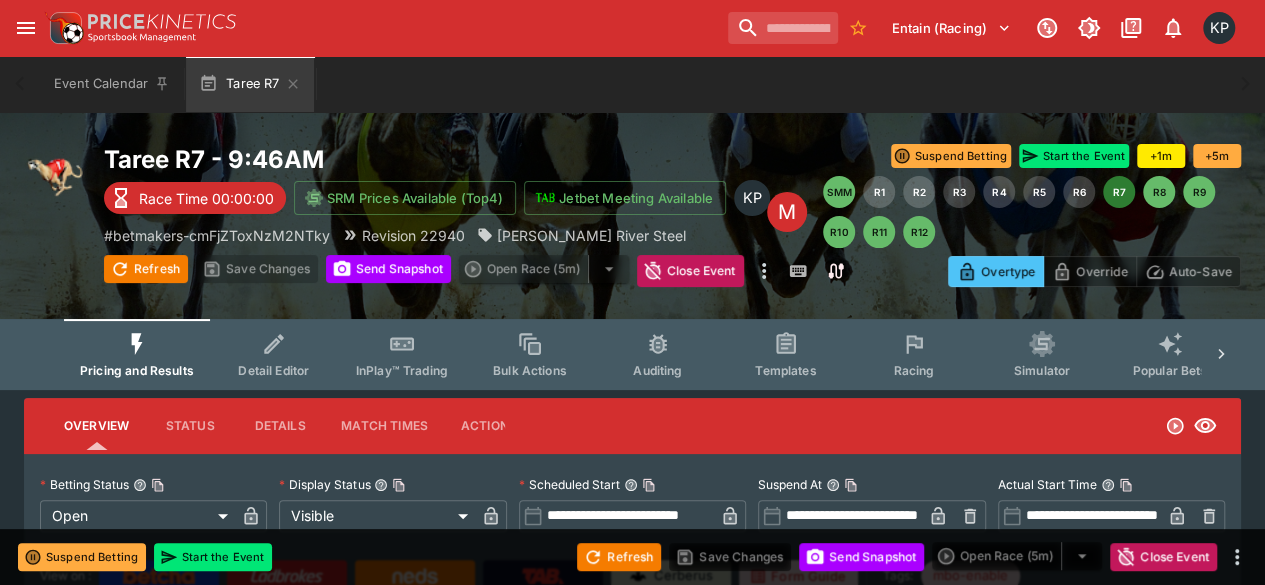 type on "**********" 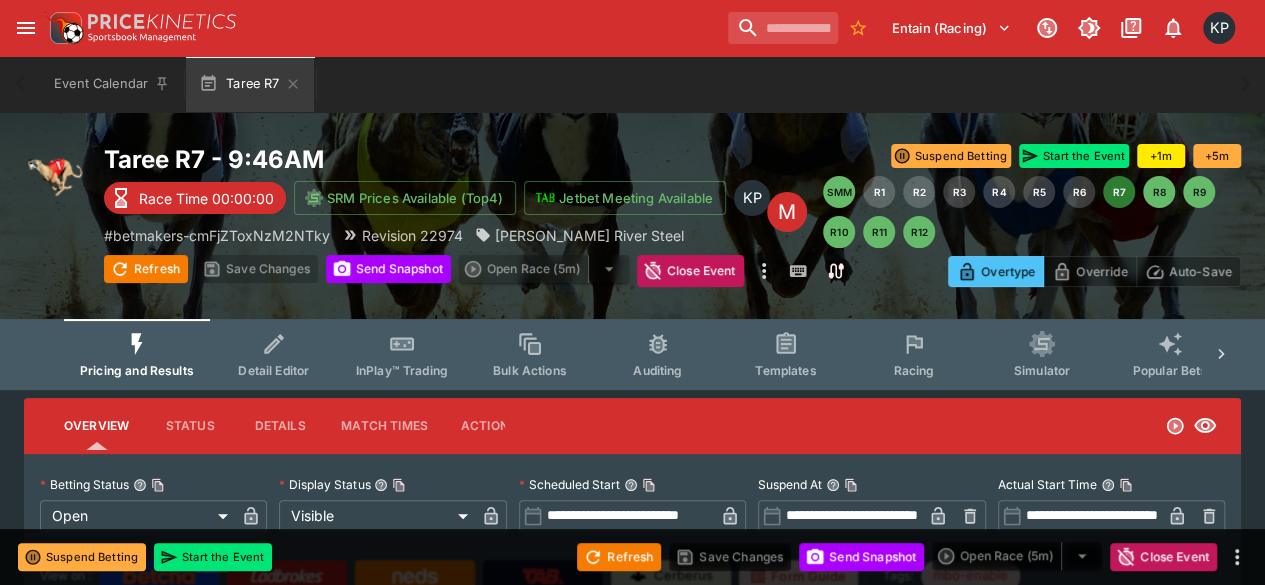 type on "****" 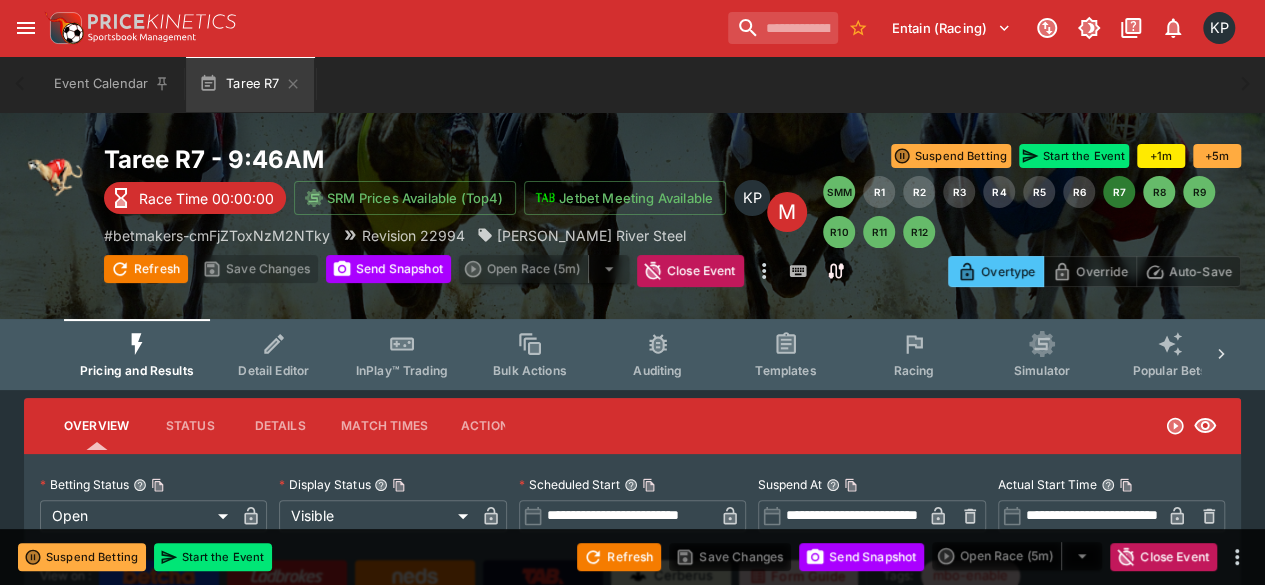 type on "*****" 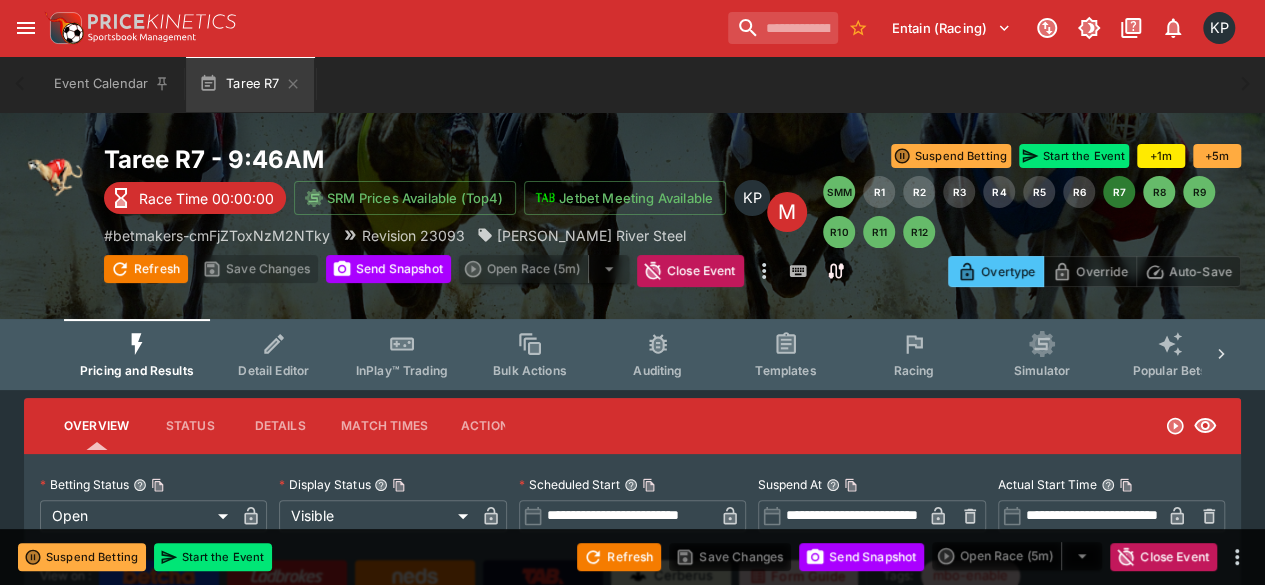 type on "*****" 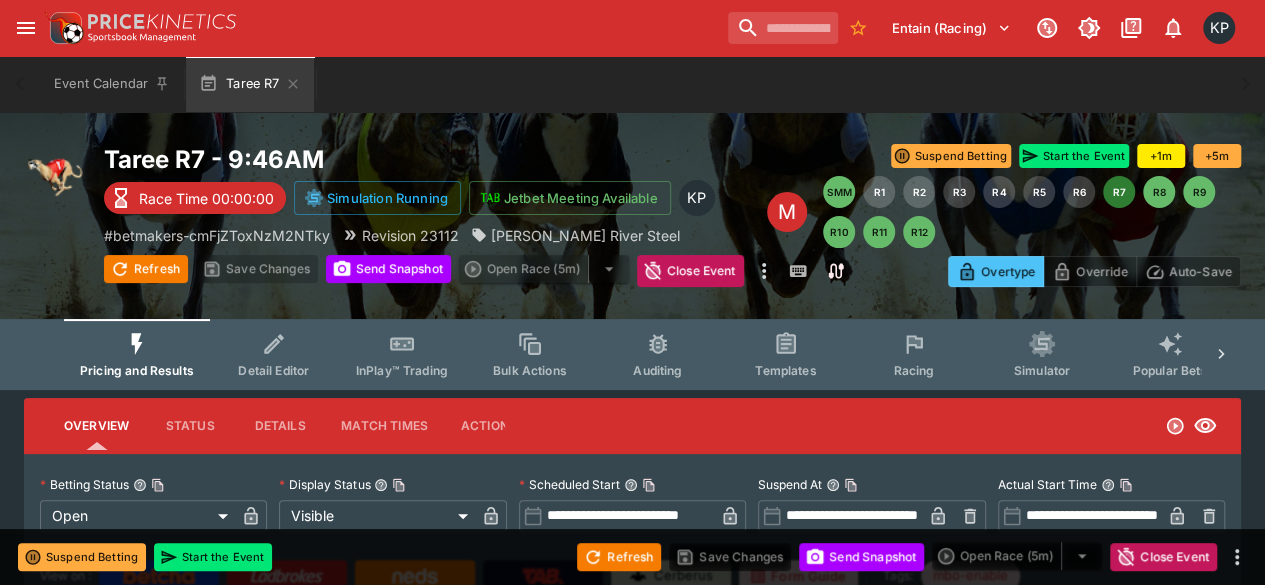 type on "****" 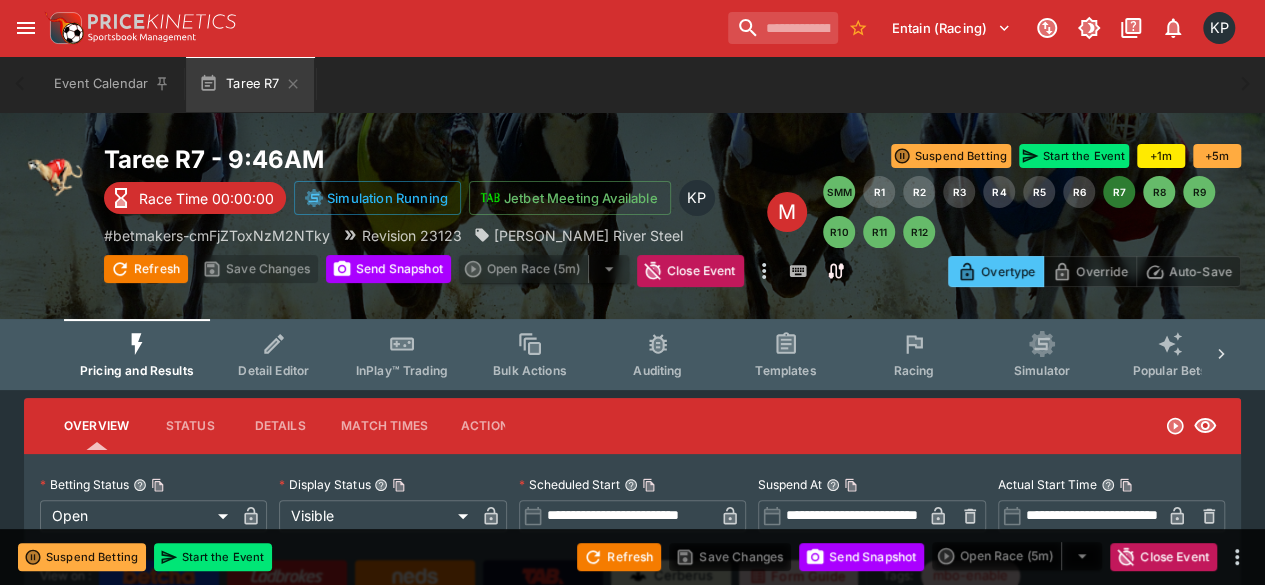 type on "**********" 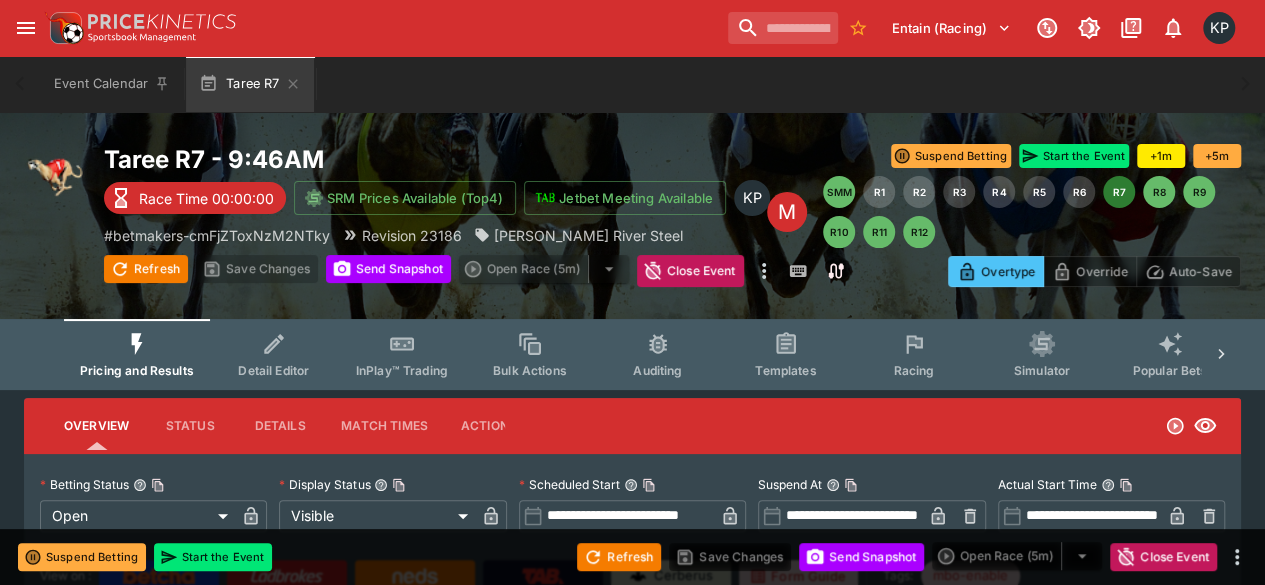 type on "*****" 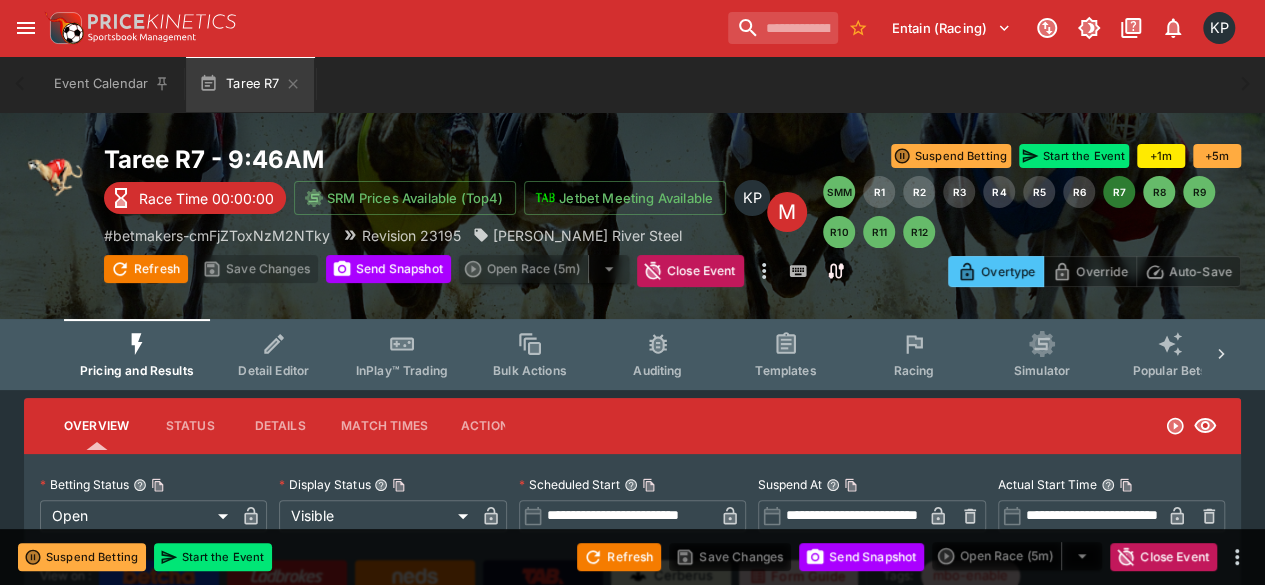 type on "*****" 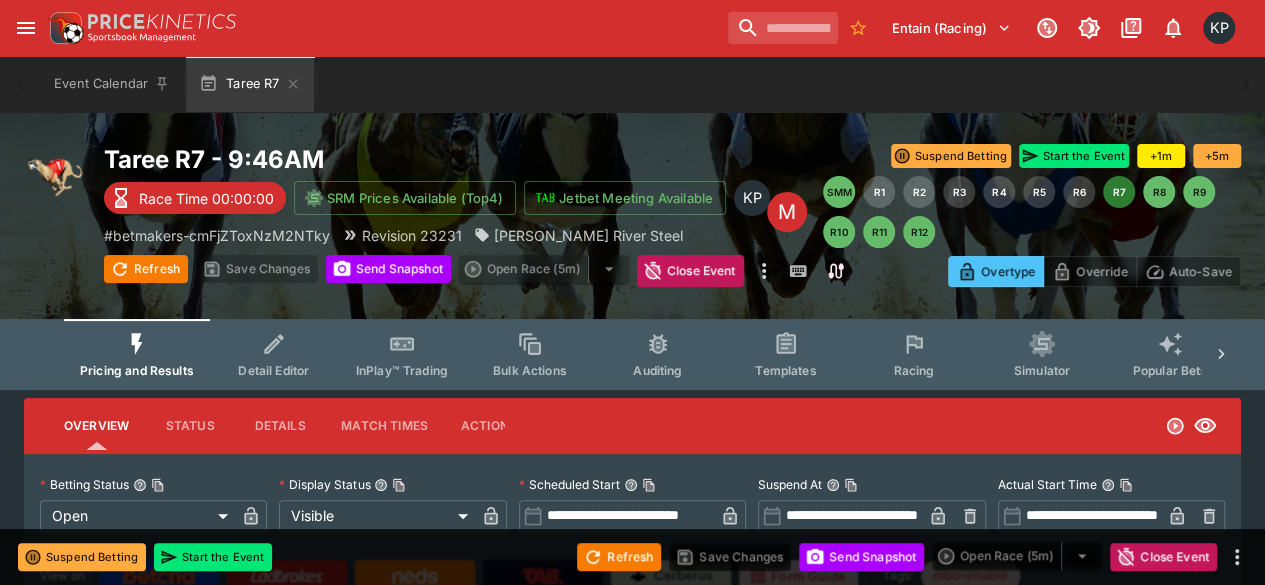 type on "*****" 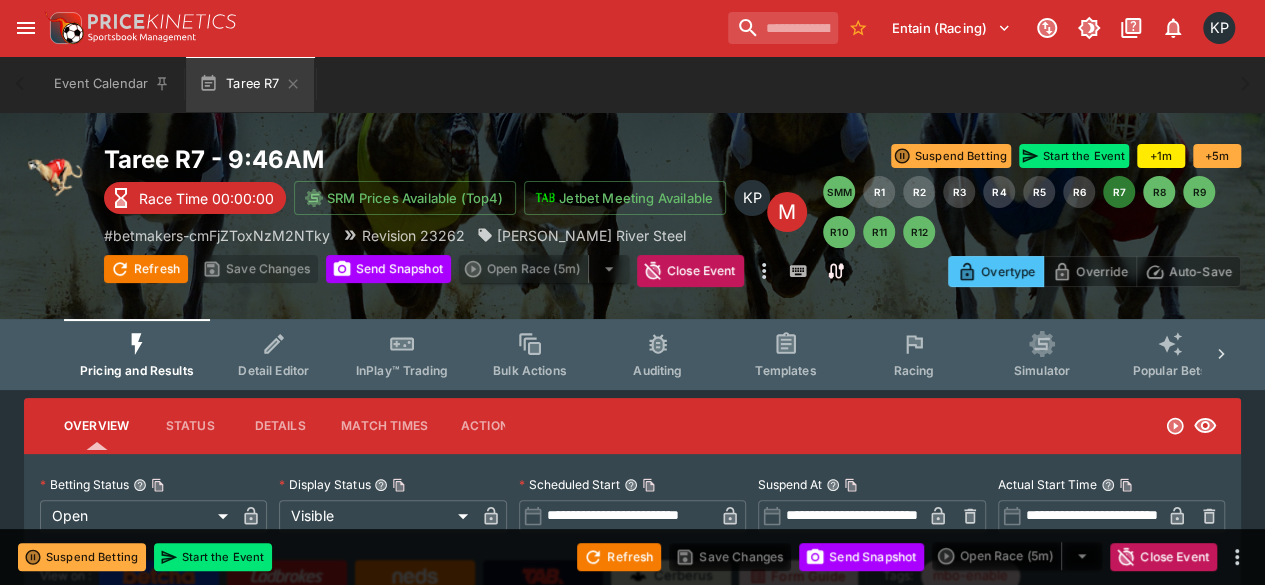 type on "****" 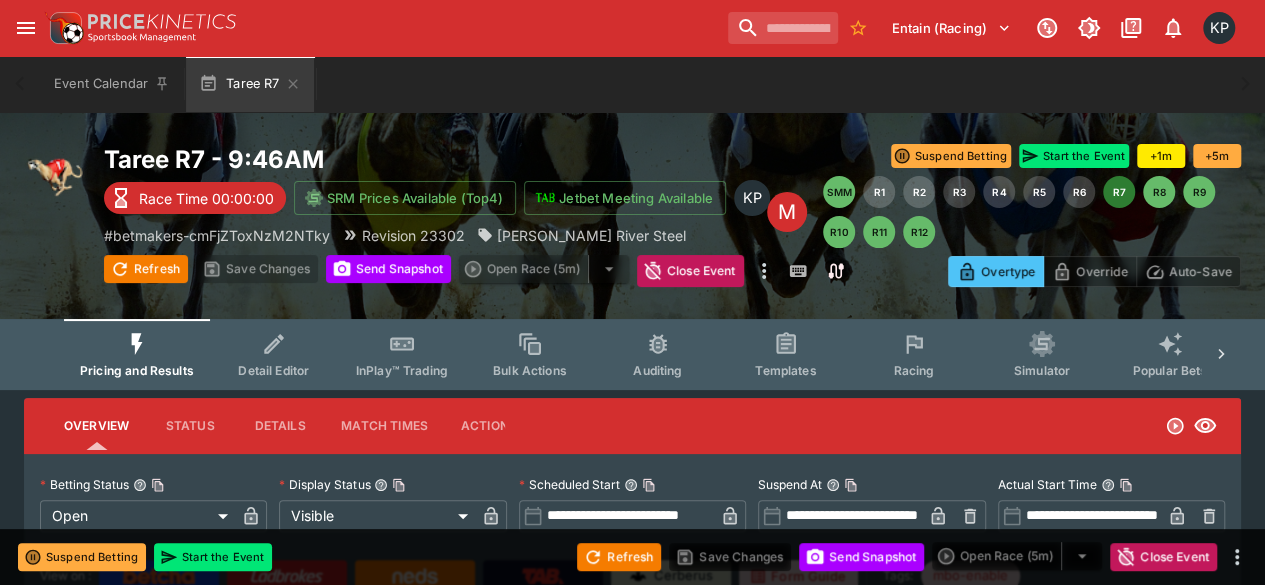 type on "*****" 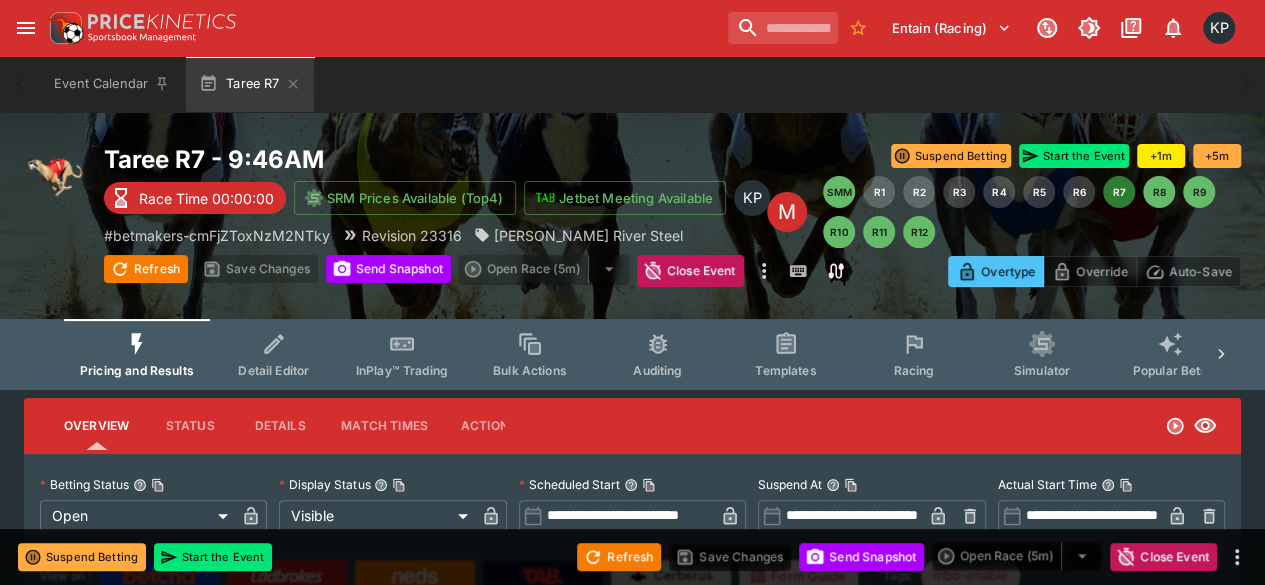 type on "*****" 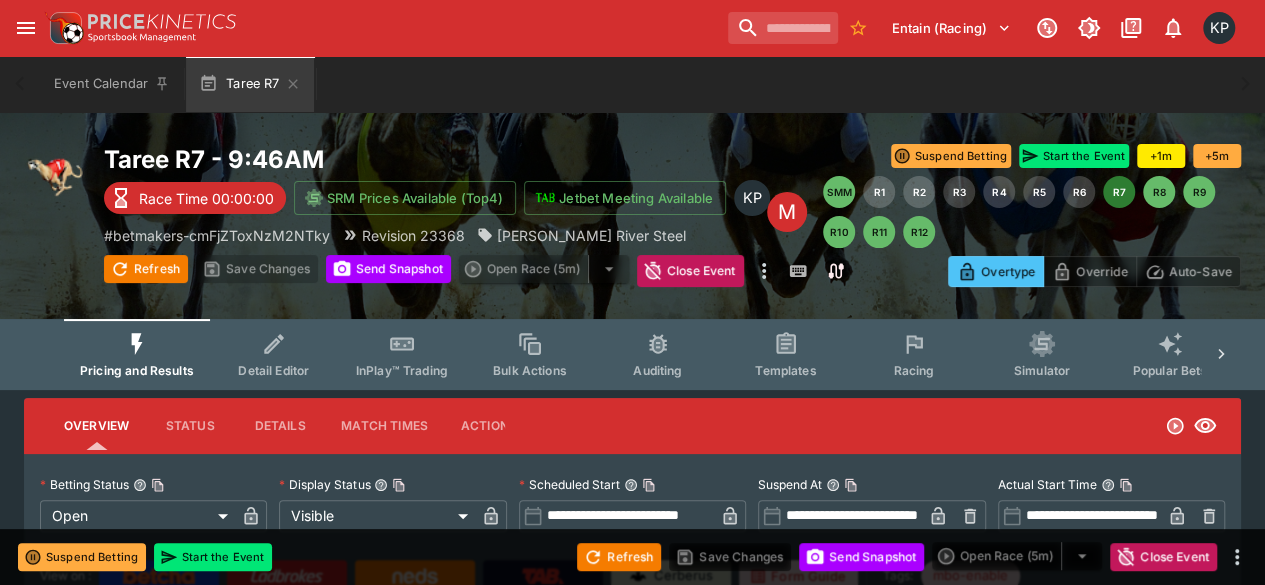 type on "**********" 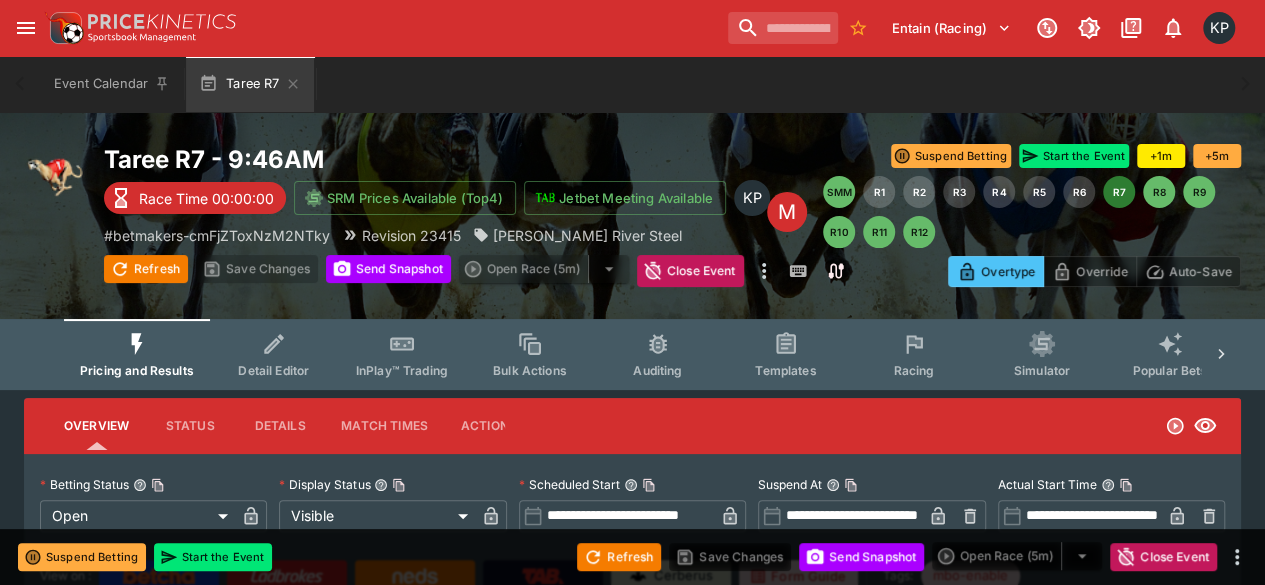 type on "*****" 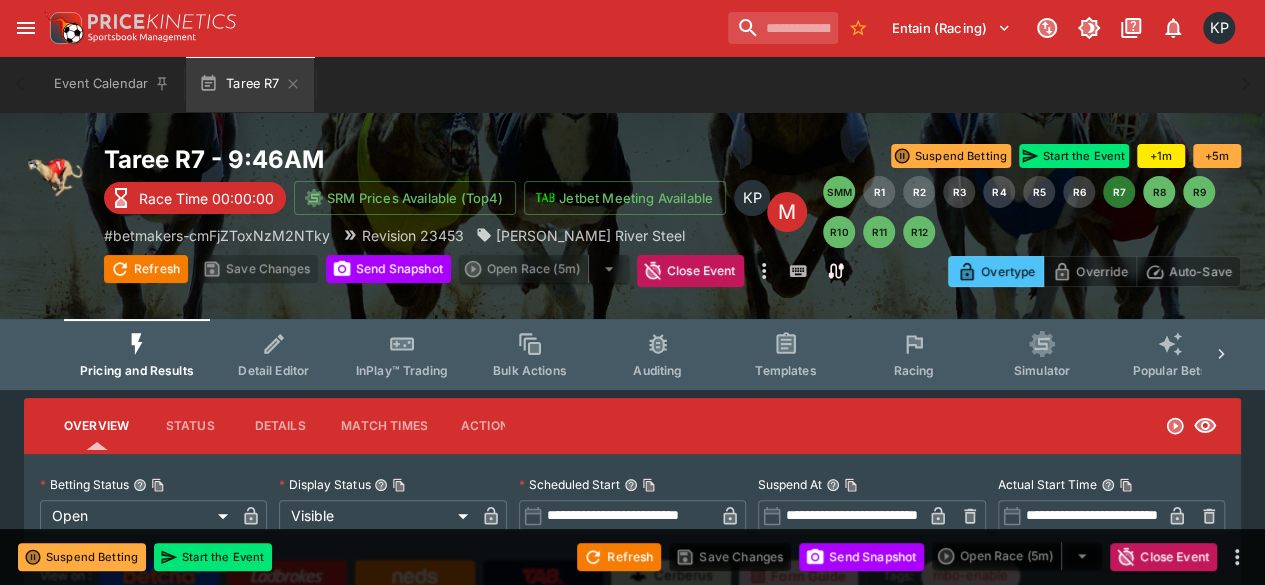 type on "*****" 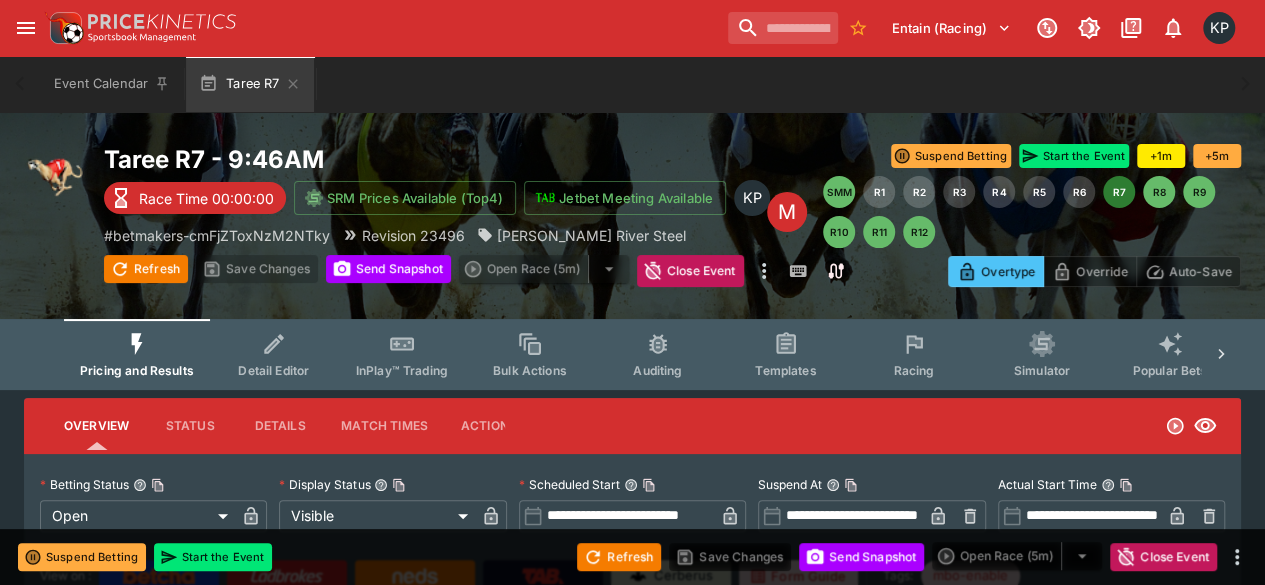 type on "*****" 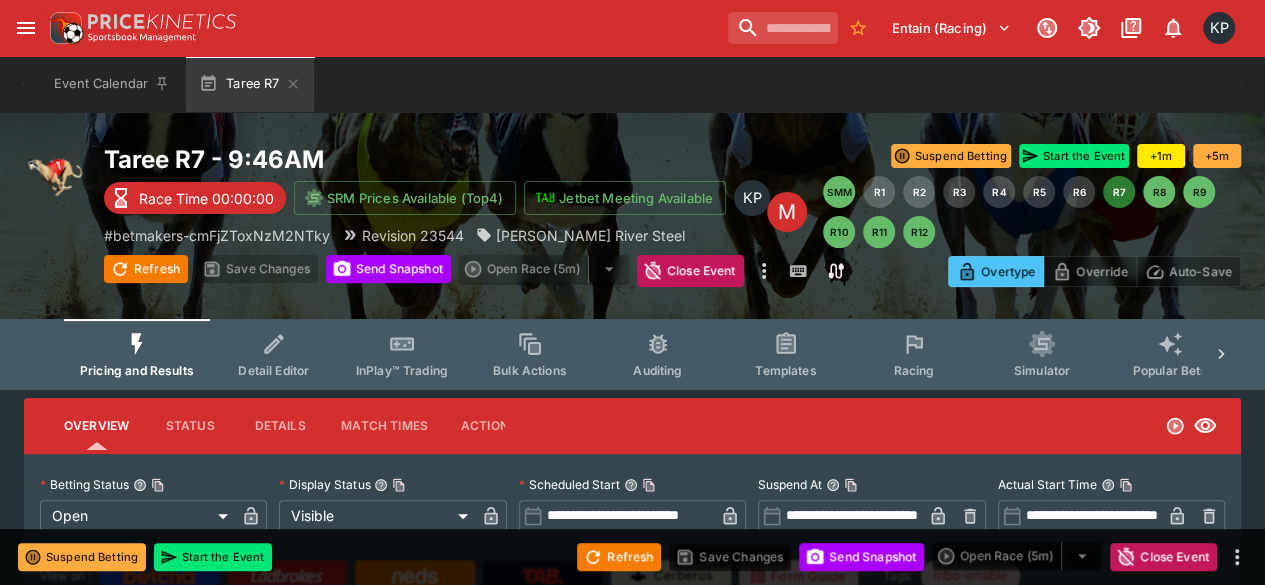 type on "****" 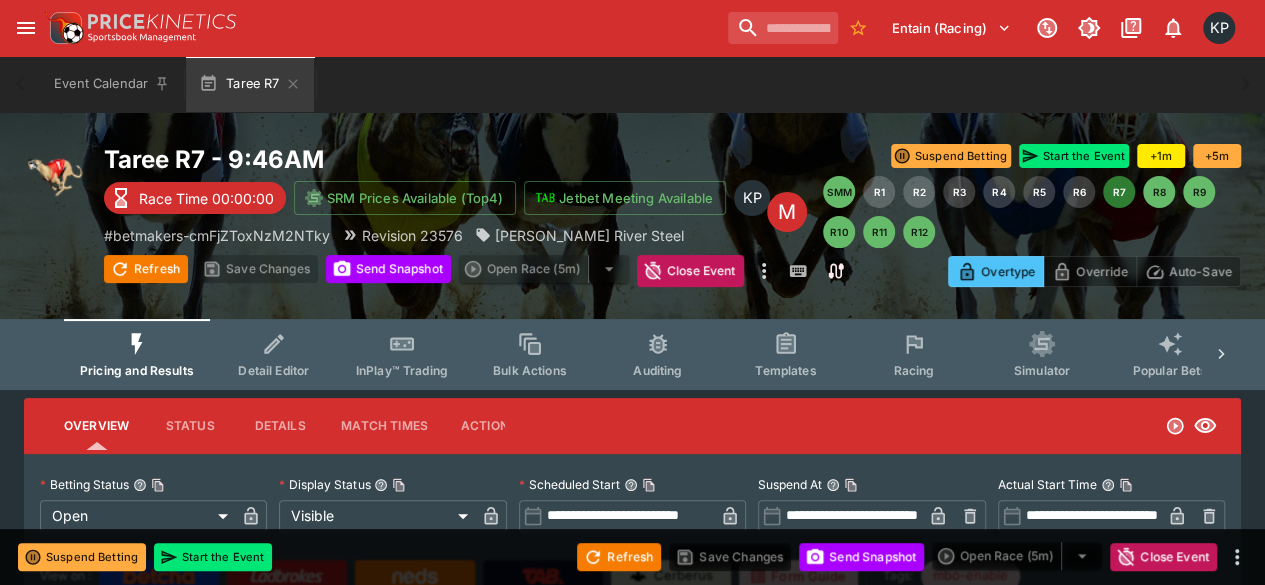 type on "*****" 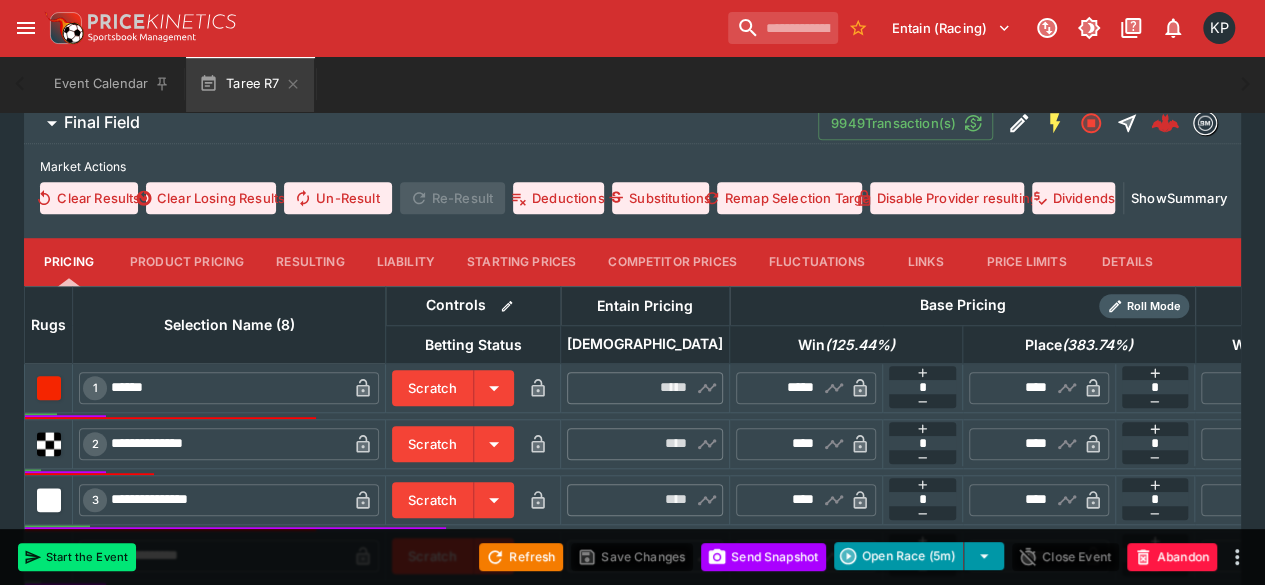 scroll, scrollTop: 626, scrollLeft: 0, axis: vertical 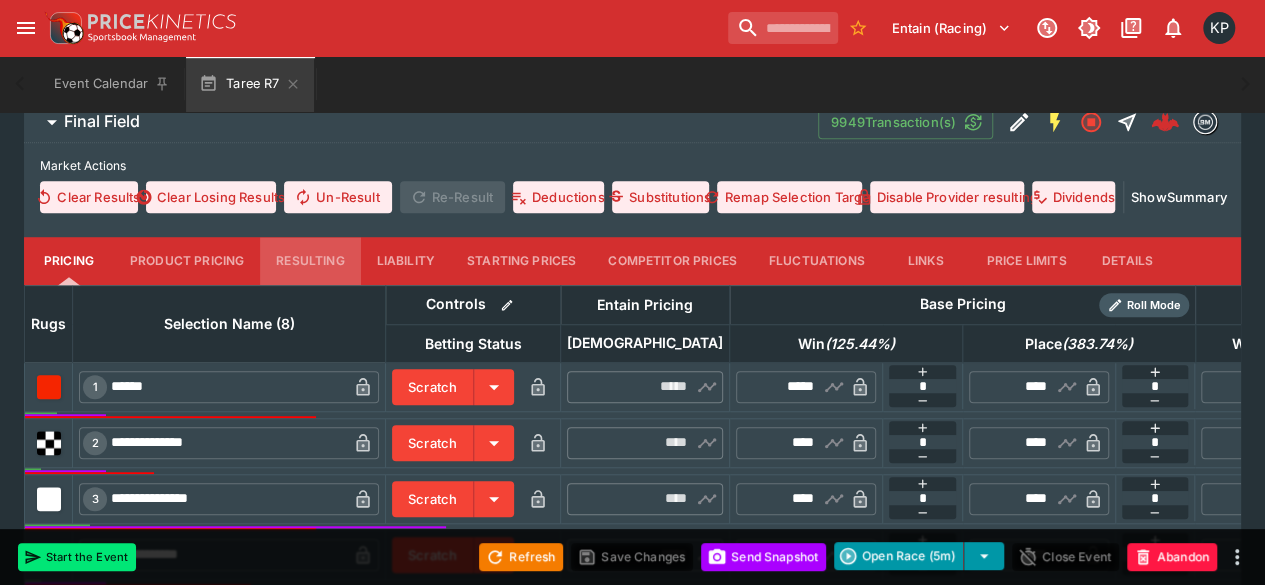 click on "Resulting" at bounding box center (310, 261) 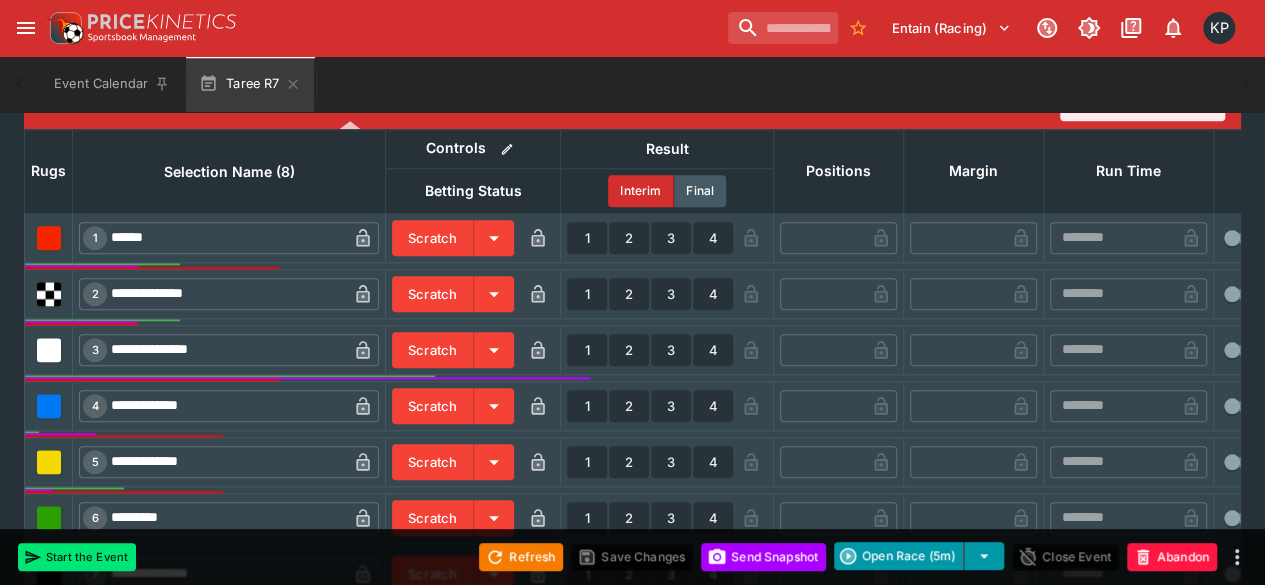 scroll, scrollTop: 783, scrollLeft: 0, axis: vertical 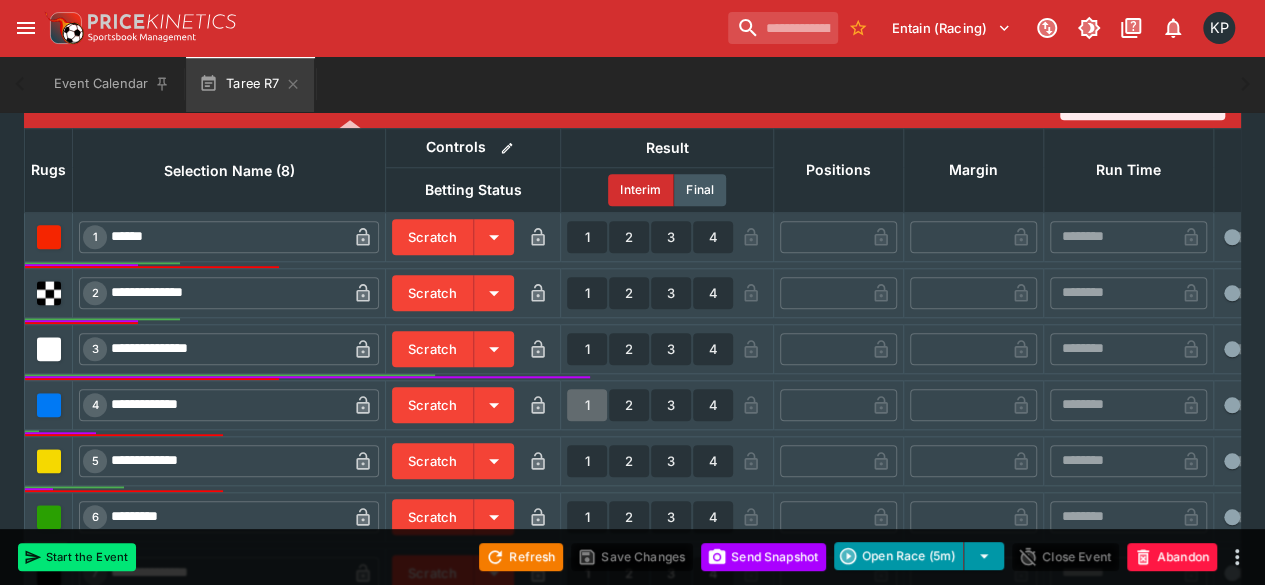 click on "1" at bounding box center (587, 405) 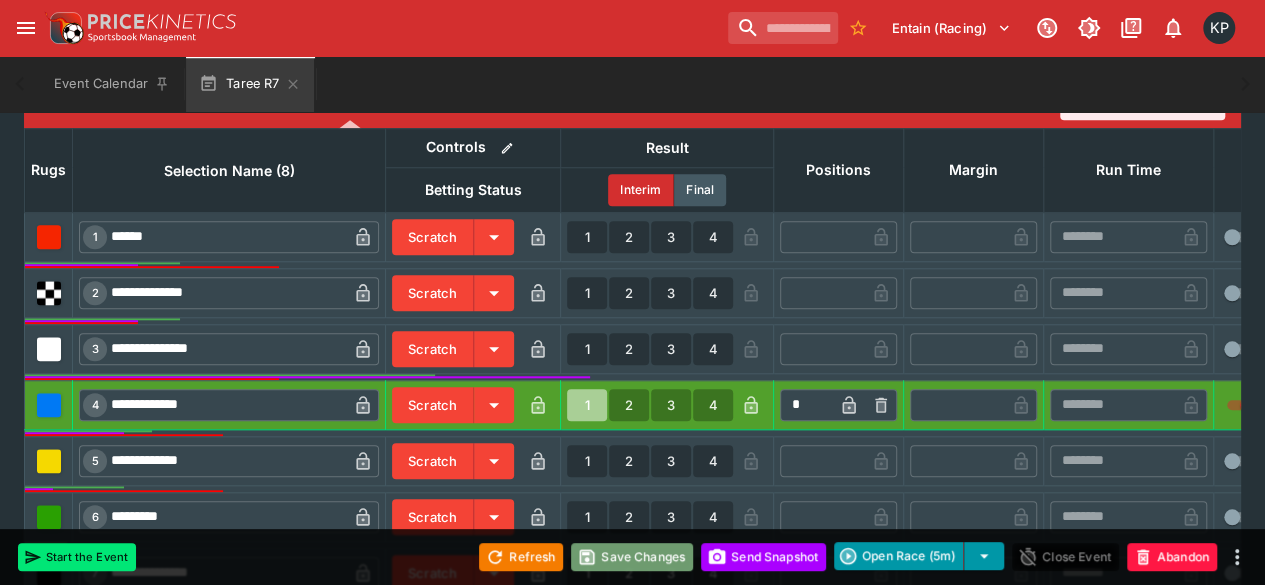 click on "Save Changes" at bounding box center (632, 557) 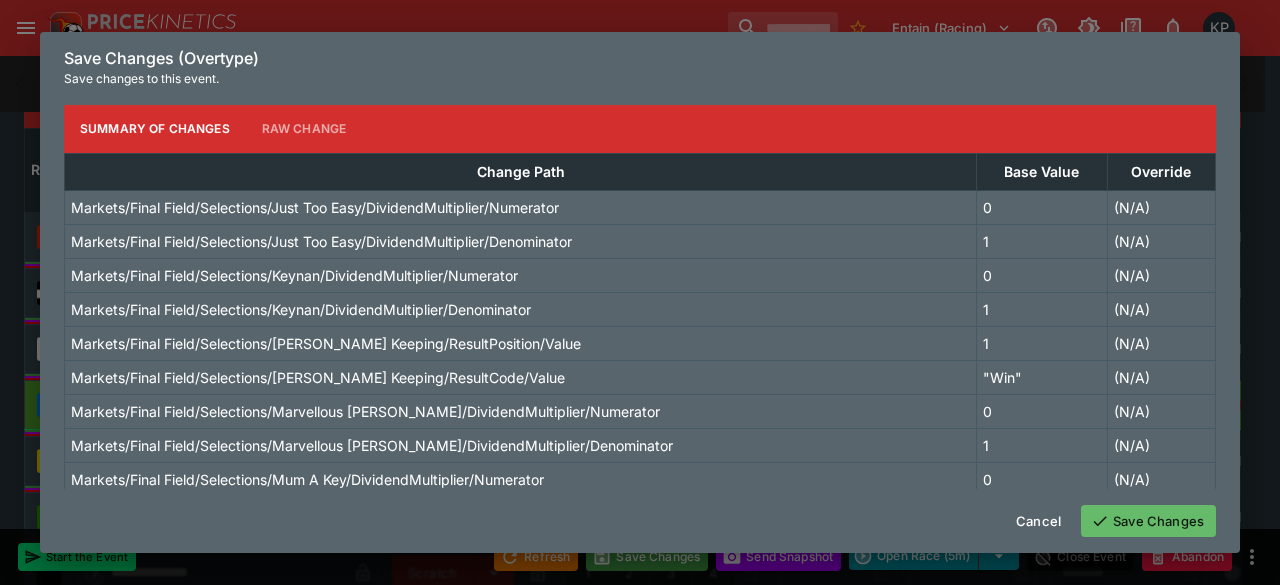 click on "Save Changes" at bounding box center [1148, 521] 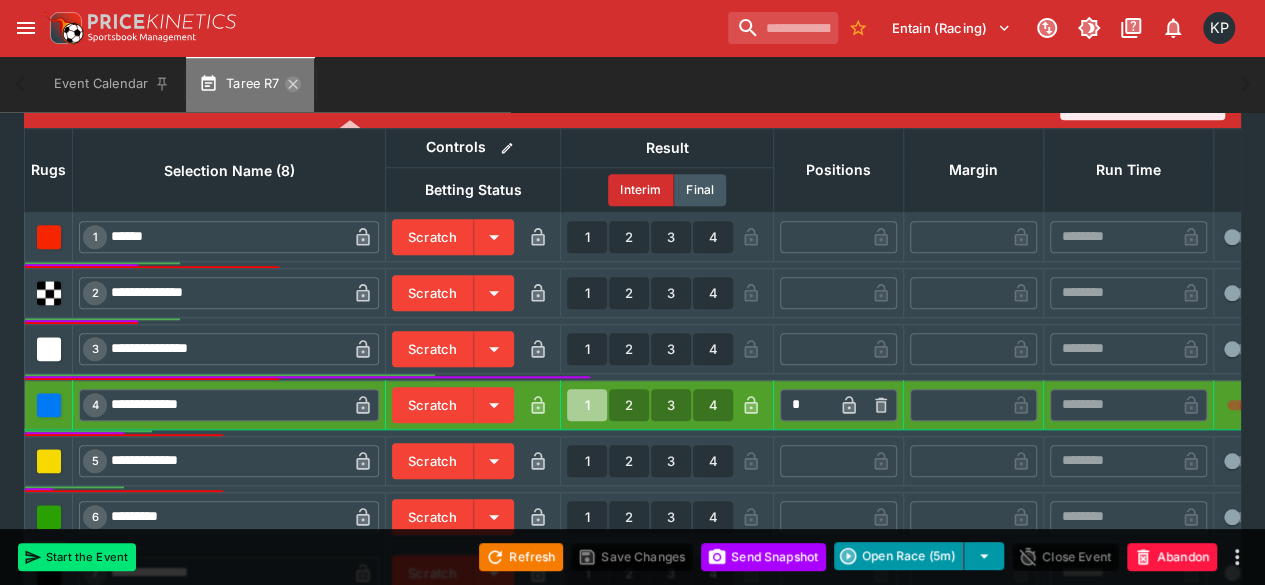 click 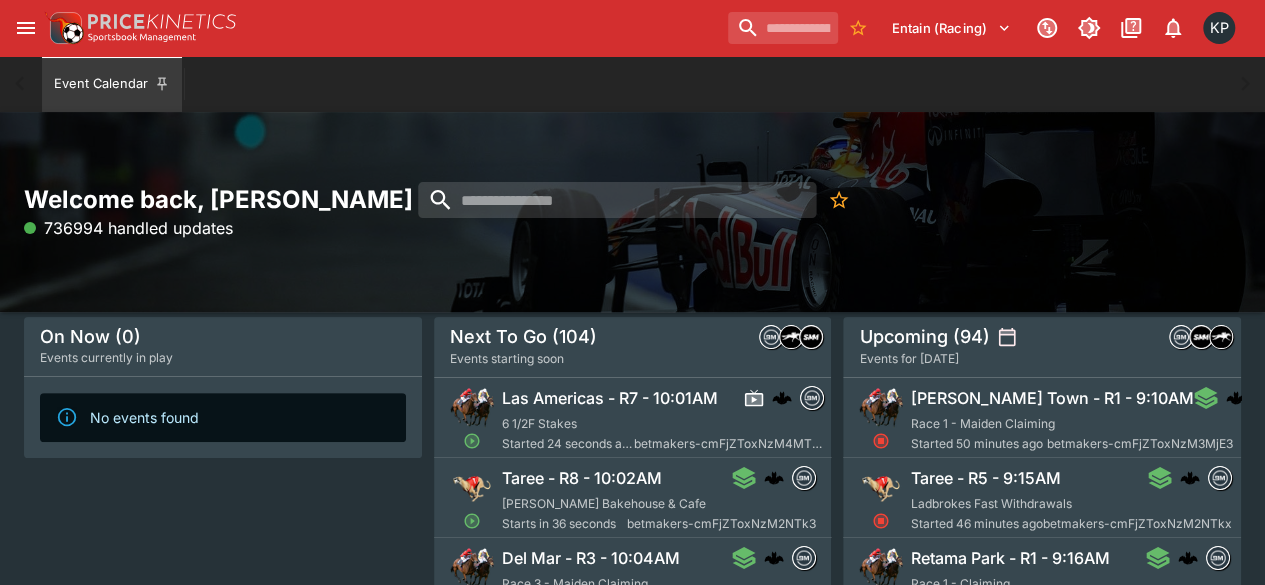 scroll, scrollTop: 92, scrollLeft: 0, axis: vertical 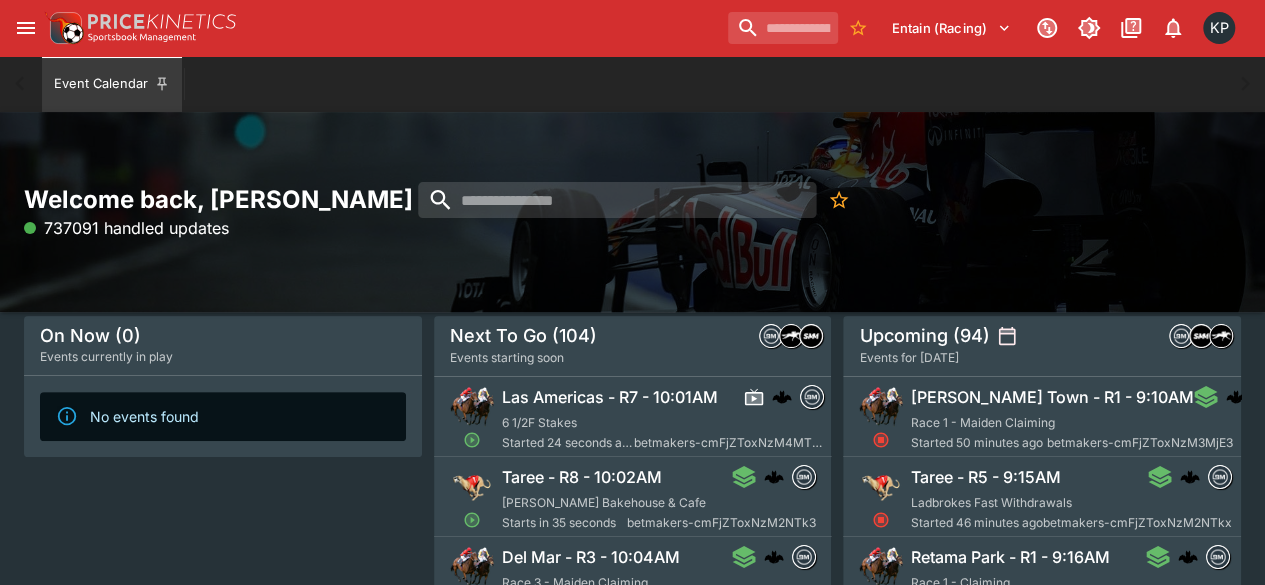 click on "Taree - R8 - 10:02AM" at bounding box center (582, 477) 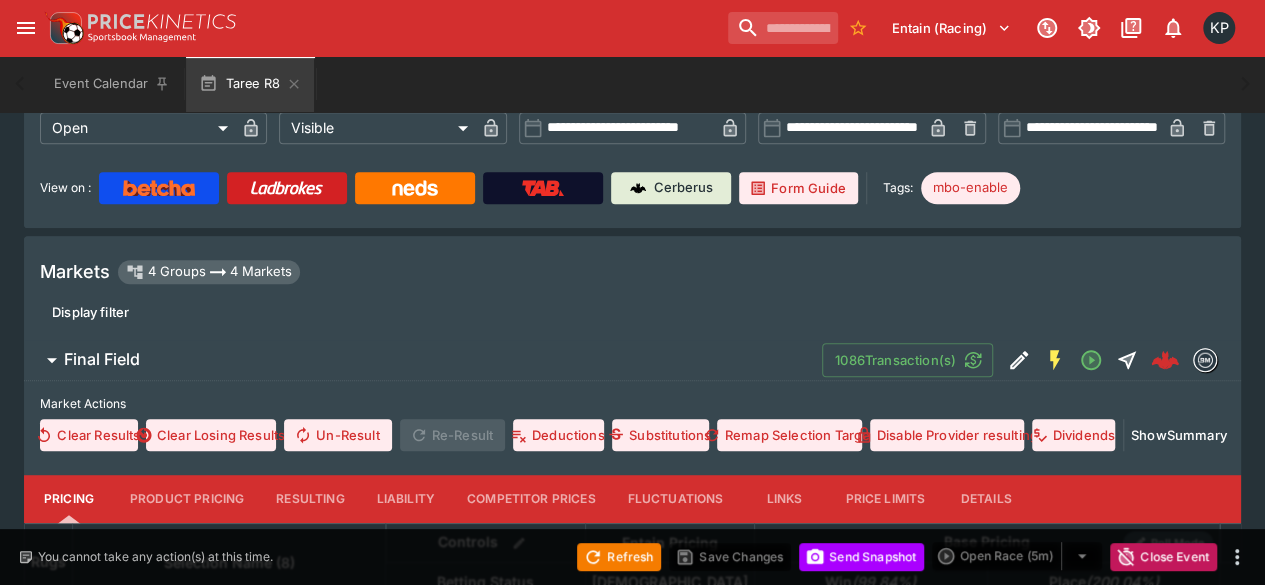 scroll, scrollTop: 402, scrollLeft: 0, axis: vertical 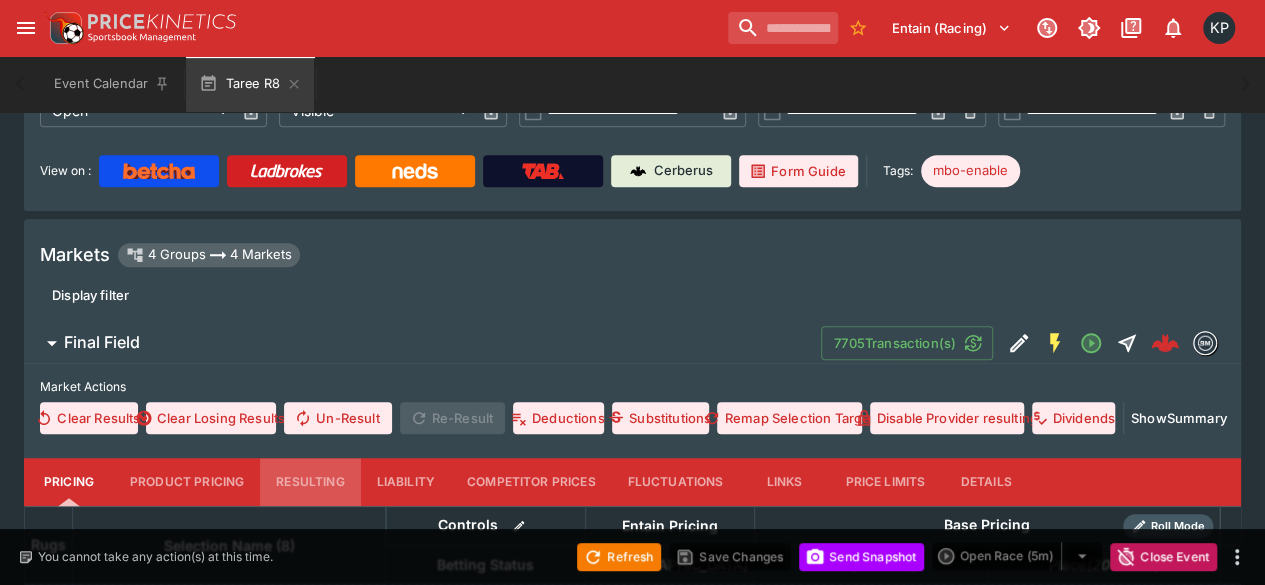 click on "Resulting" at bounding box center [310, 482] 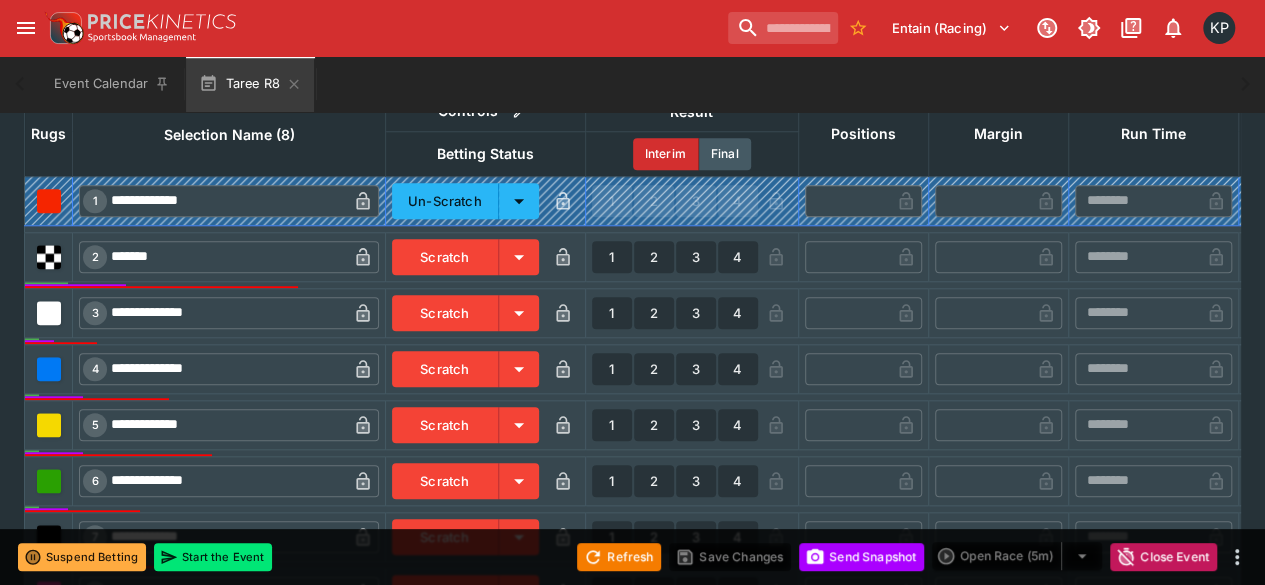 scroll, scrollTop: 821, scrollLeft: 0, axis: vertical 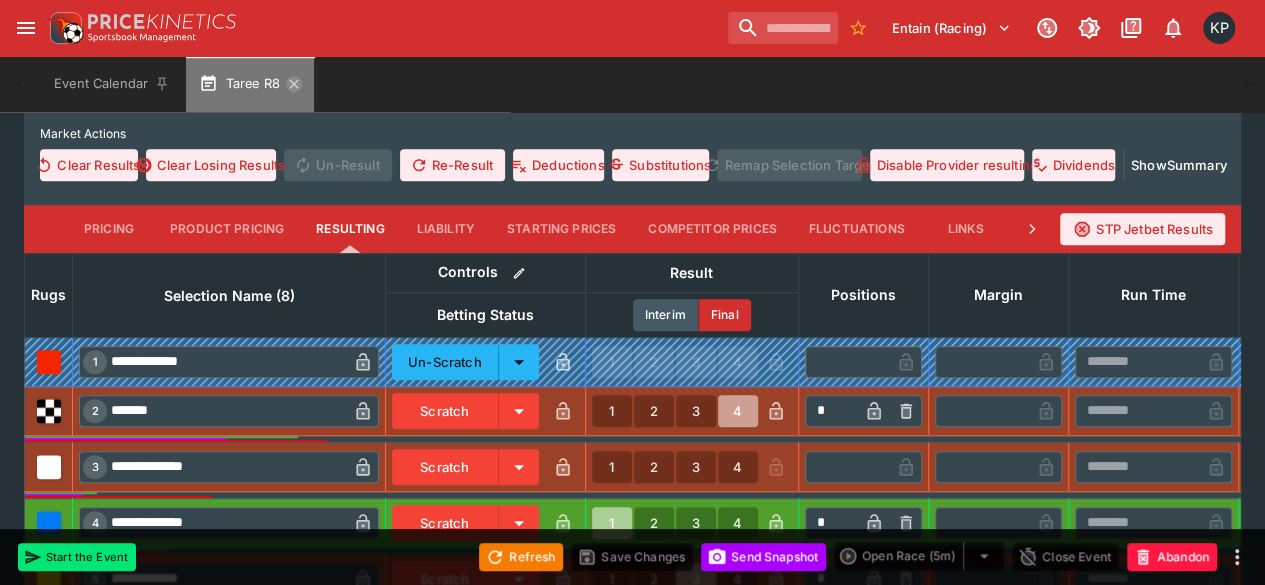 click 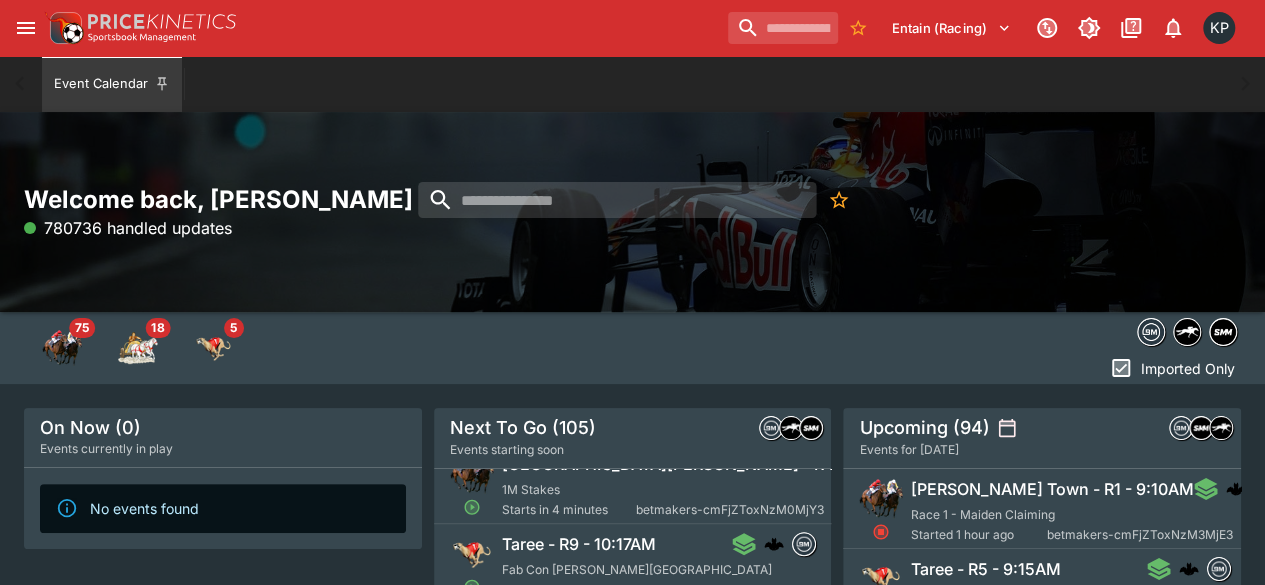 scroll, scrollTop: 524, scrollLeft: 0, axis: vertical 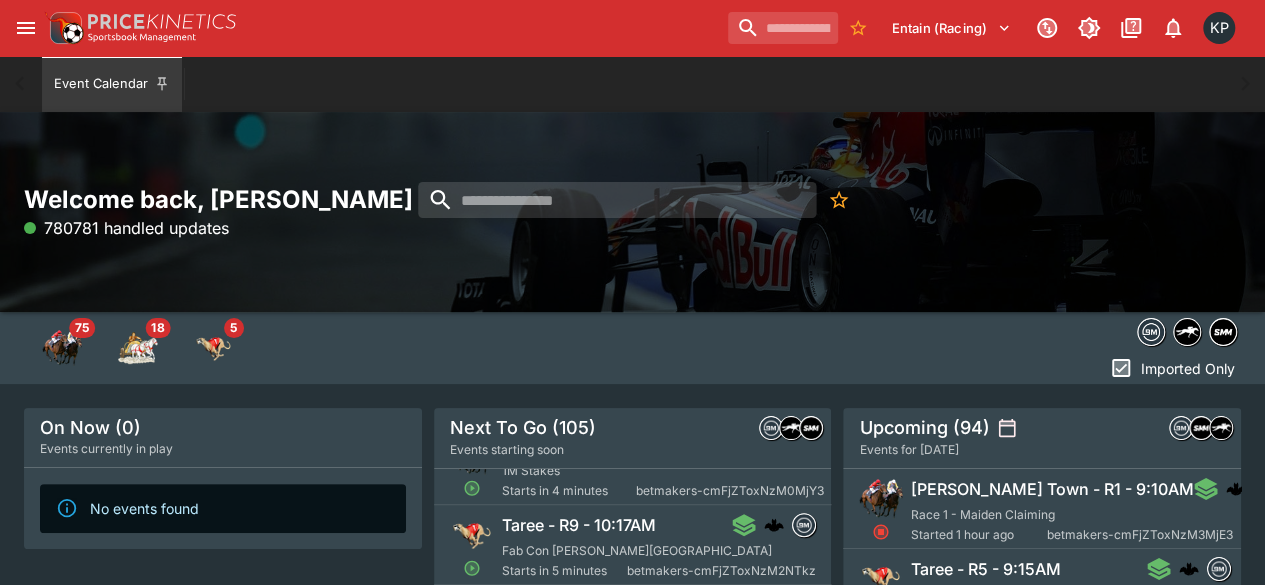 click on "Fab Con Manning Valley" at bounding box center (637, 550) 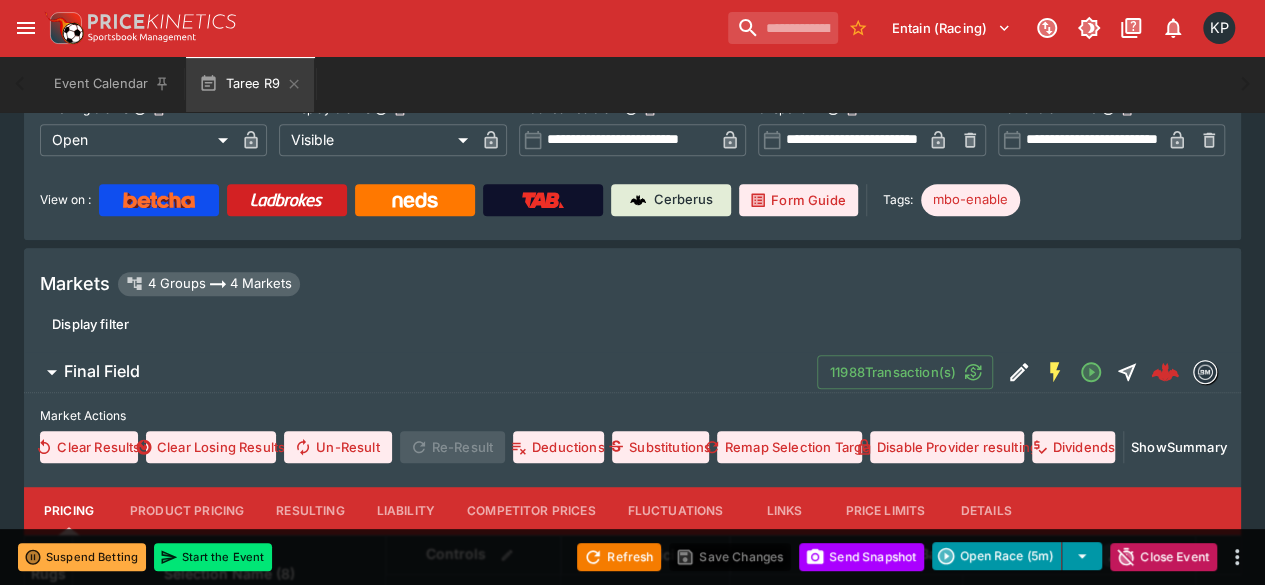 scroll, scrollTop: 467, scrollLeft: 0, axis: vertical 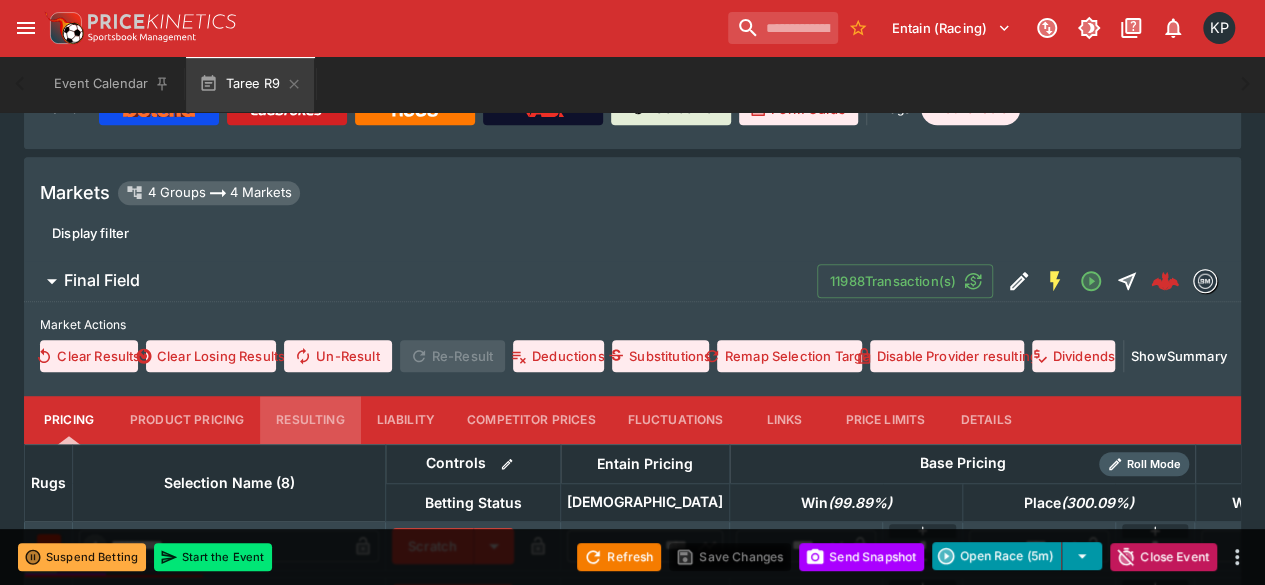 click on "Resulting" at bounding box center [310, 420] 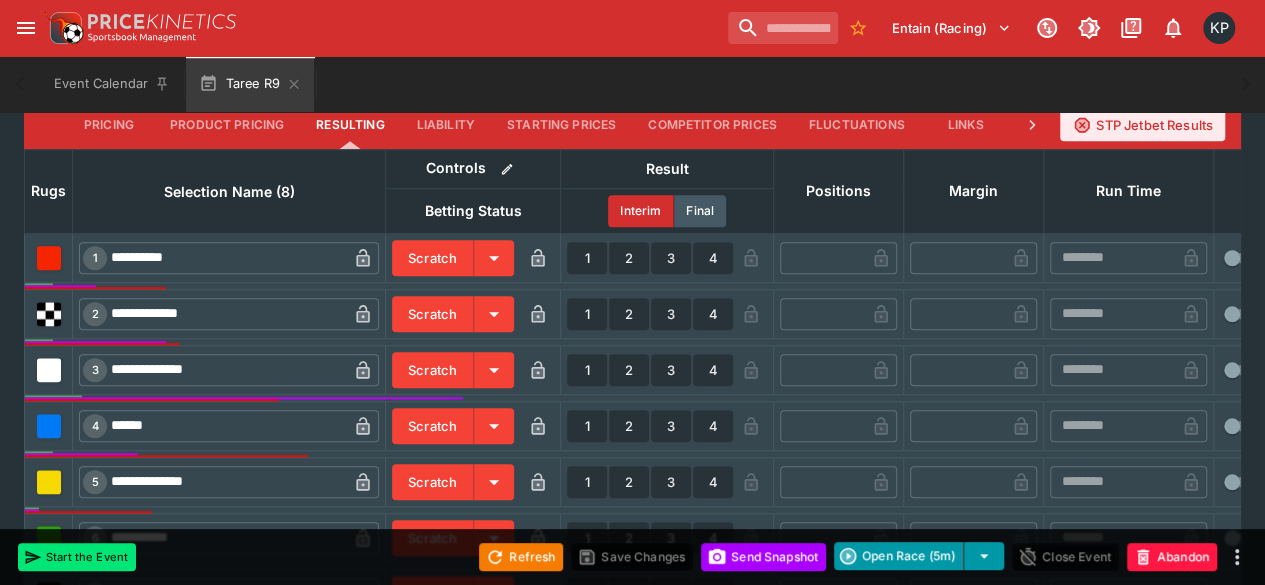 scroll, scrollTop: 789, scrollLeft: 0, axis: vertical 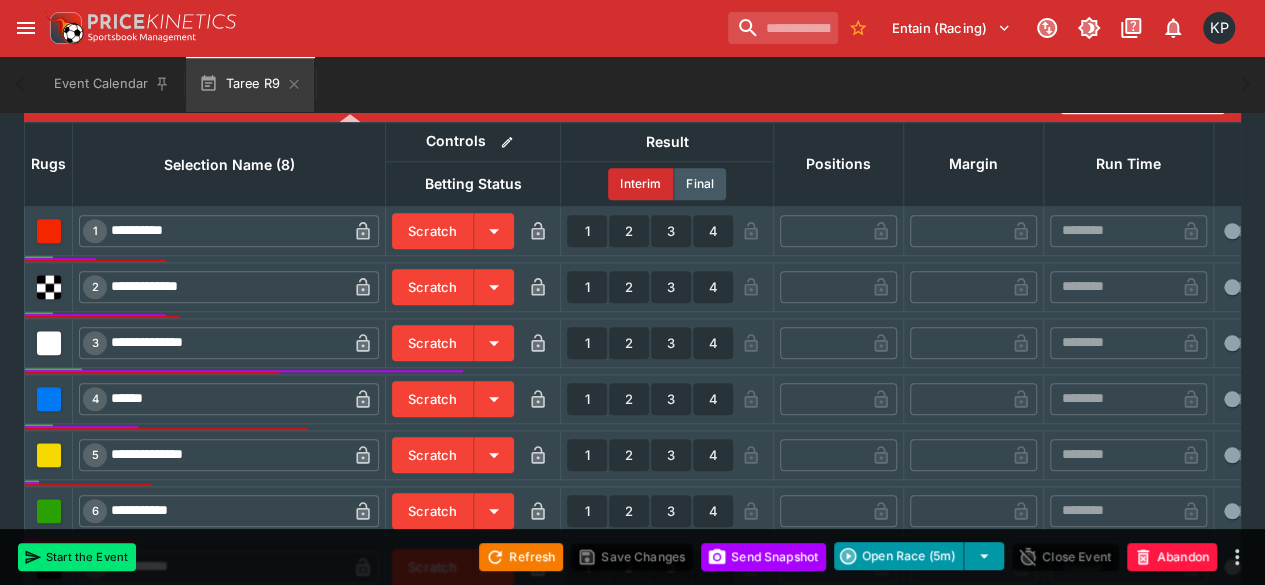 click on "1" at bounding box center [587, 343] 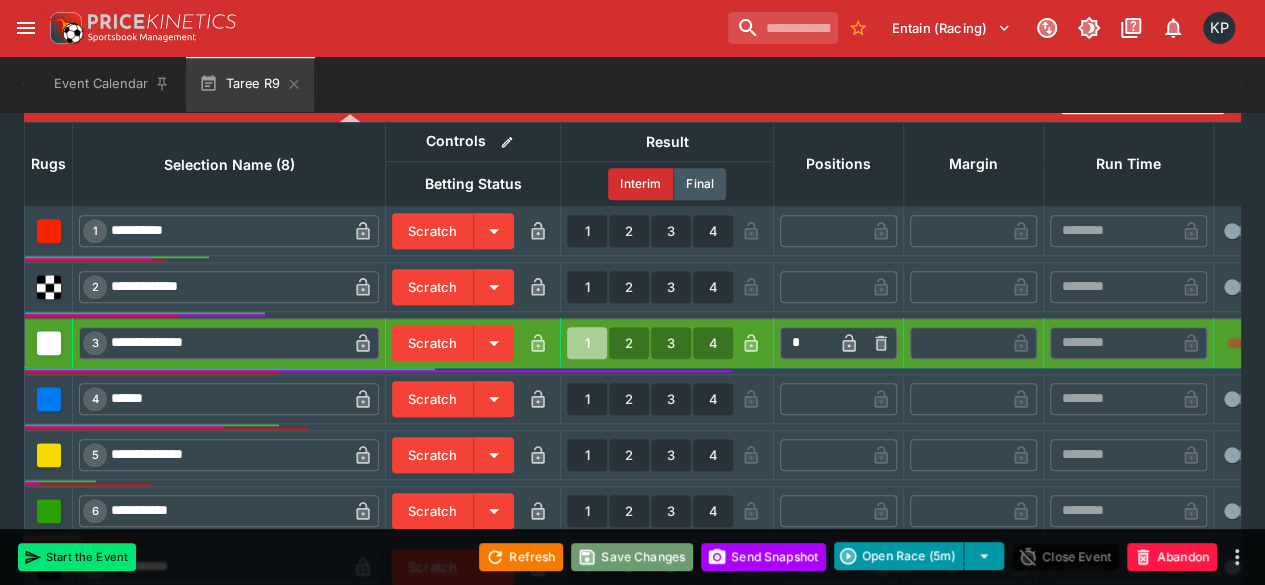 click on "Save Changes" at bounding box center (632, 557) 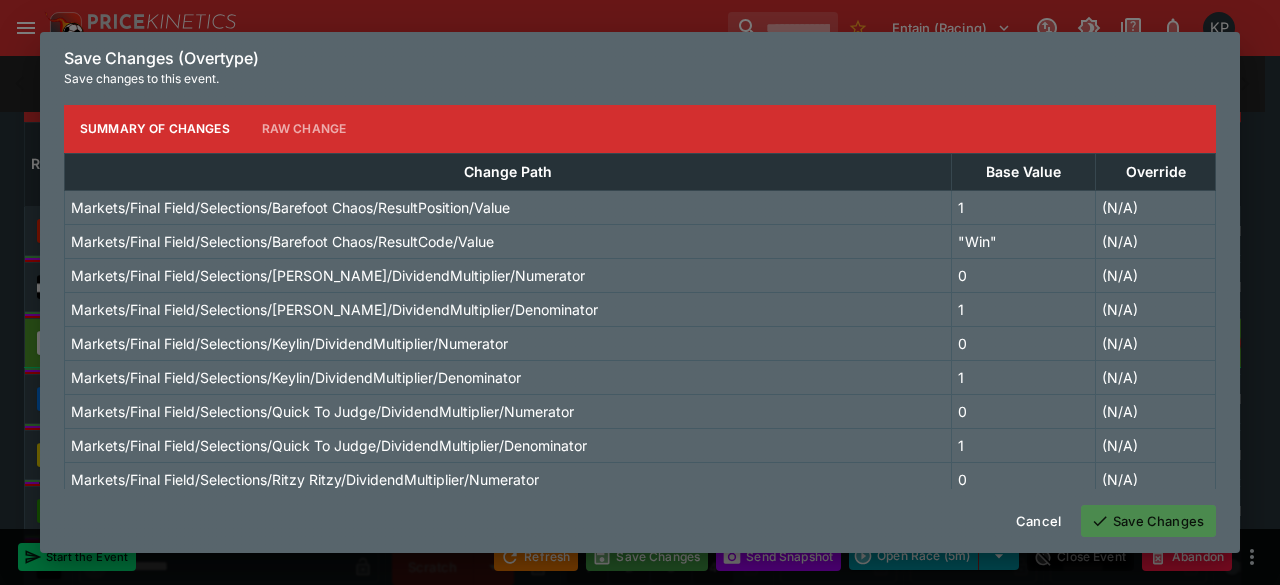 click on "Save Changes" at bounding box center (1148, 521) 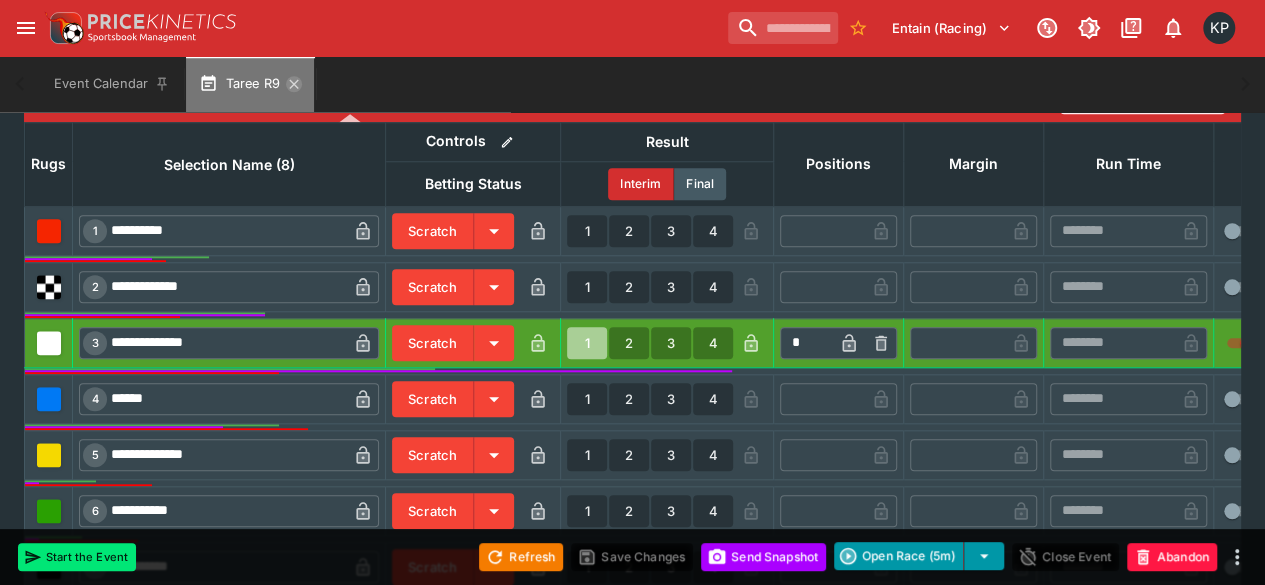 click 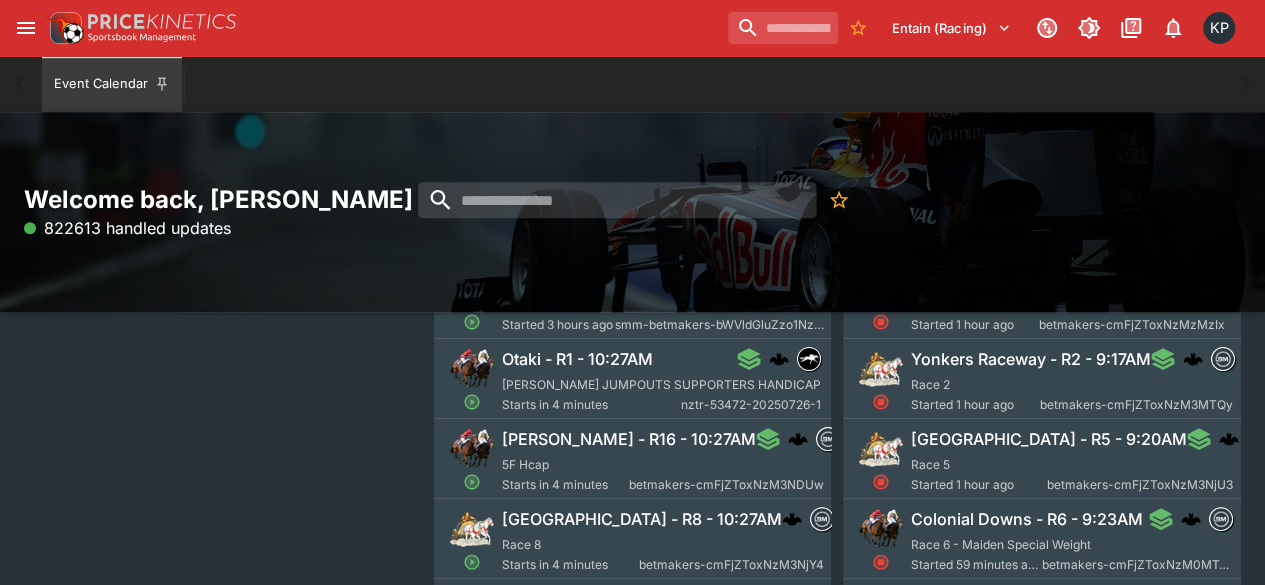 scroll, scrollTop: 452, scrollLeft: 0, axis: vertical 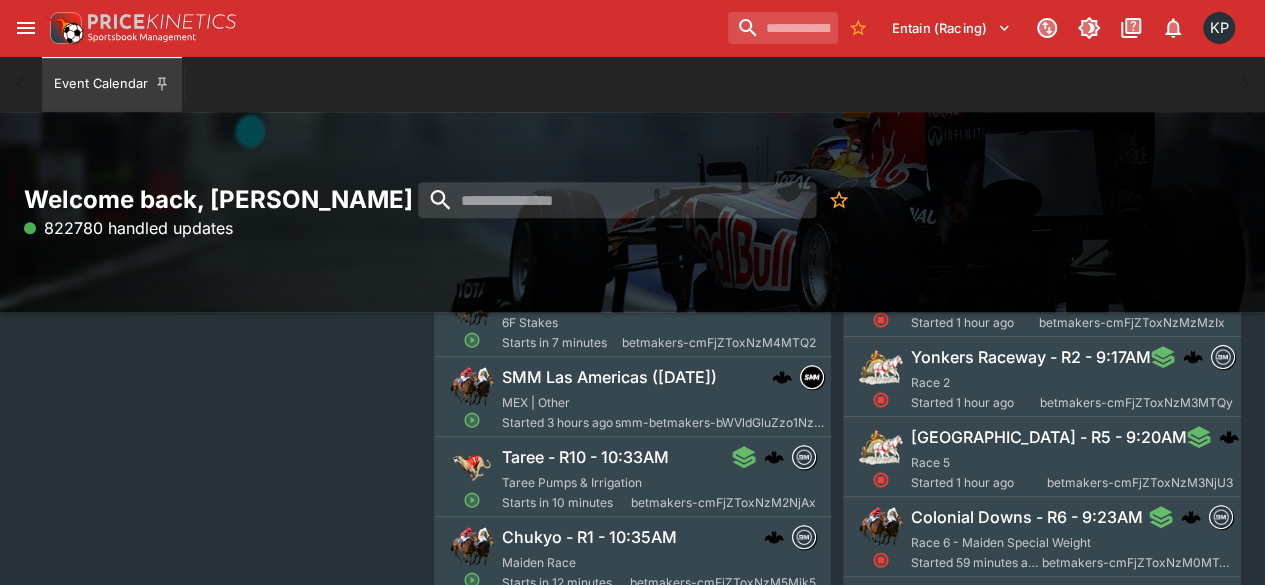 click on "Starts in 10 minutes" at bounding box center [566, 503] 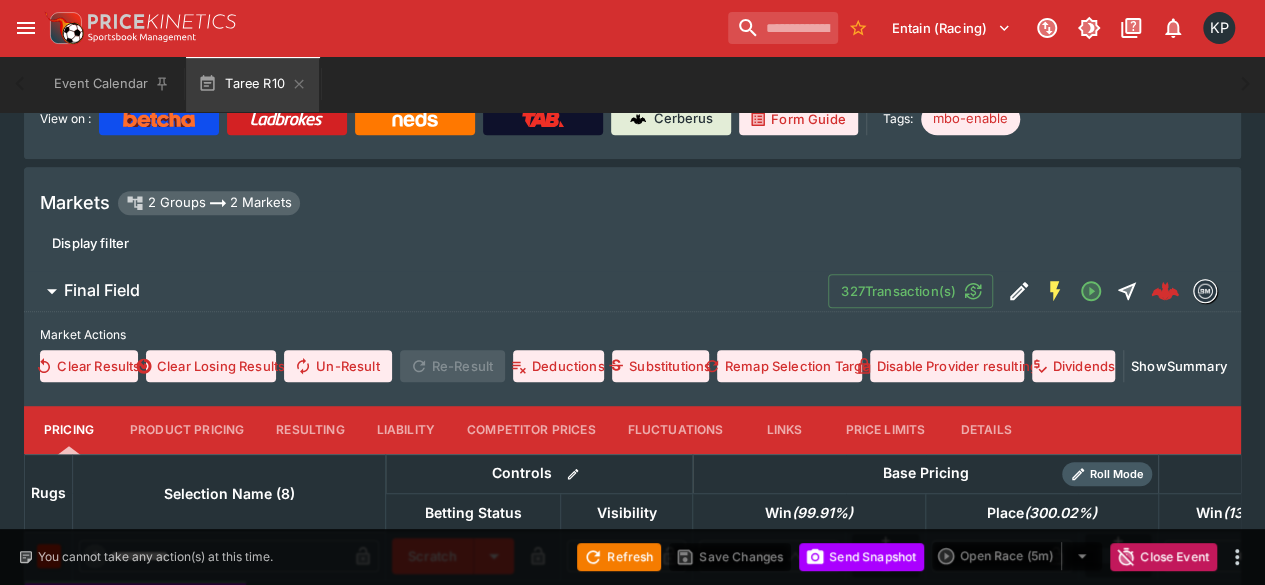 scroll, scrollTop: 0, scrollLeft: 0, axis: both 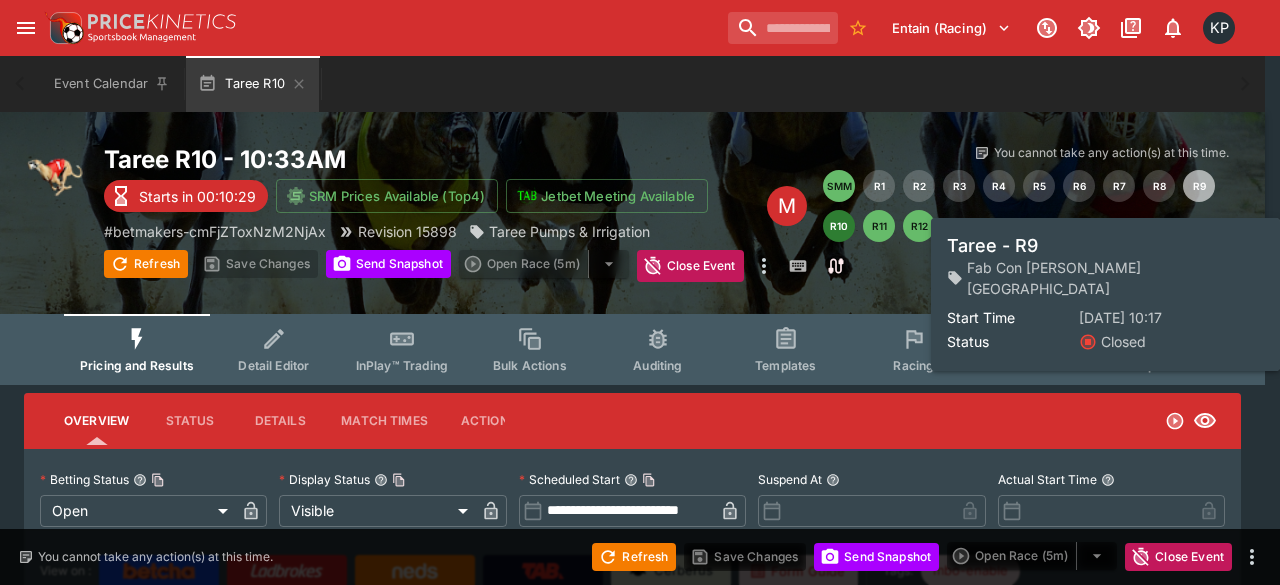 click on "R9" at bounding box center [1199, 186] 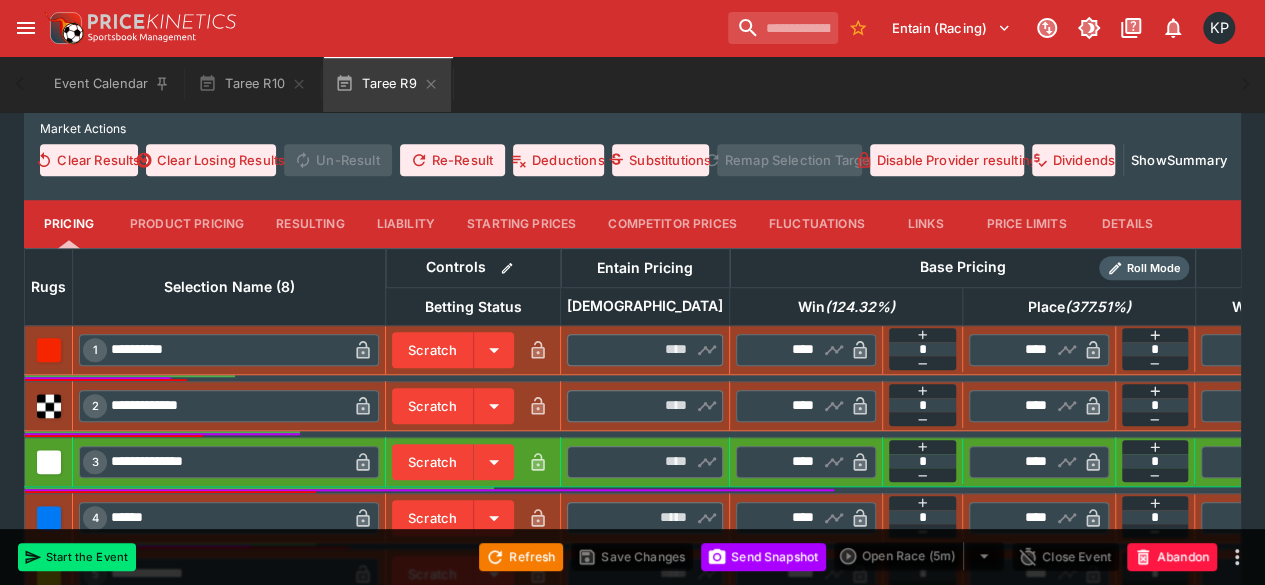 scroll, scrollTop: 648, scrollLeft: 0, axis: vertical 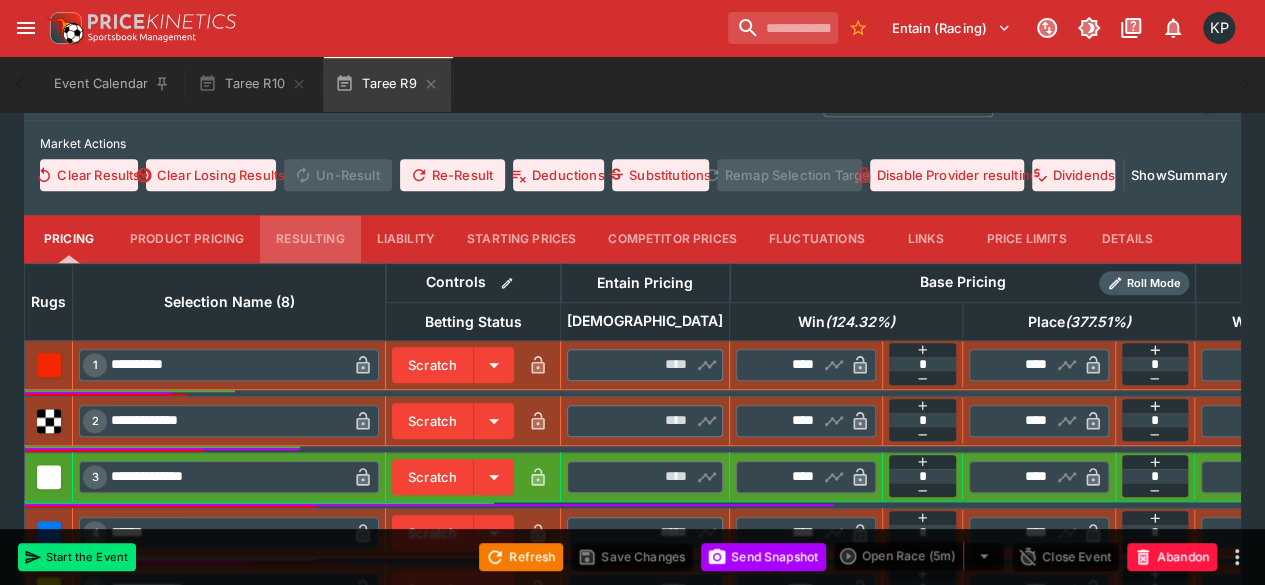 click on "Resulting" at bounding box center (310, 239) 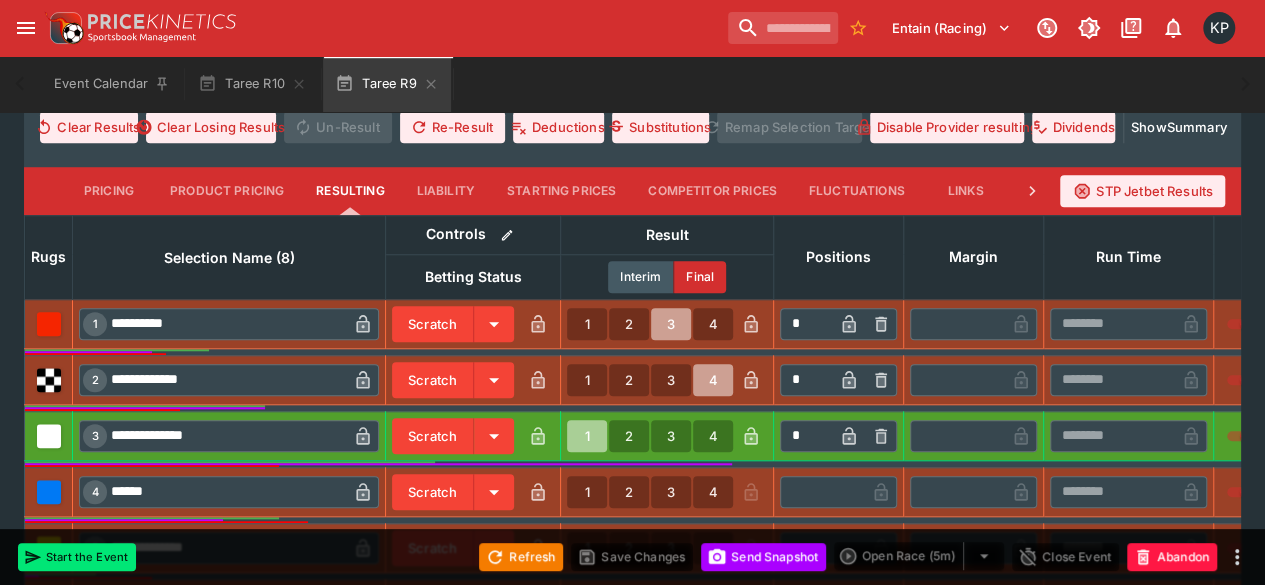 scroll, scrollTop: 691, scrollLeft: 0, axis: vertical 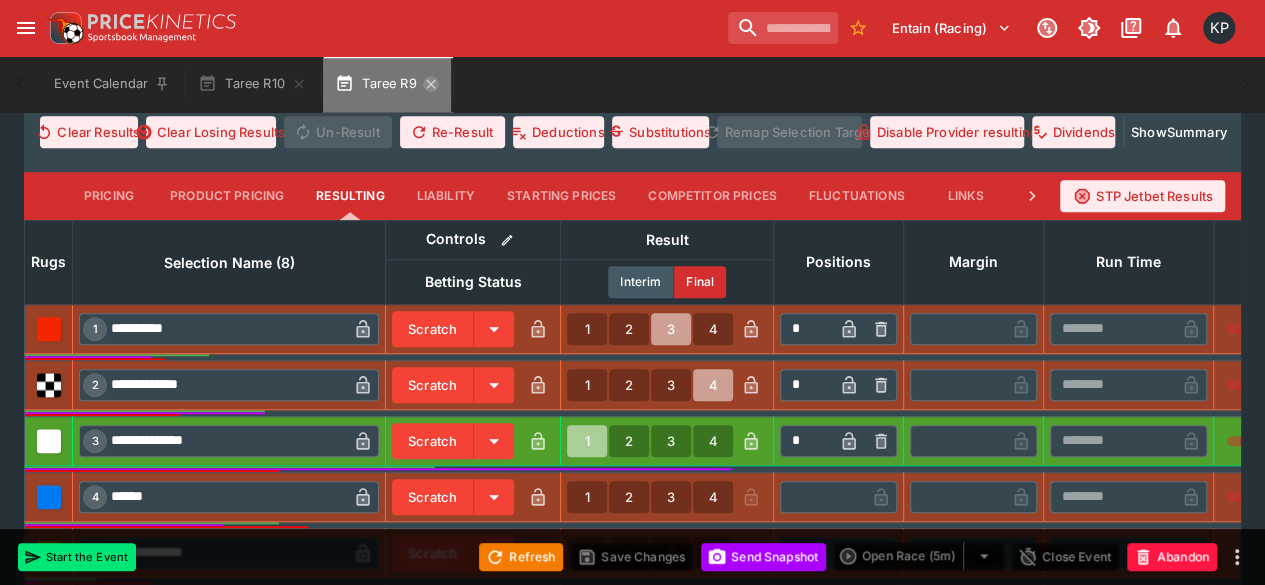click 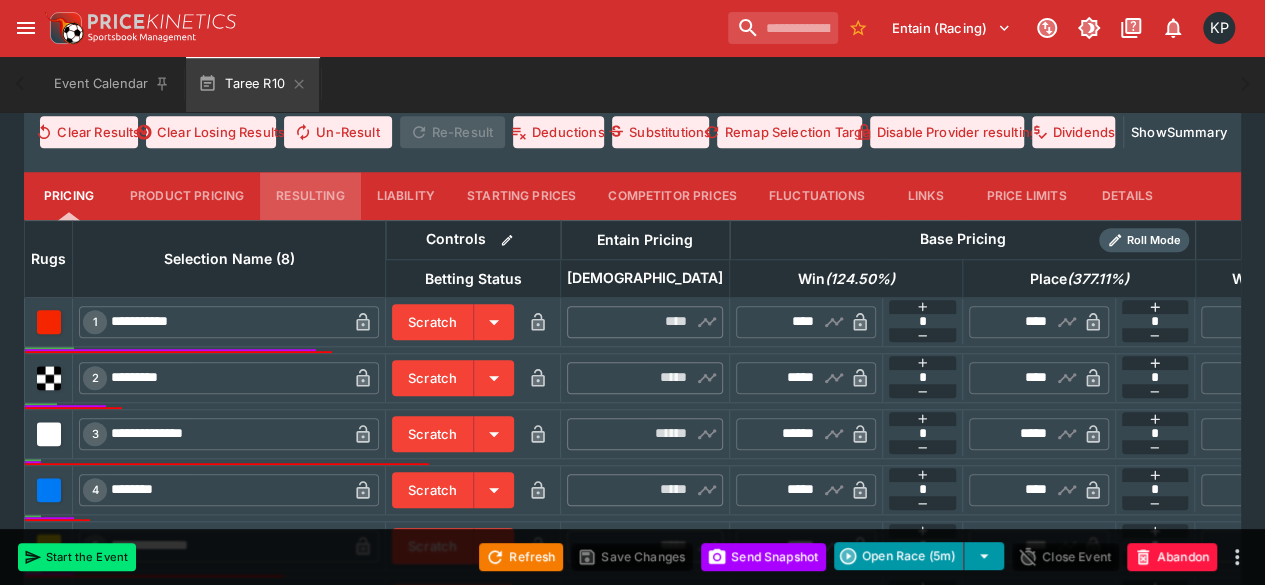 click on "Resulting" at bounding box center (310, 196) 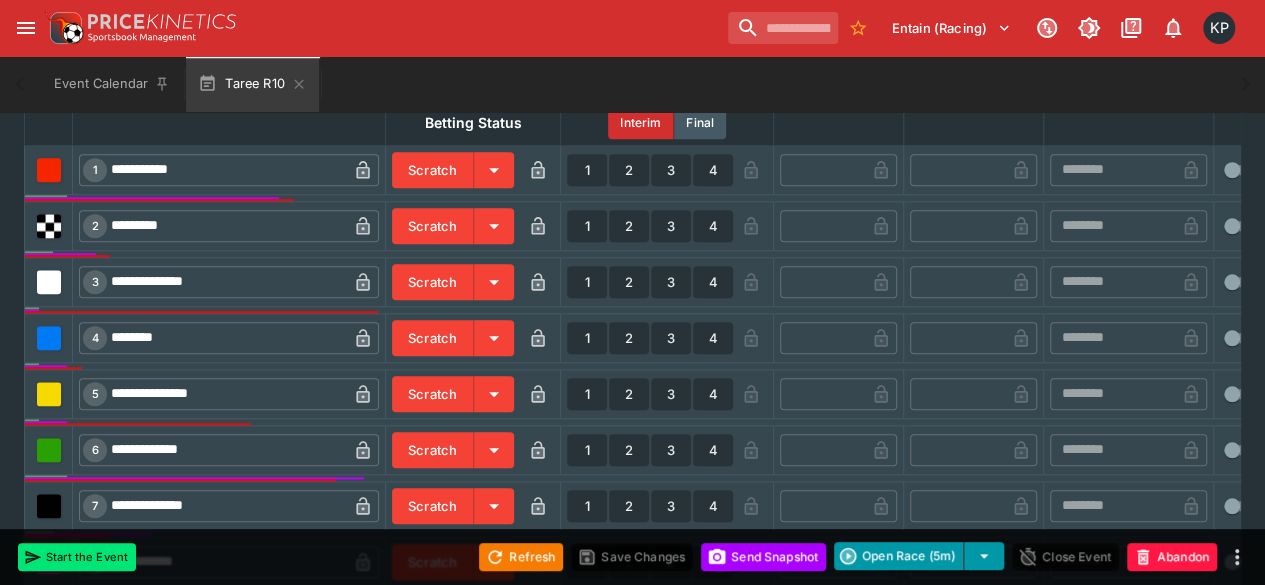 scroll, scrollTop: 853, scrollLeft: 0, axis: vertical 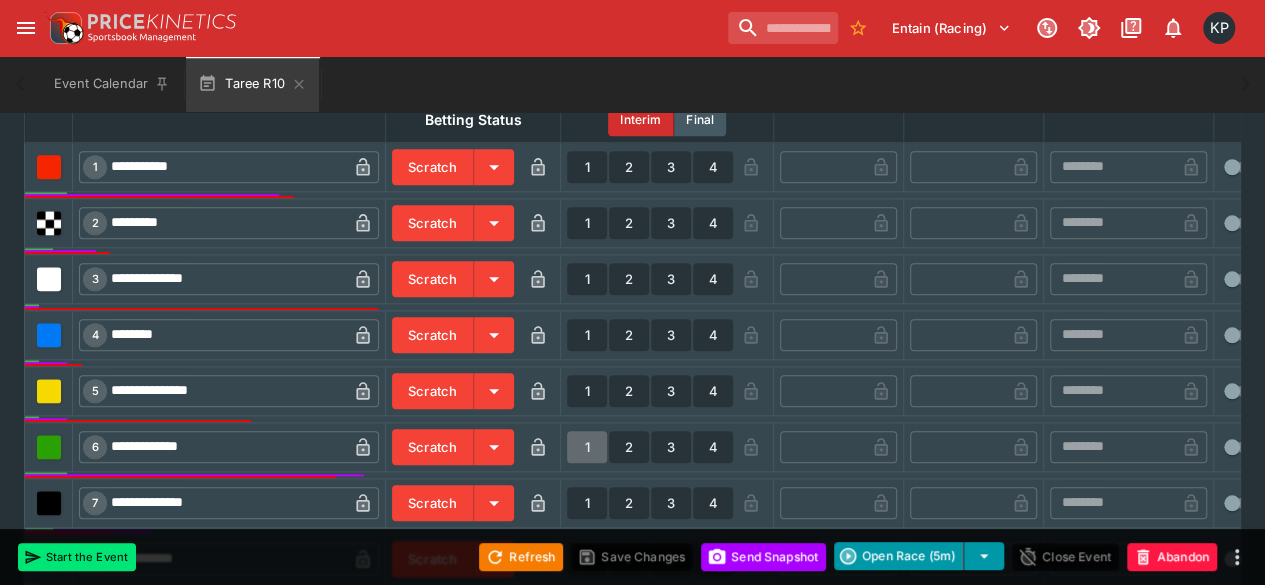 click on "1" at bounding box center [587, 447] 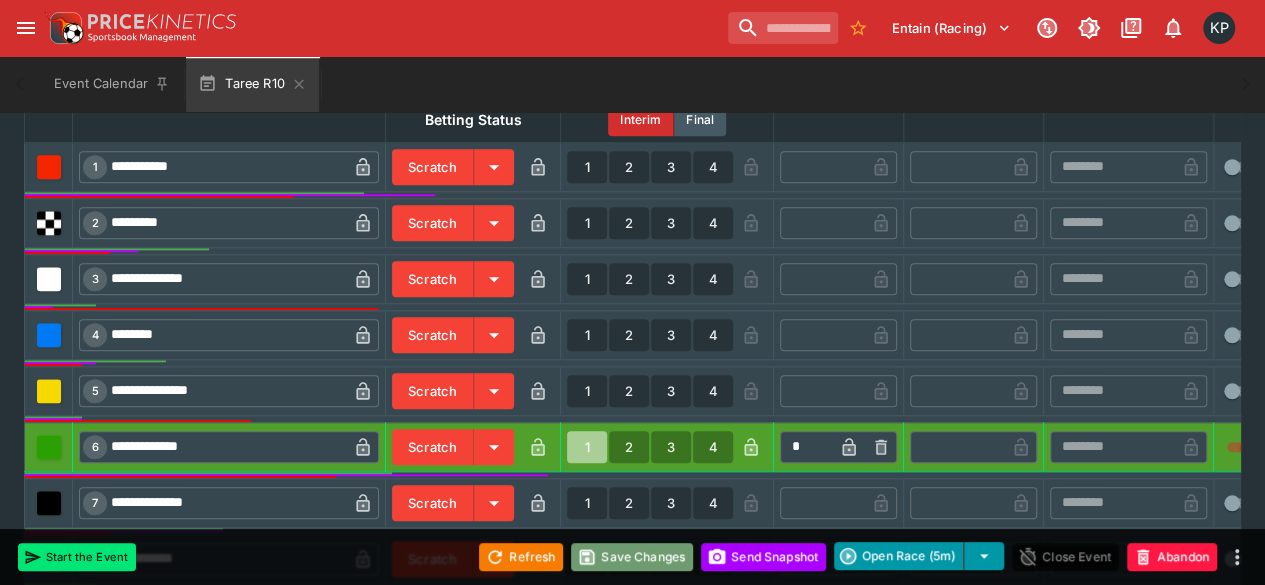 click on "Save Changes" at bounding box center (632, 557) 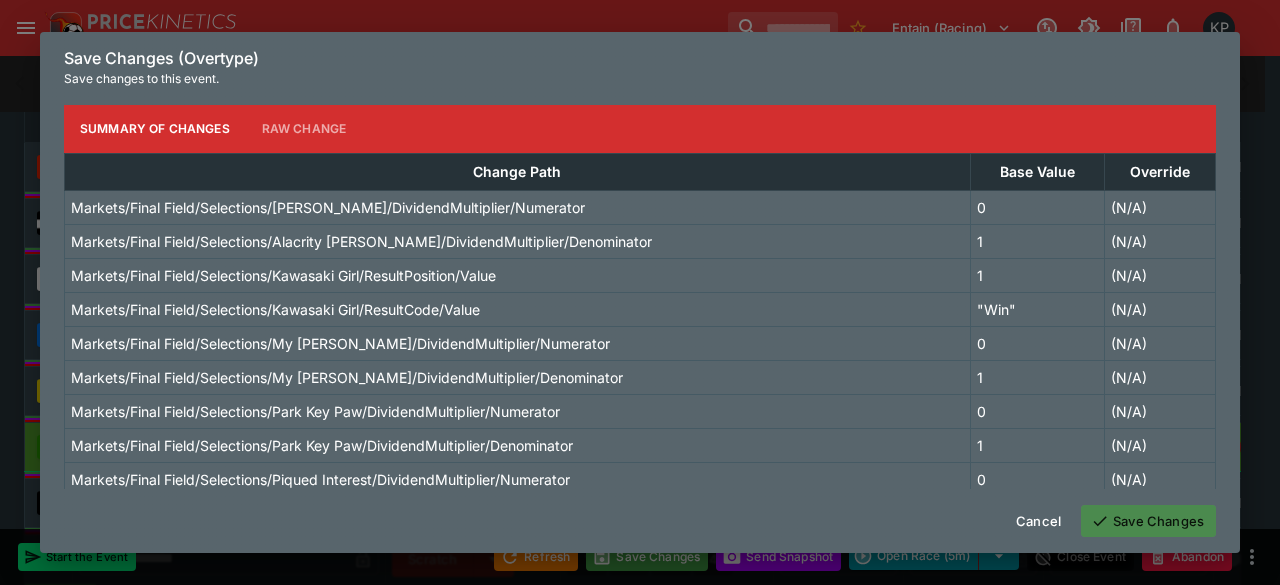 click on "Save Changes" at bounding box center (1148, 521) 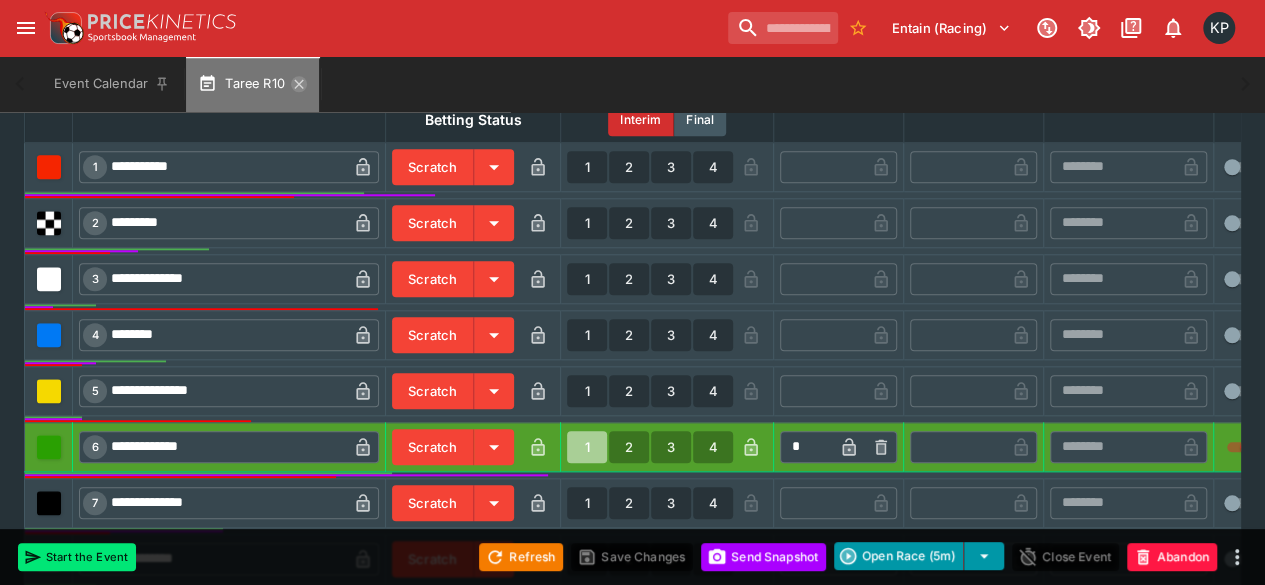 click 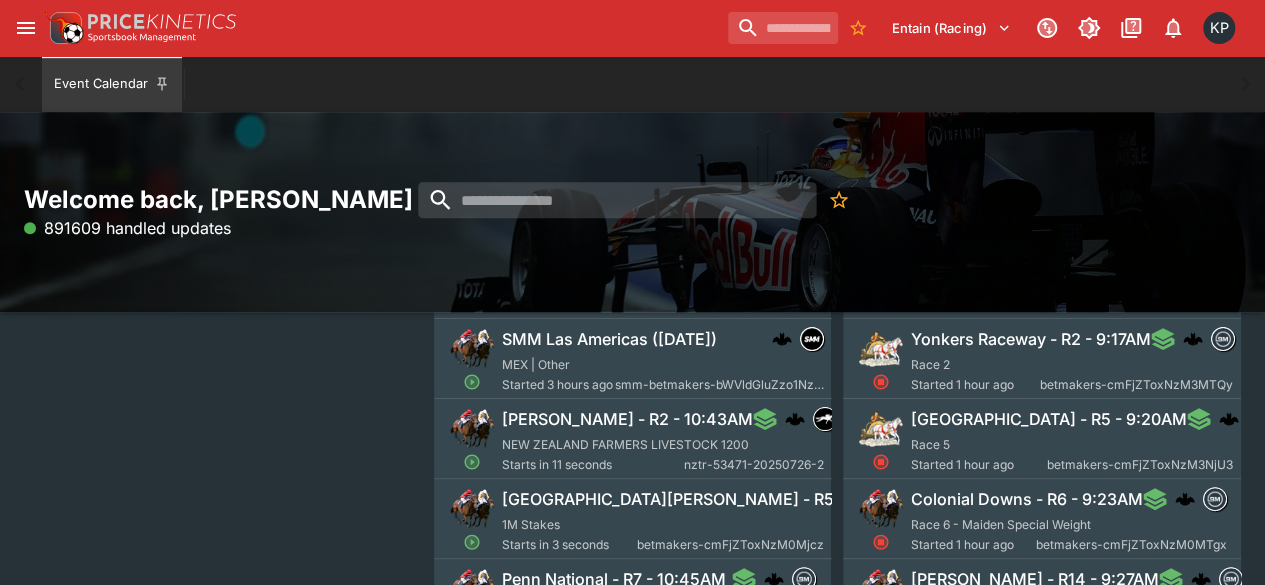 scroll, scrollTop: 552, scrollLeft: 0, axis: vertical 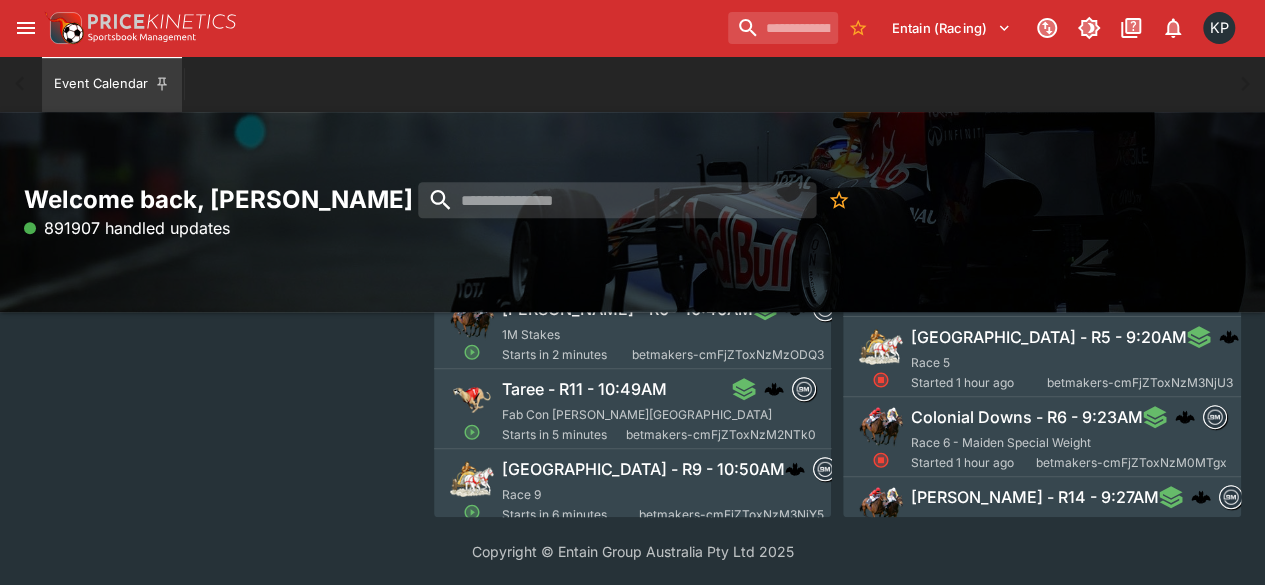 click on "Taree - R11 - 10:49AM" at bounding box center (584, 389) 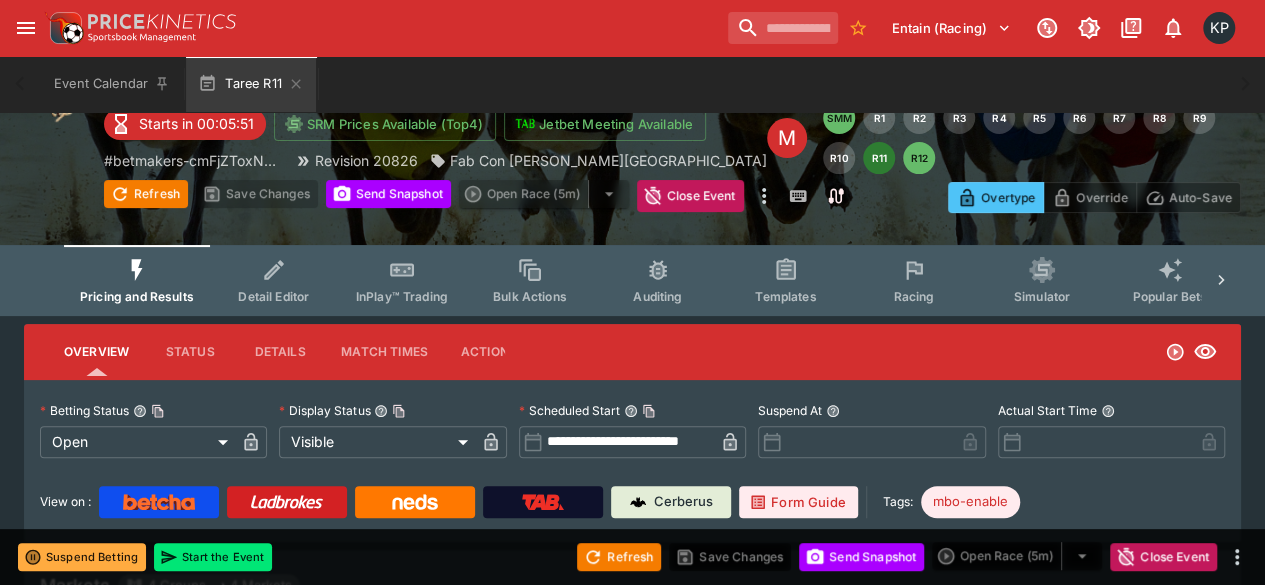 scroll, scrollTop: 0, scrollLeft: 0, axis: both 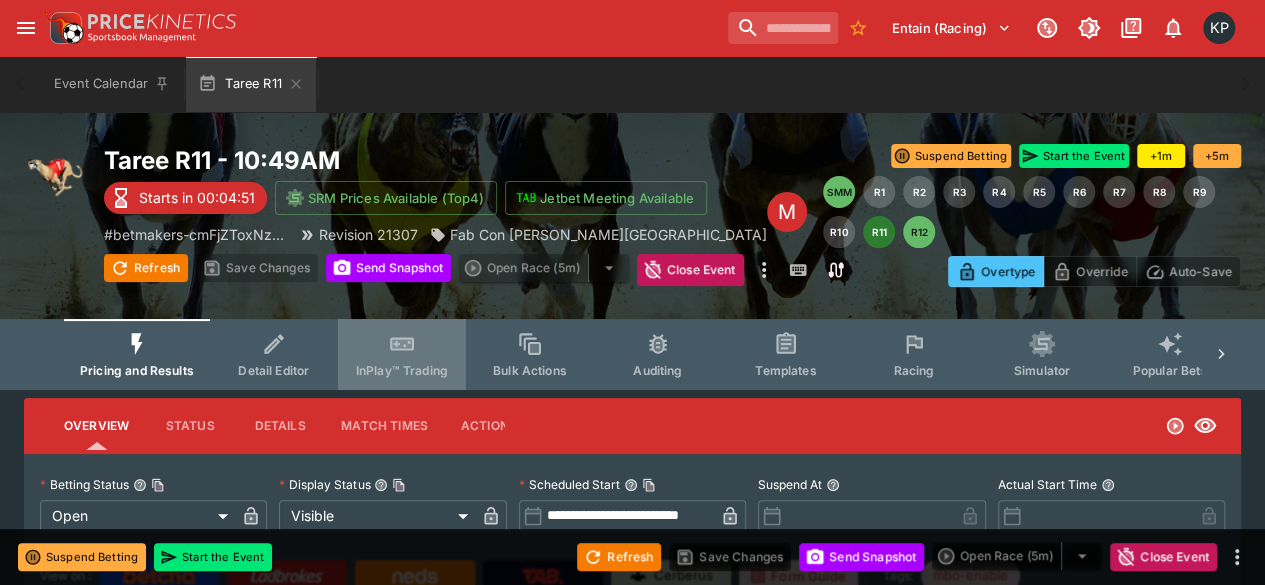 click on "InPlay™ Trading" at bounding box center [402, 354] 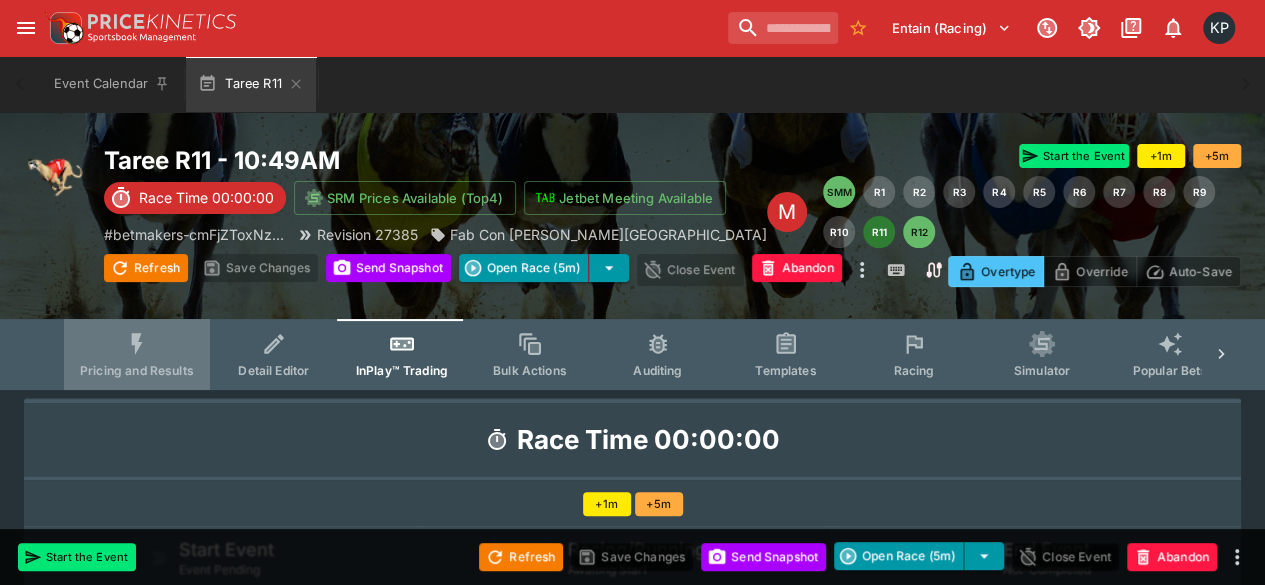 click on "Pricing and Results" at bounding box center (137, 354) 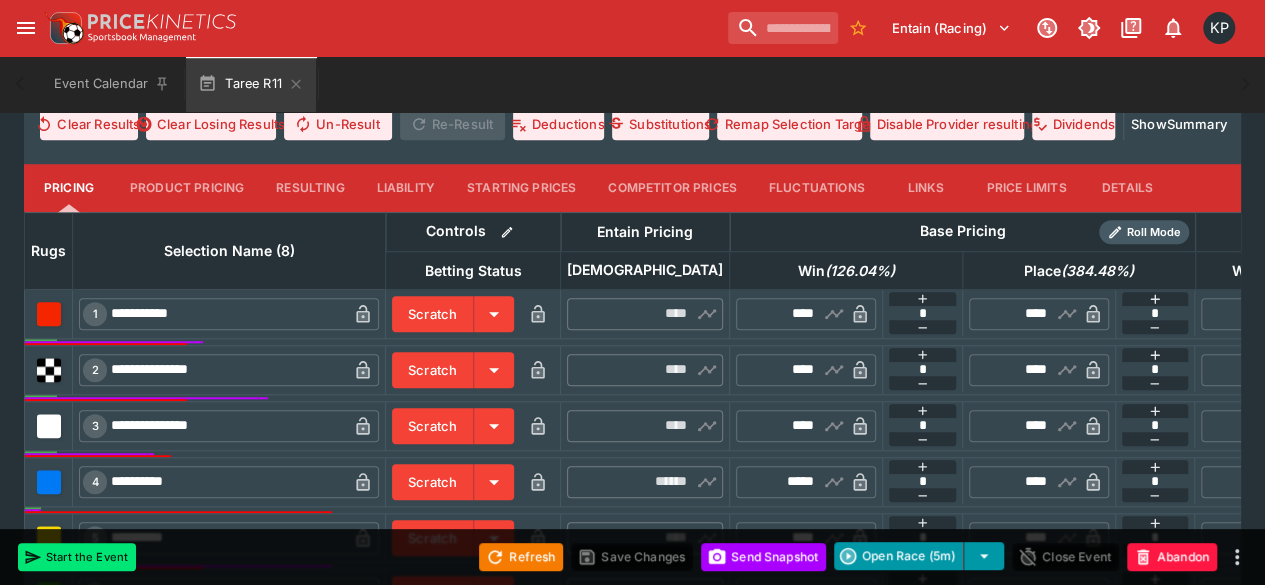 scroll, scrollTop: 692, scrollLeft: 0, axis: vertical 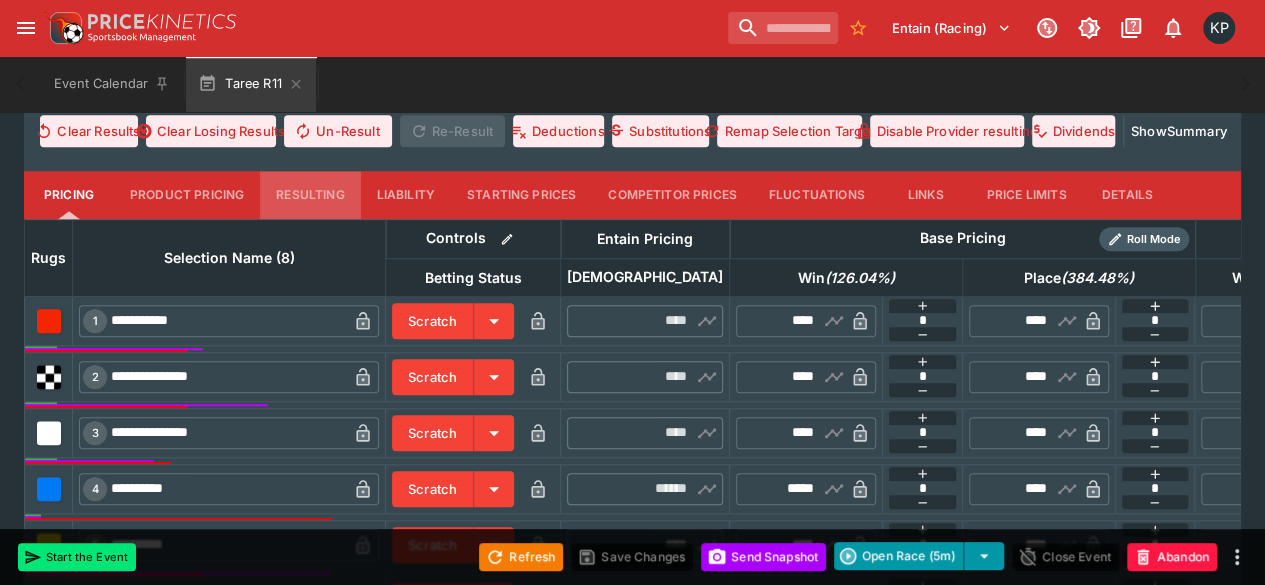 click on "Resulting" at bounding box center [310, 195] 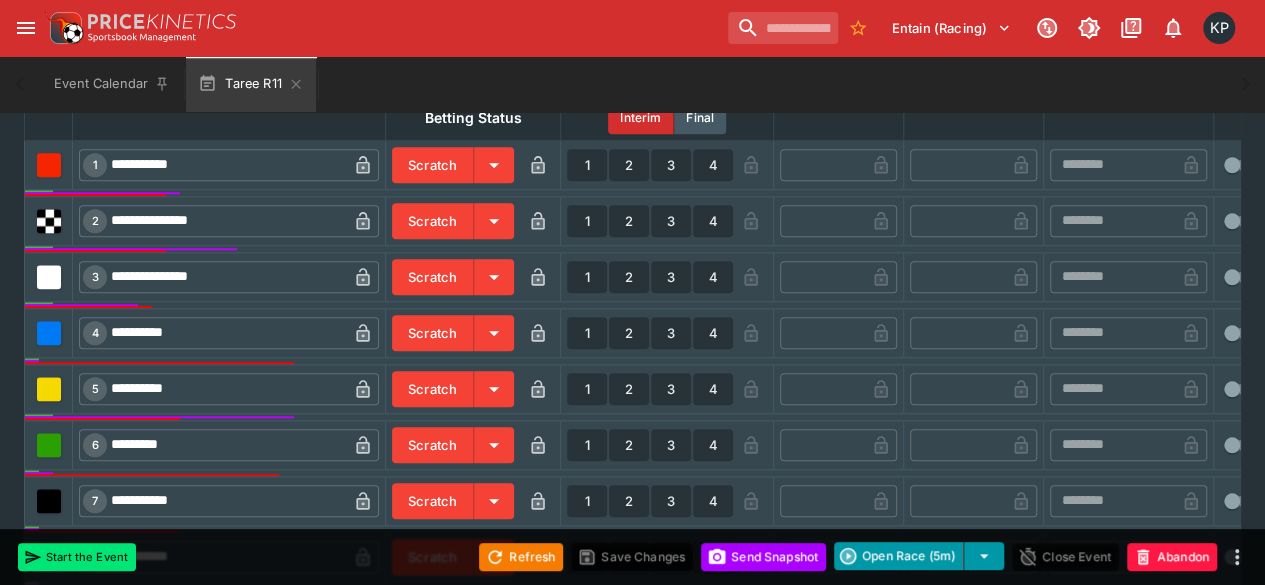 scroll, scrollTop: 866, scrollLeft: 0, axis: vertical 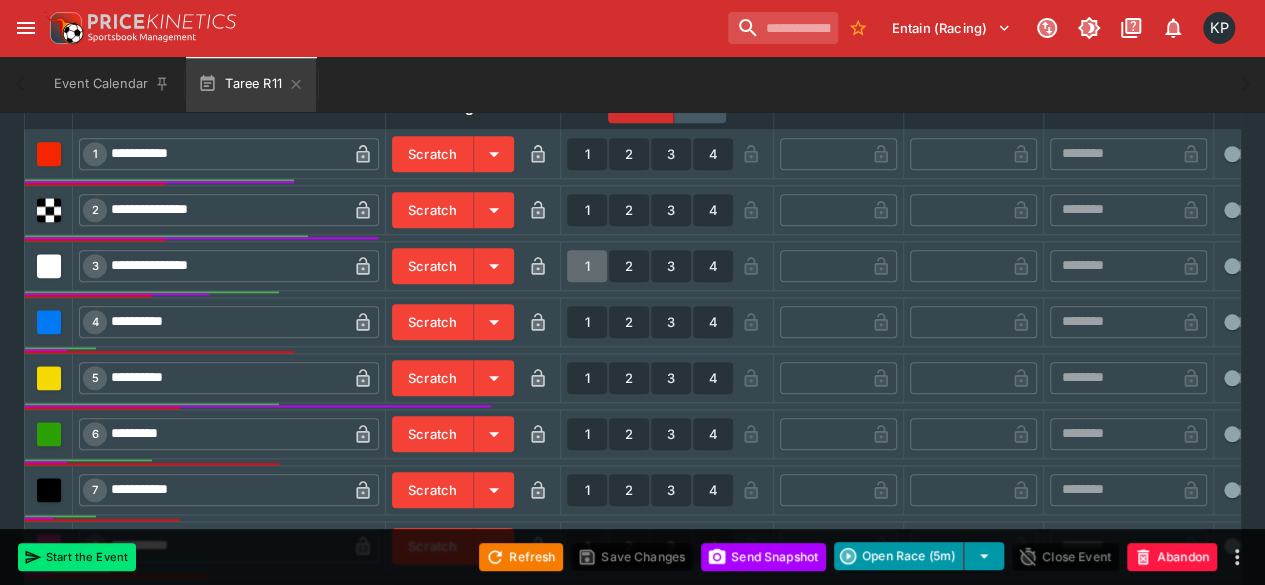 click on "1" at bounding box center (587, 266) 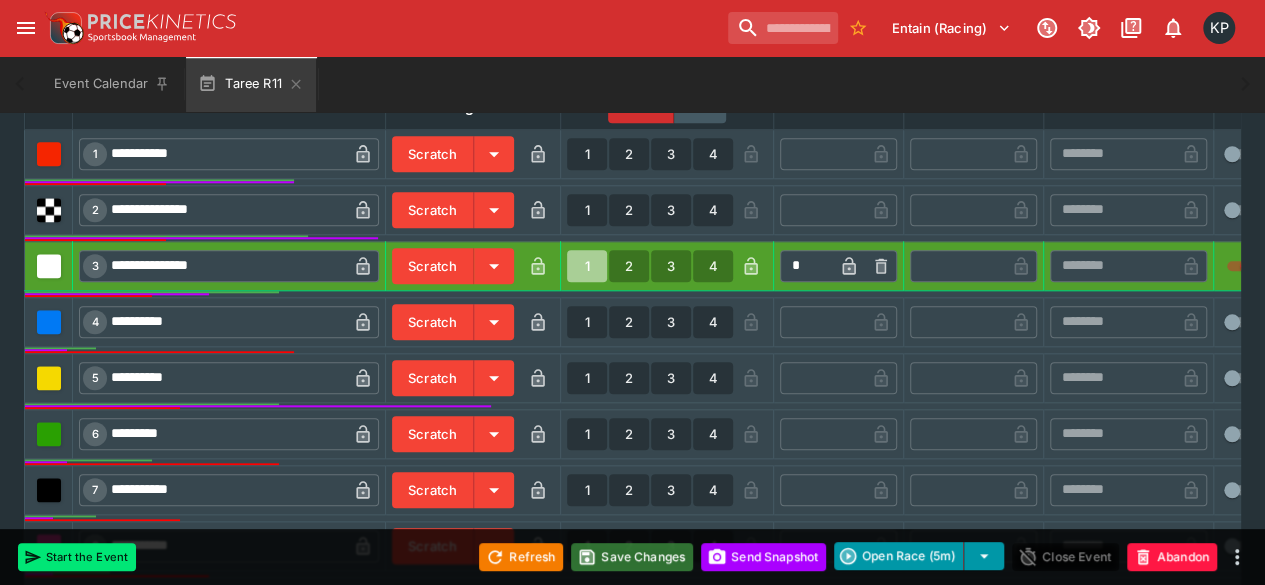 click on "Save Changes" at bounding box center (632, 557) 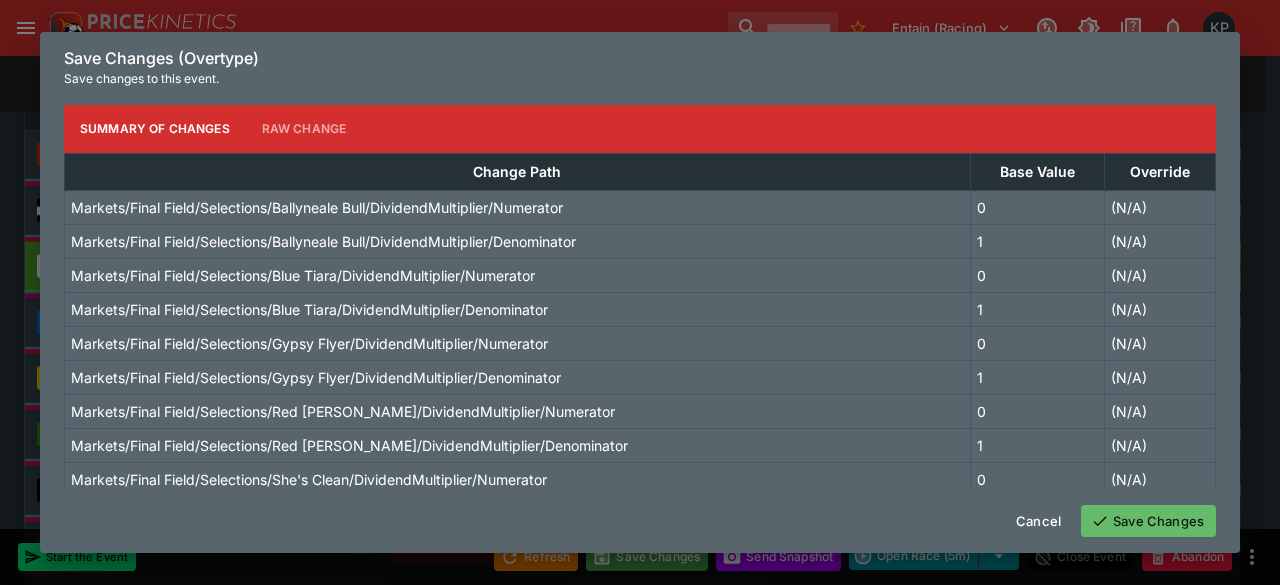 drag, startPoint x: 1079, startPoint y: 521, endPoint x: 1102, endPoint y: 515, distance: 23.769728 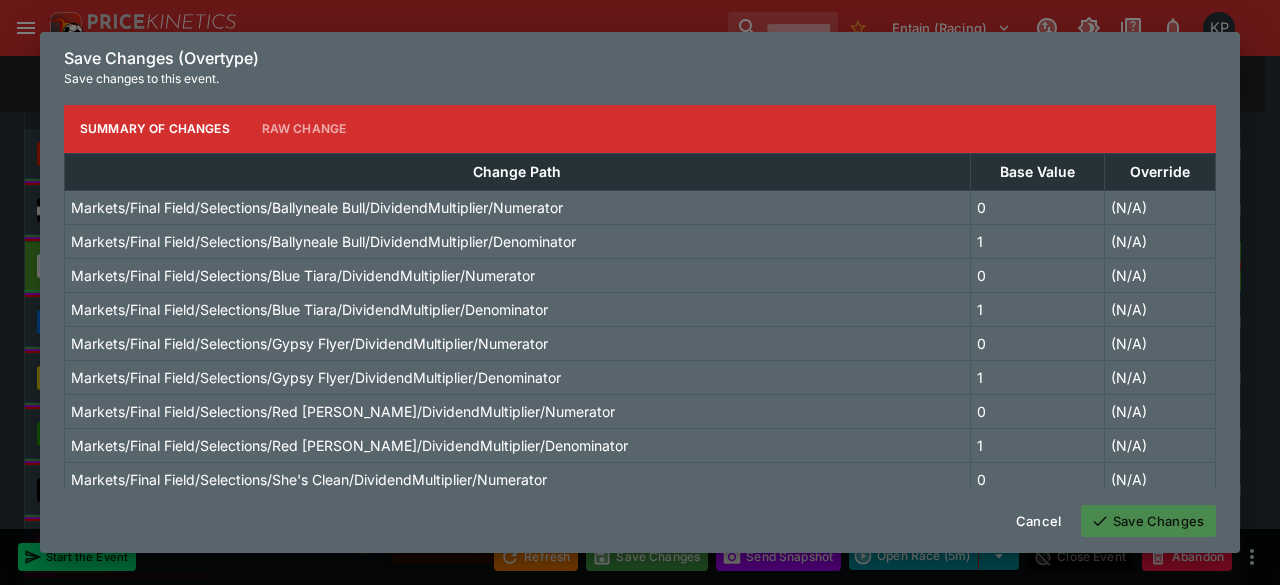 click 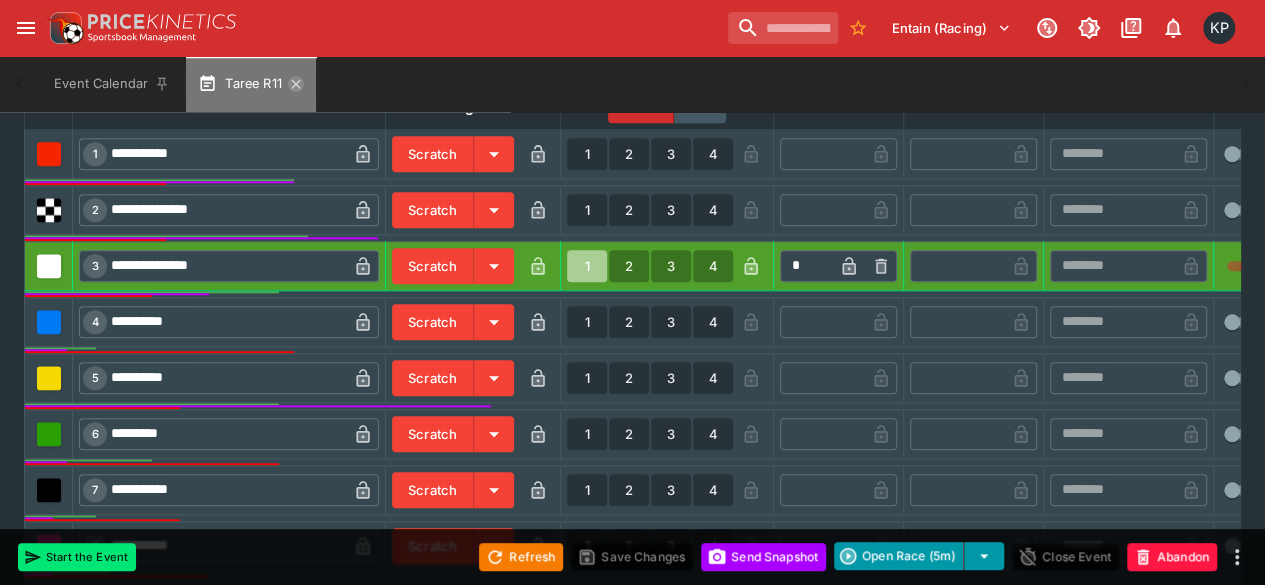 click 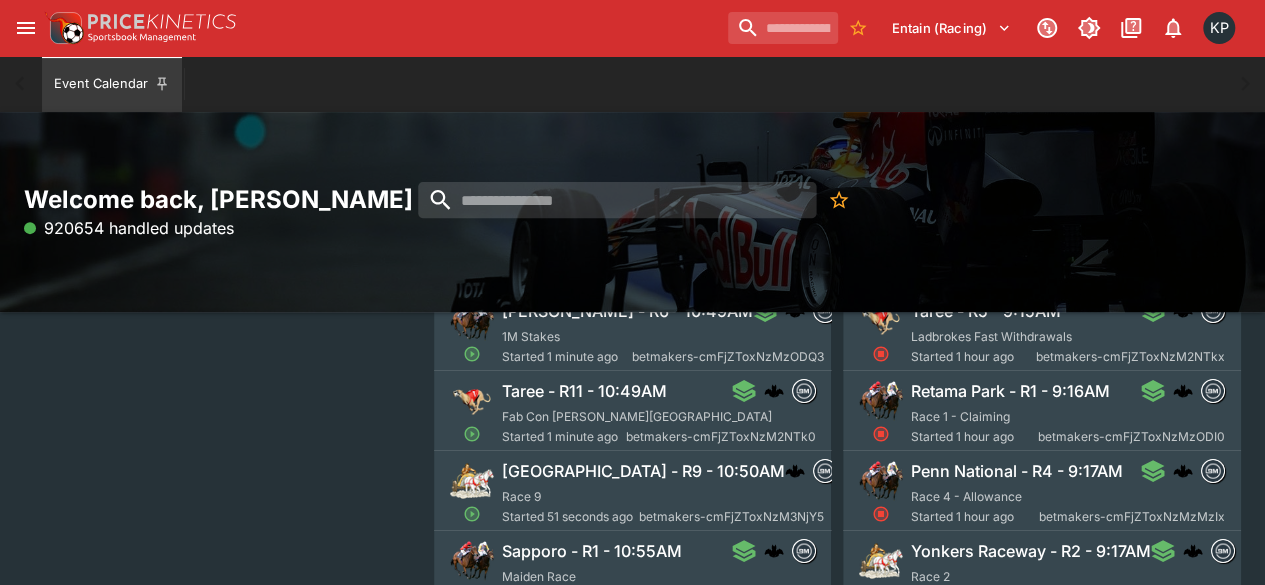 scroll, scrollTop: 260, scrollLeft: 0, axis: vertical 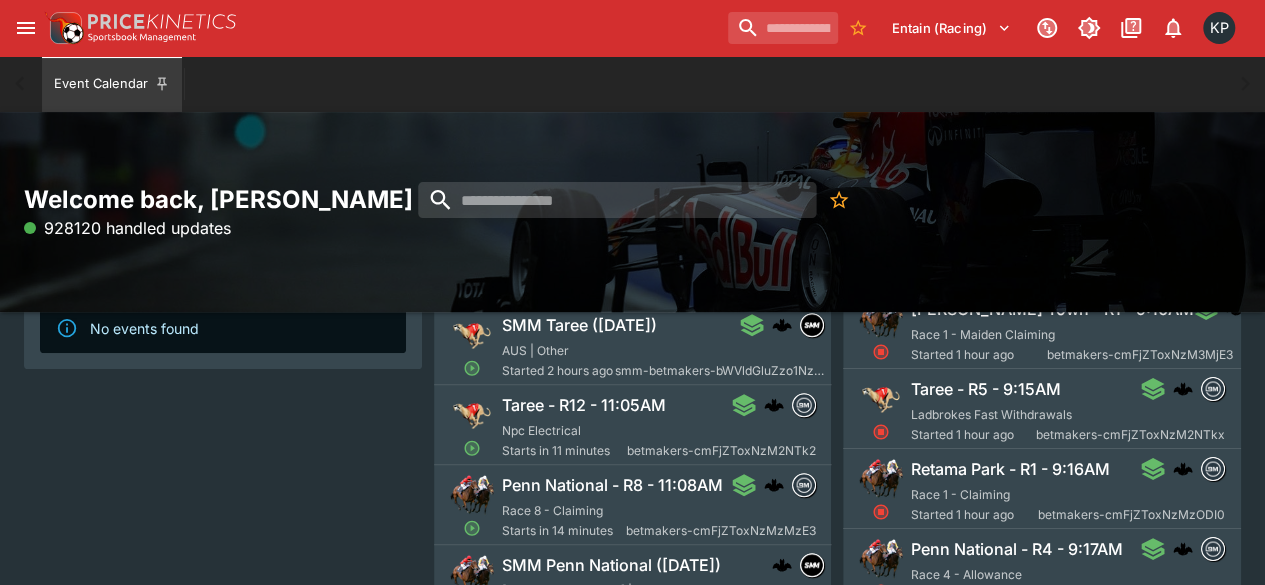 click on "Taree - R12 - 11:05AM Npc Electrical Starts in 11 minutes betmakers-cmFjZToxNzM2NTk2" at bounding box center (659, 427) 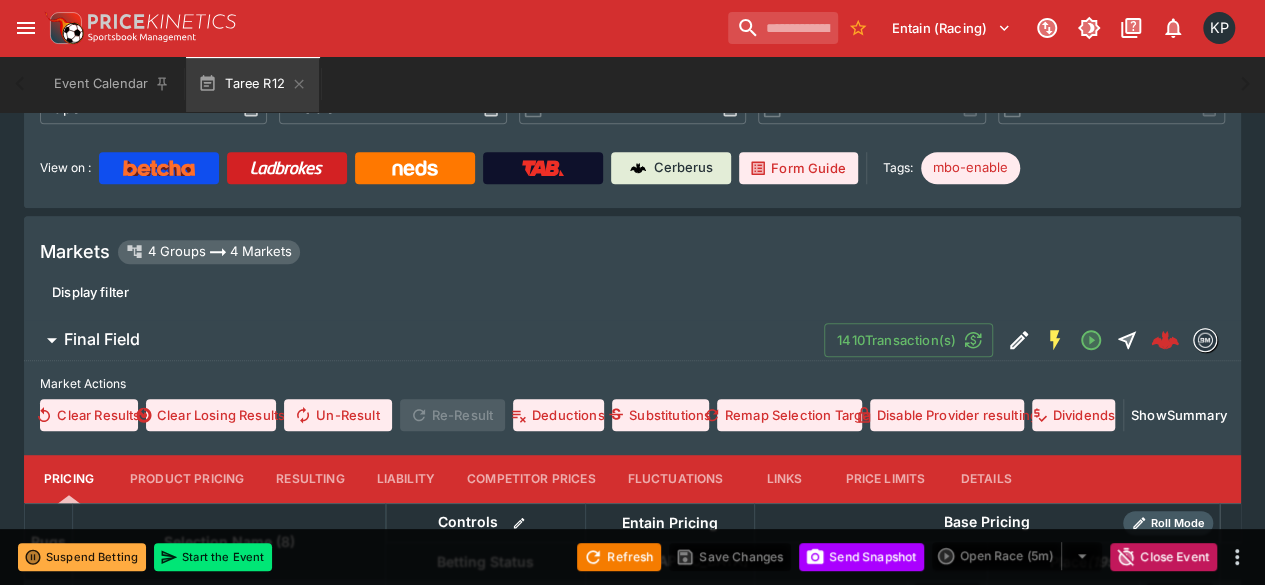 scroll, scrollTop: 413, scrollLeft: 0, axis: vertical 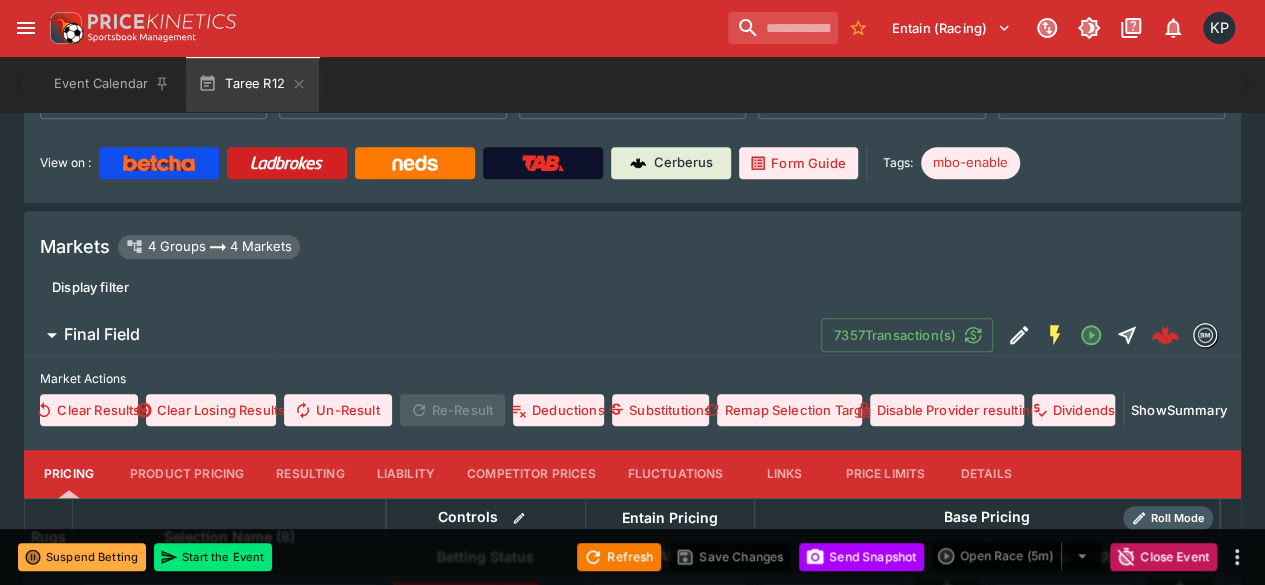 click on "Resulting" at bounding box center (310, 474) 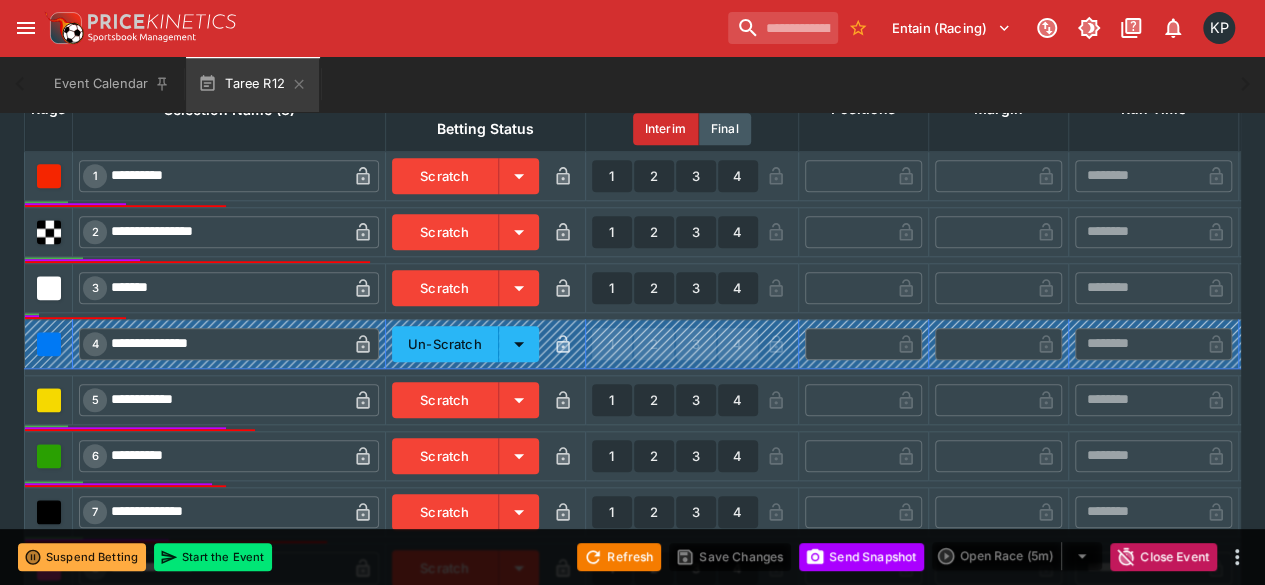 scroll, scrollTop: 845, scrollLeft: 0, axis: vertical 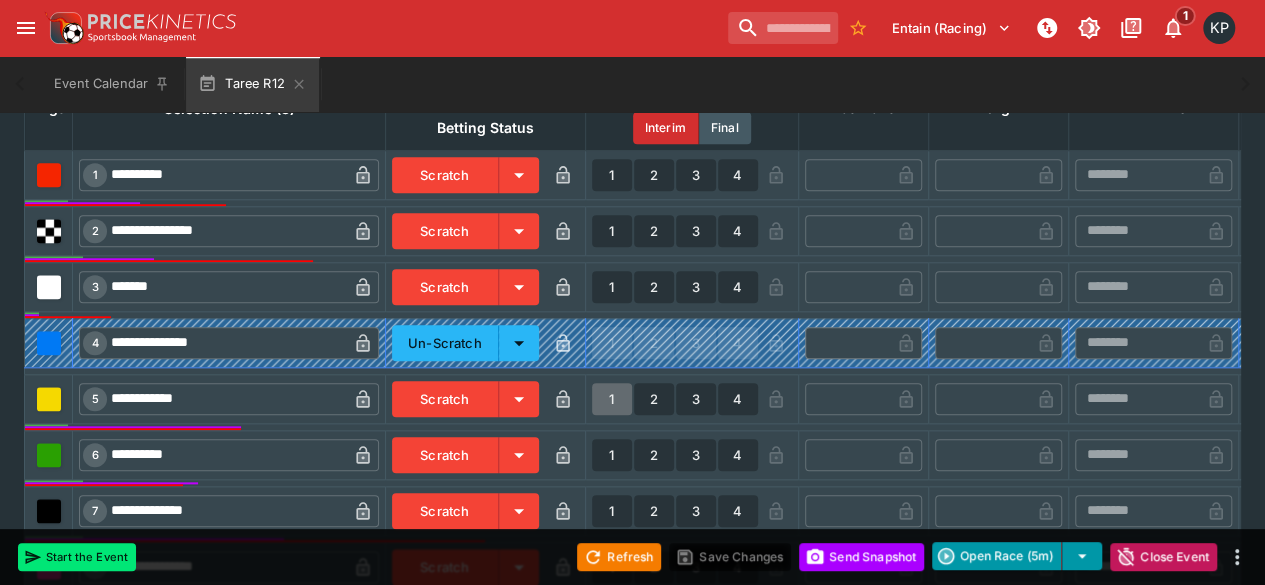 click on "1" at bounding box center (612, 399) 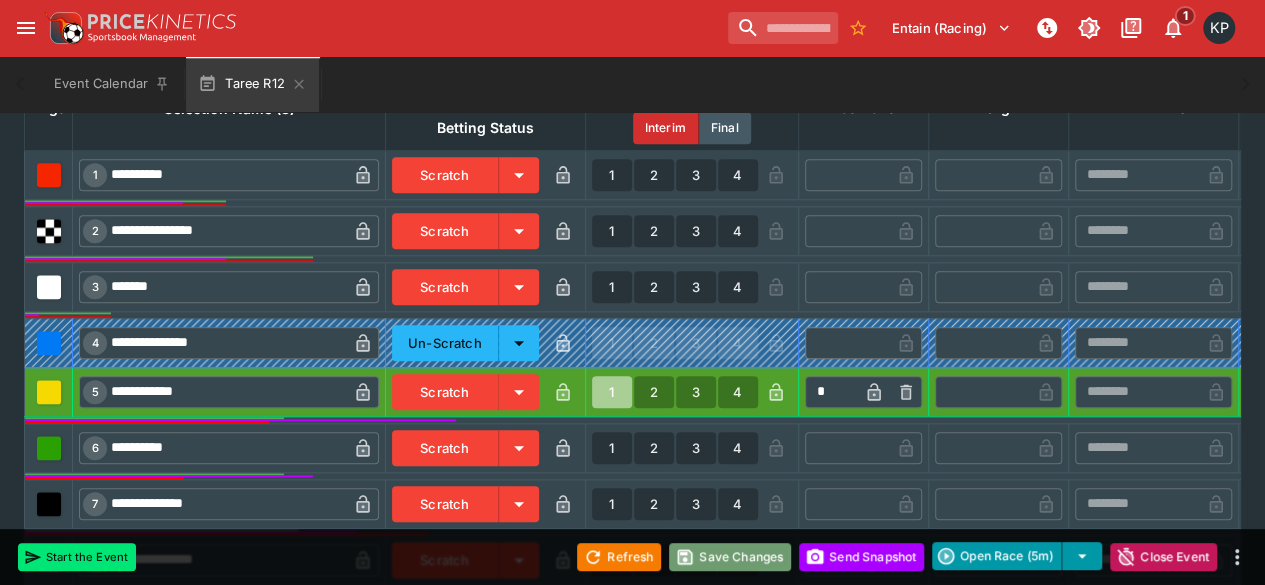 click on "Save Changes" at bounding box center [730, 557] 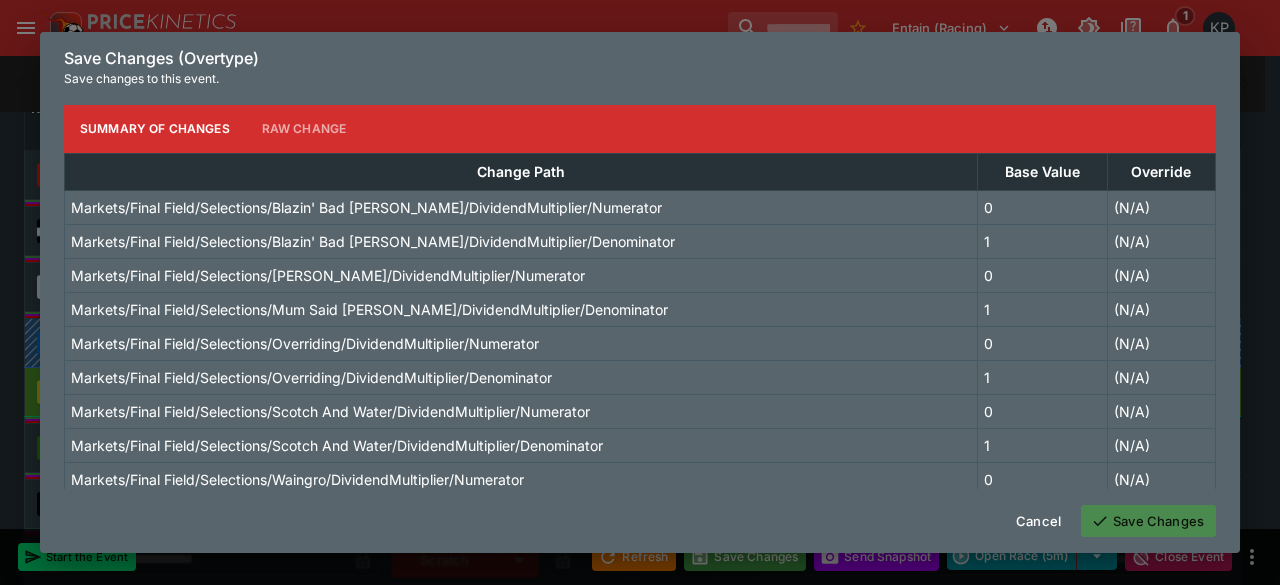 click on "Save Changes" at bounding box center (1148, 521) 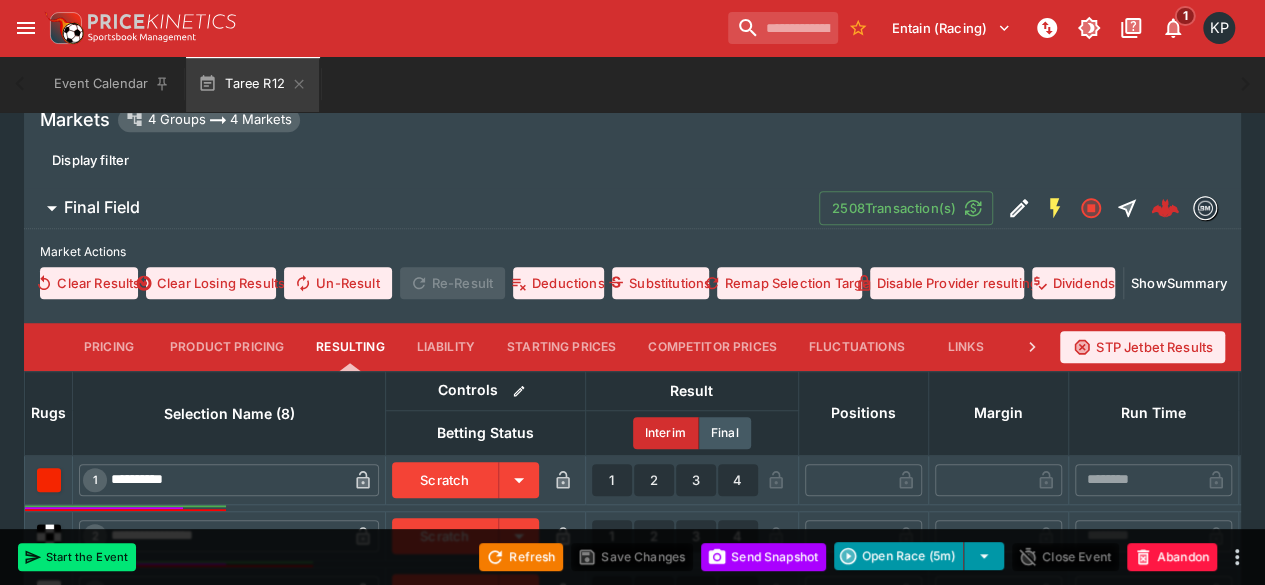 scroll, scrollTop: 587, scrollLeft: 0, axis: vertical 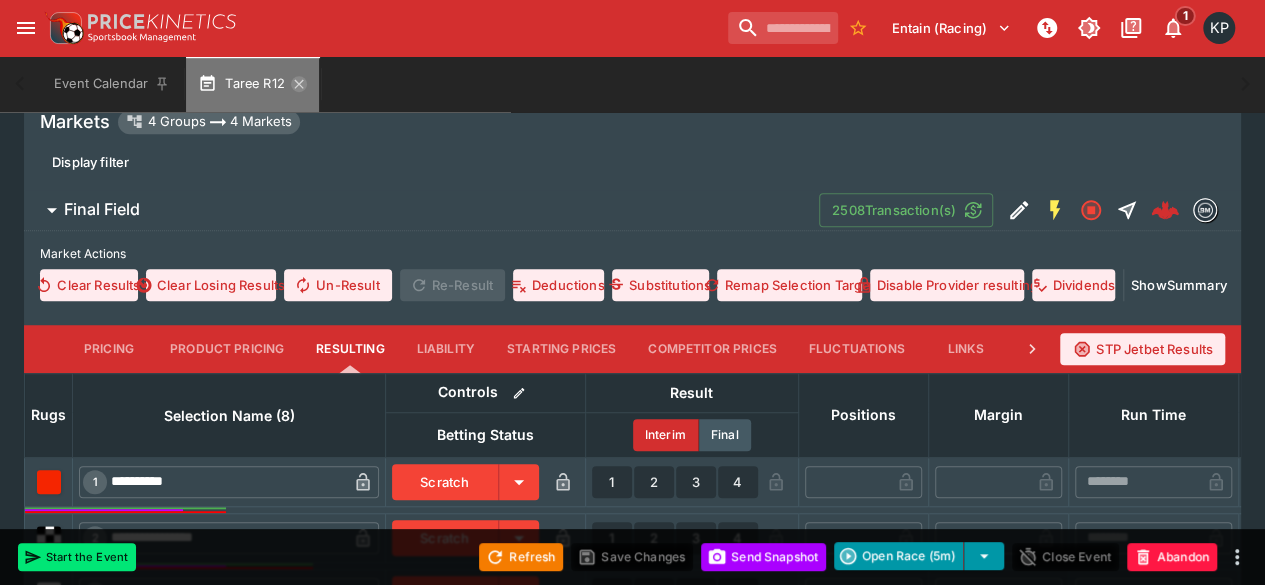 click 